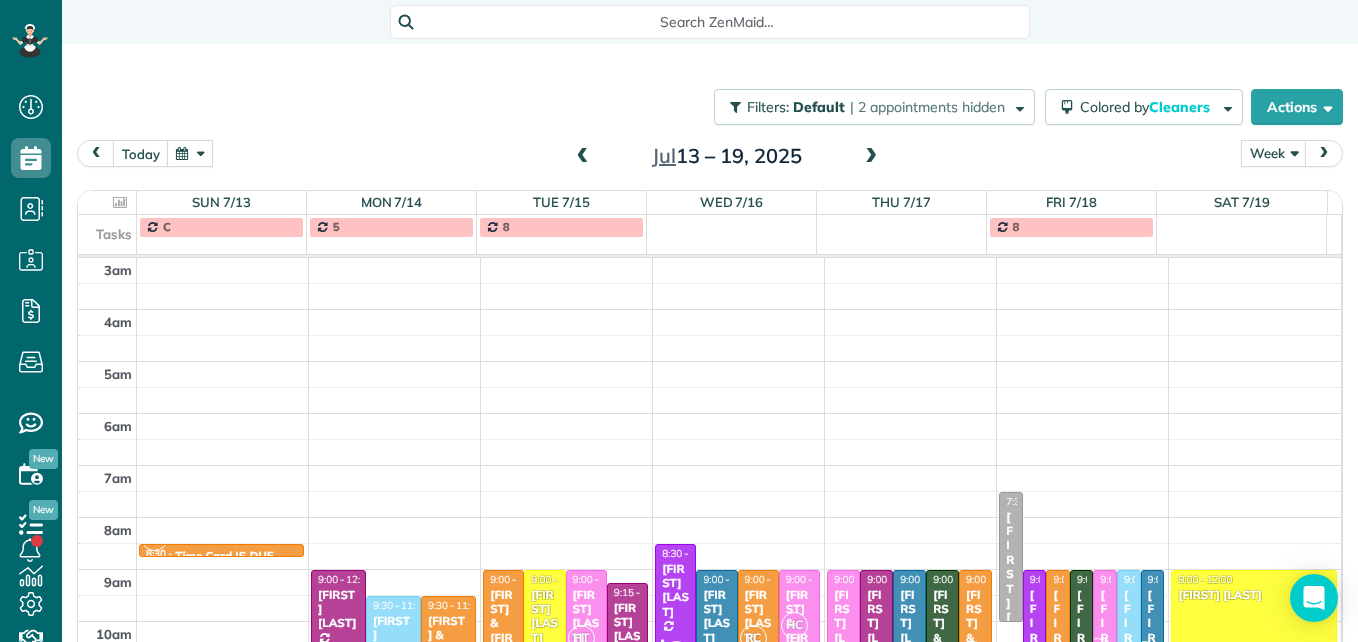 scroll, scrollTop: 0, scrollLeft: 0, axis: both 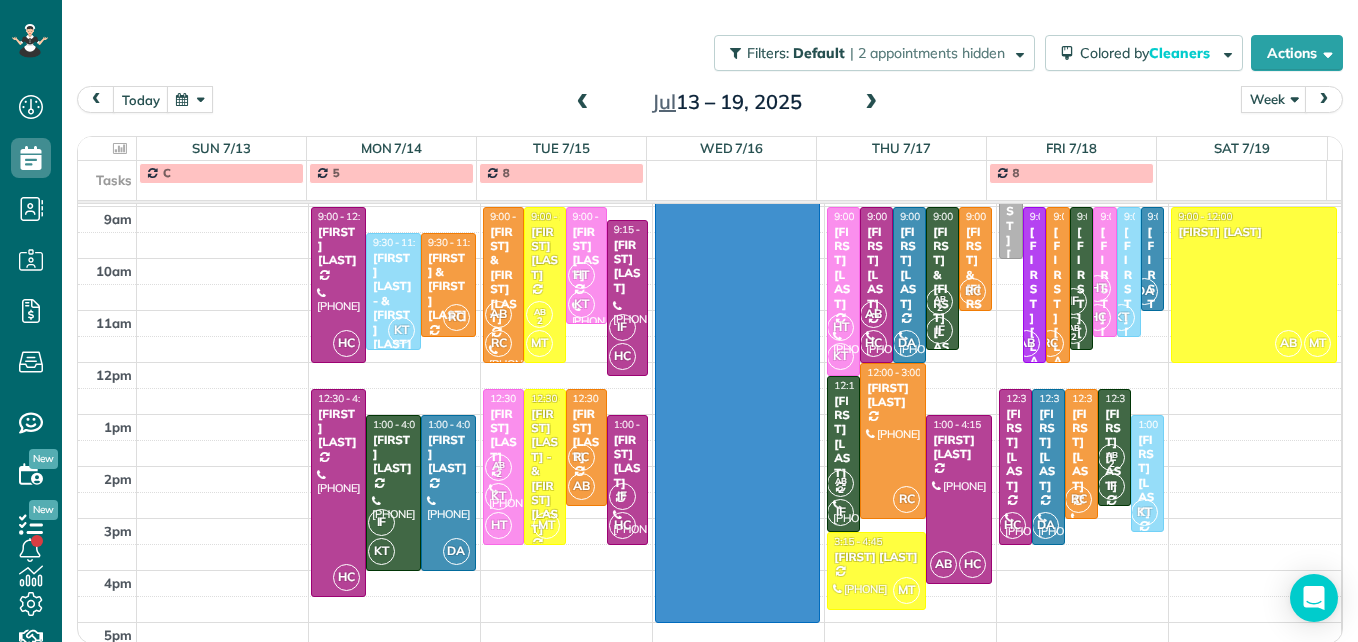 drag, startPoint x: 776, startPoint y: 269, endPoint x: 781, endPoint y: 628, distance: 359.03482 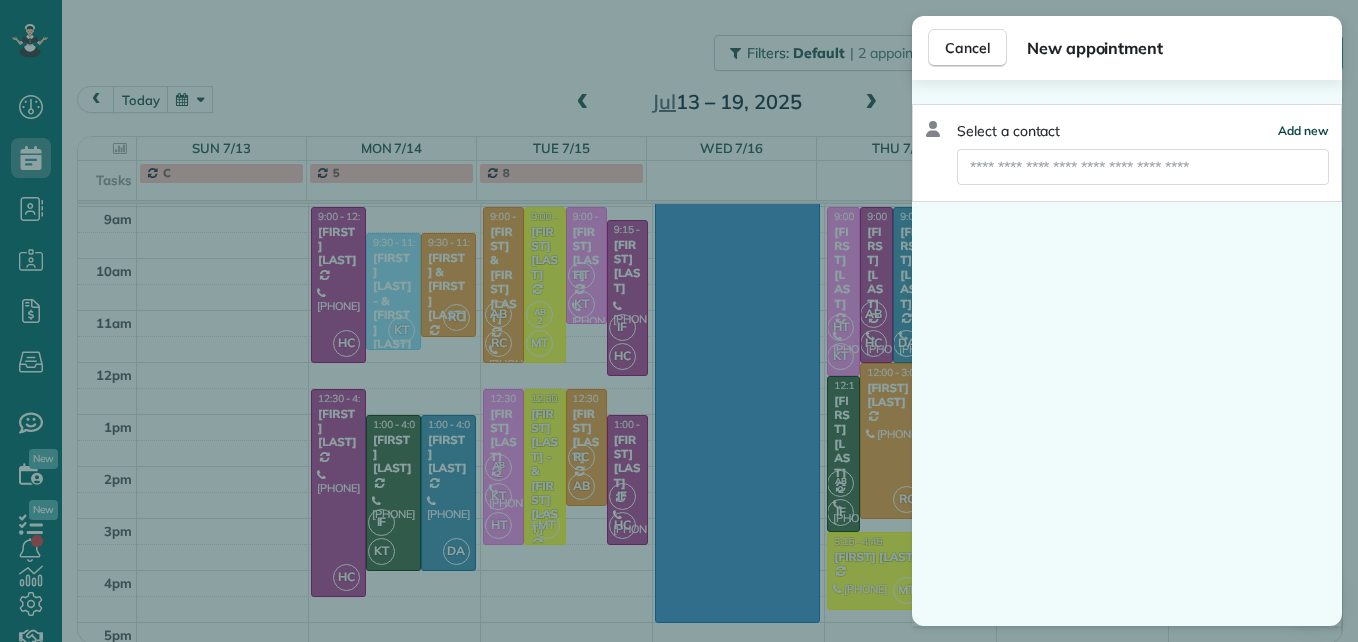 click on "Add new" at bounding box center (1303, 130) 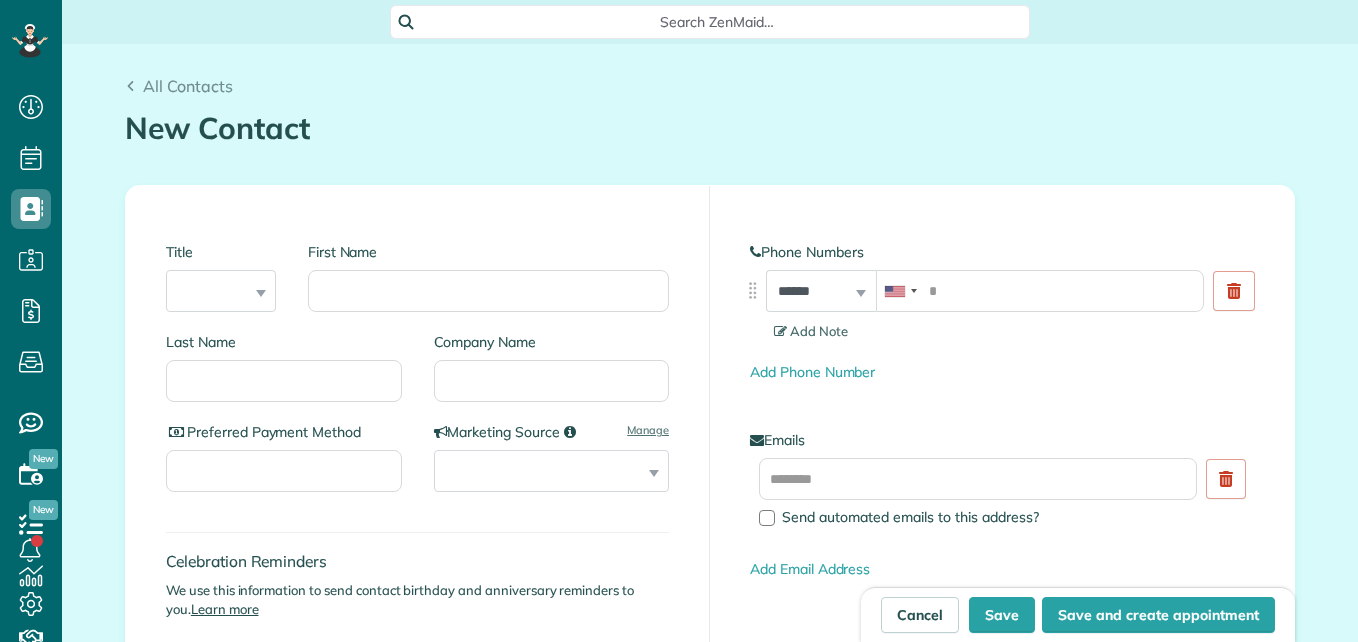 scroll, scrollTop: 0, scrollLeft: 0, axis: both 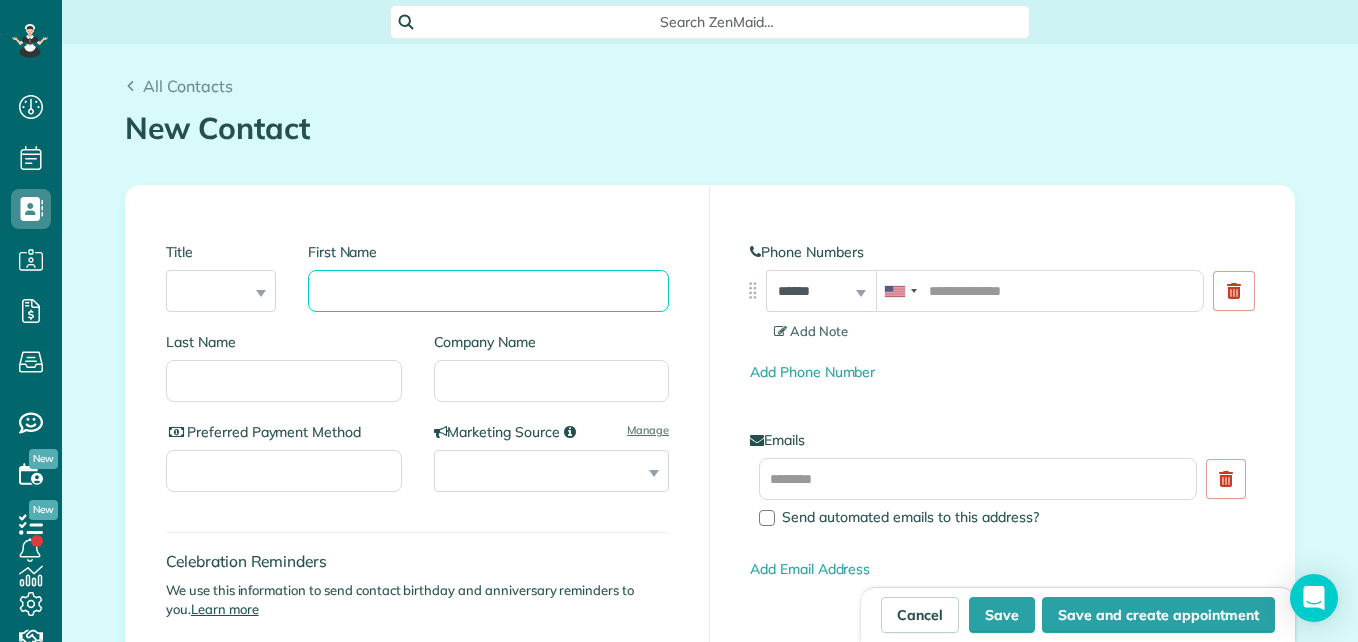click on "First Name" at bounding box center (488, 291) 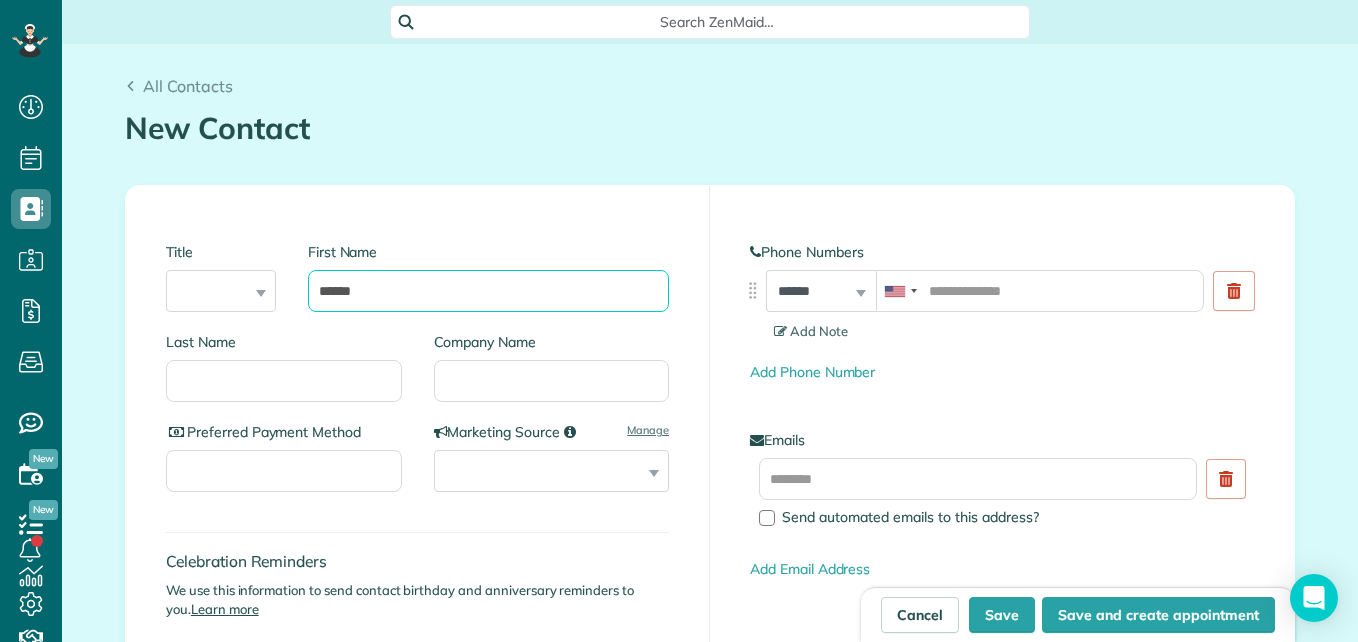 type on "*****" 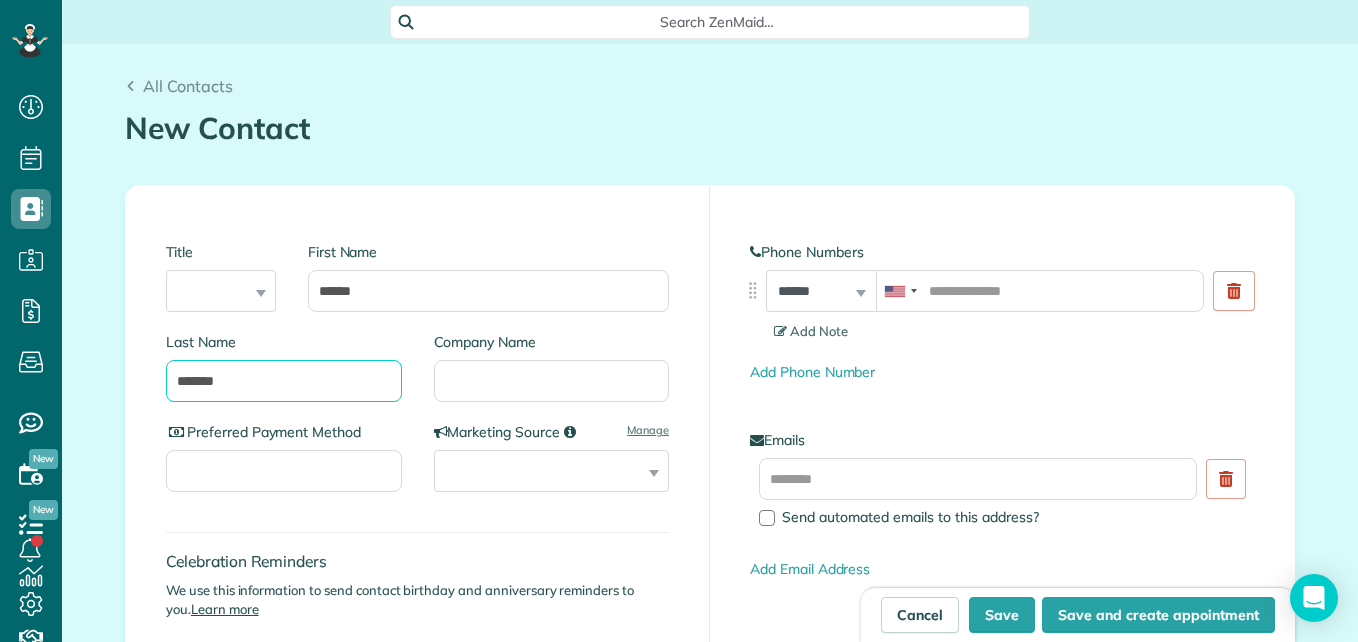 type on "*******" 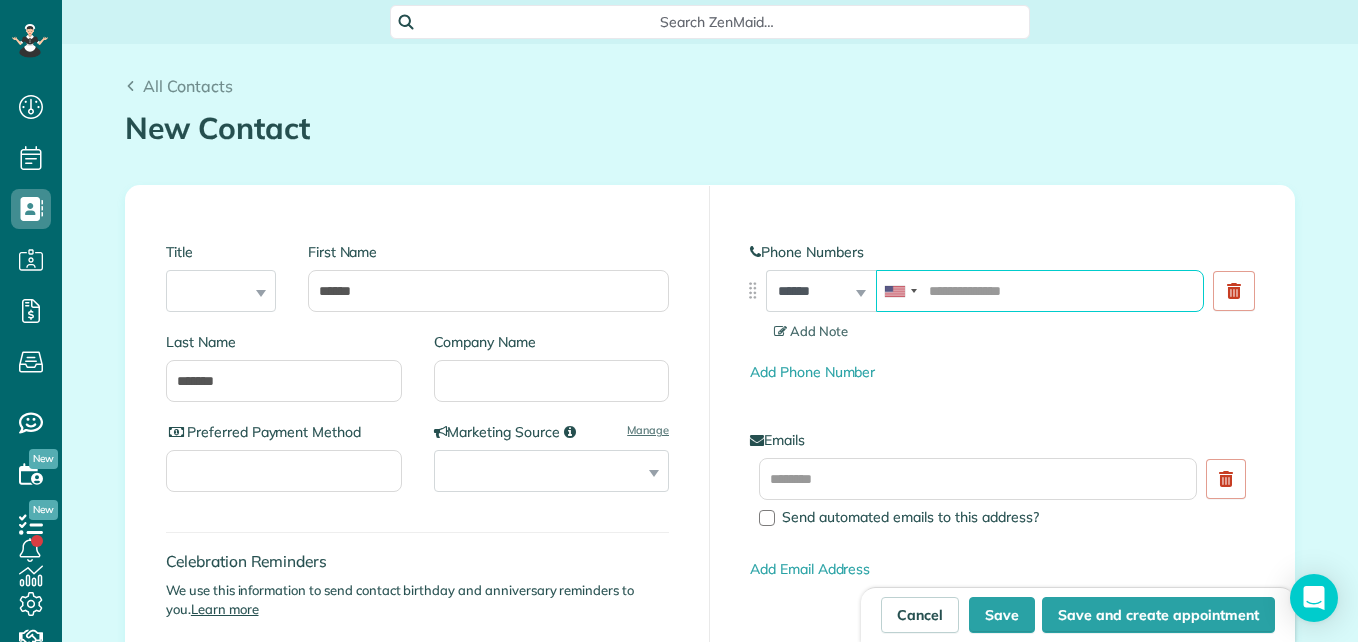 click at bounding box center [1040, 291] 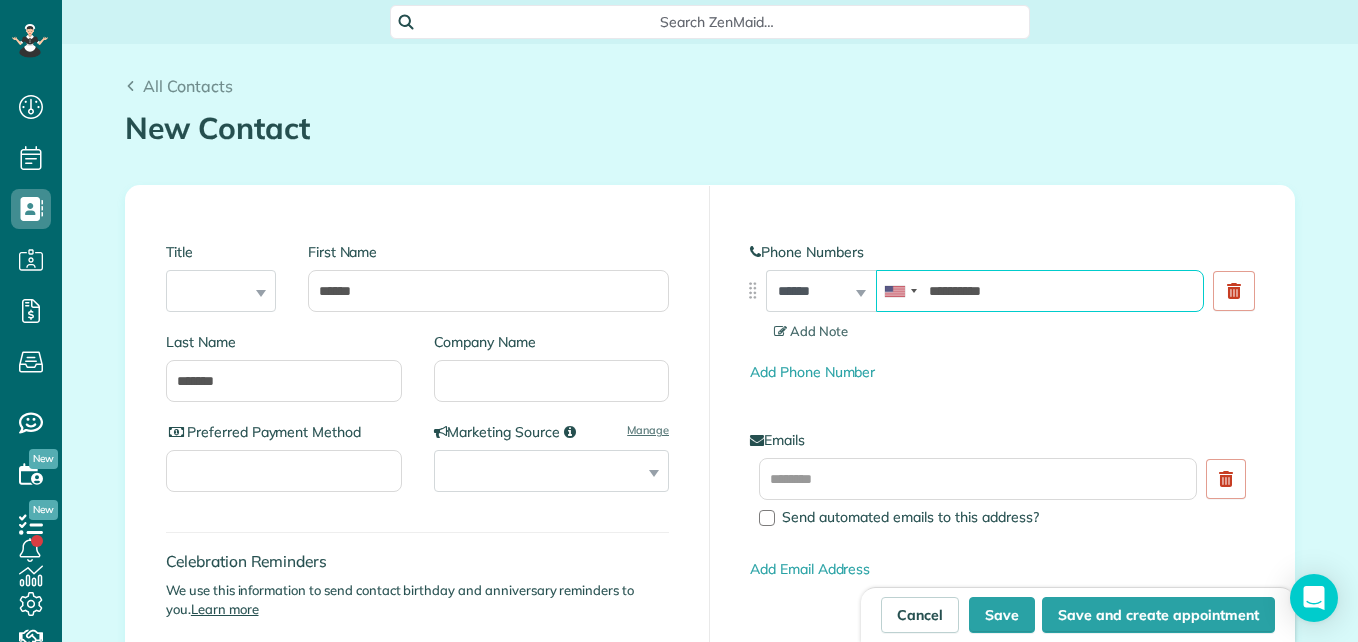 type on "**********" 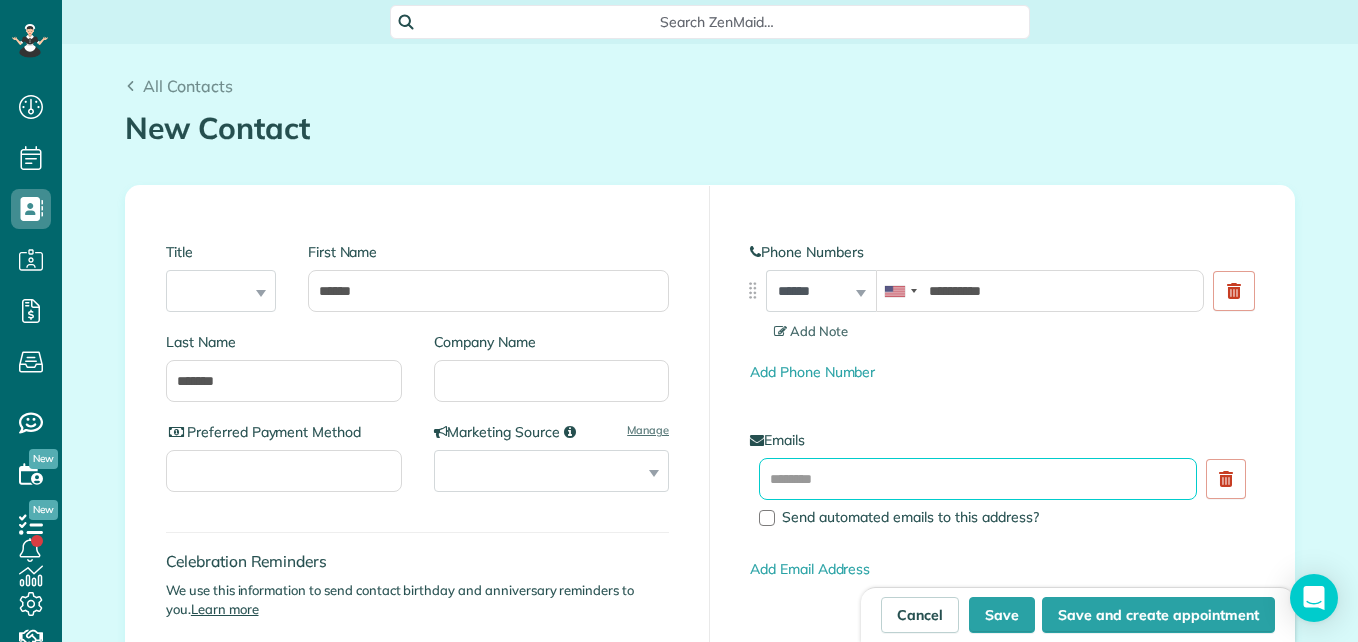 click at bounding box center (978, 479) 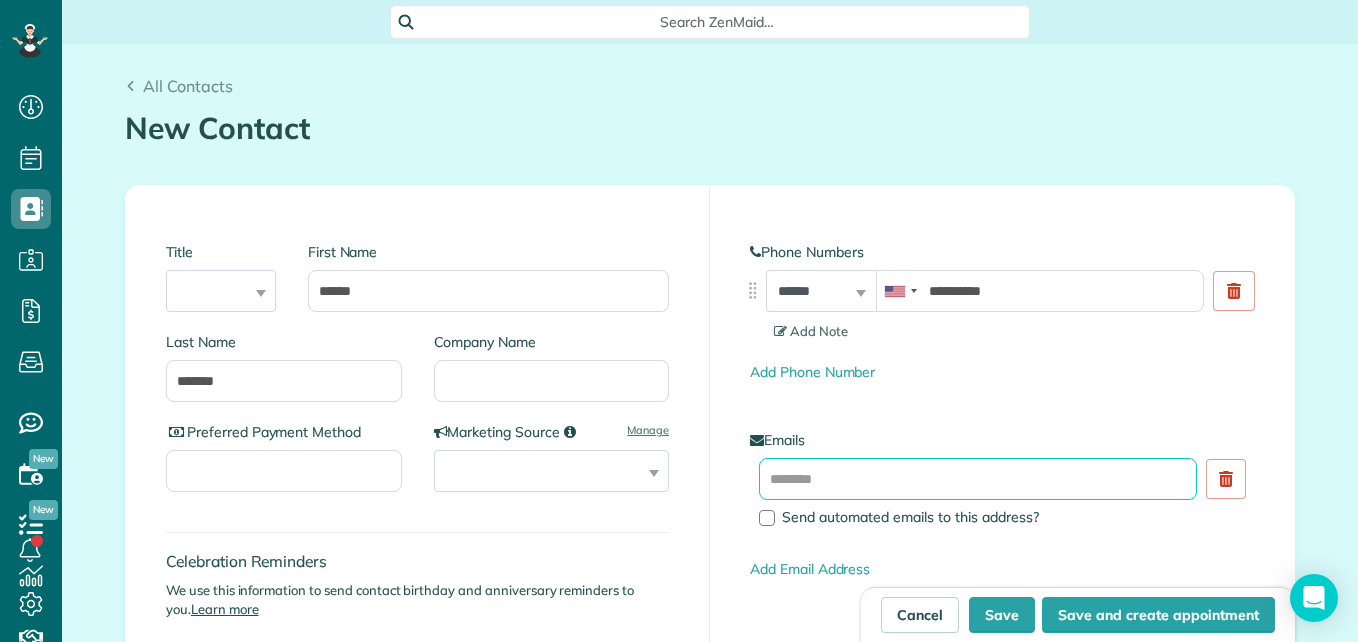 paste on "**********" 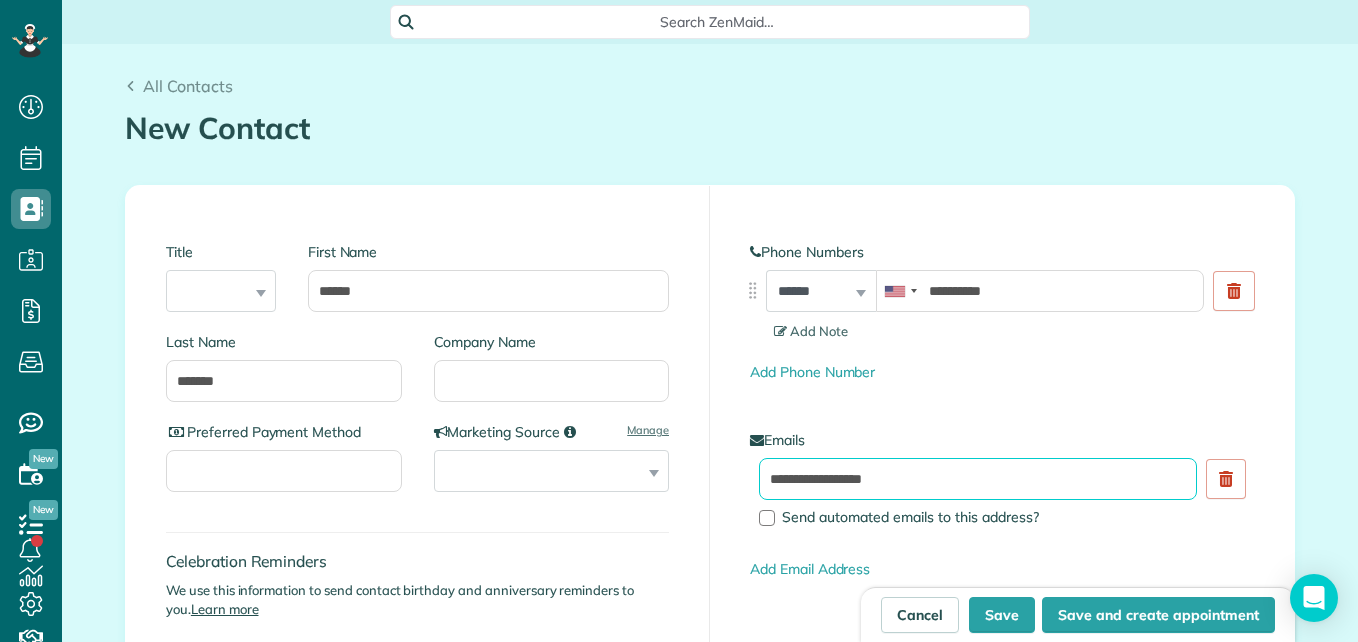 type on "**********" 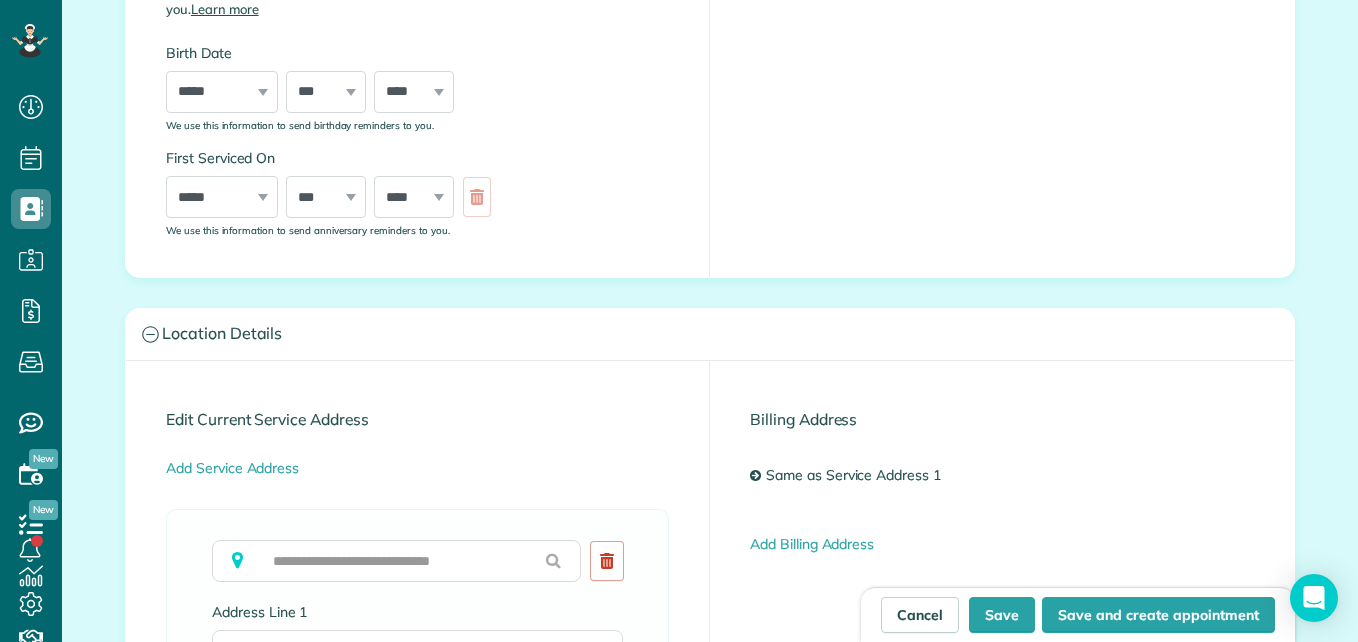 scroll, scrollTop: 1000, scrollLeft: 0, axis: vertical 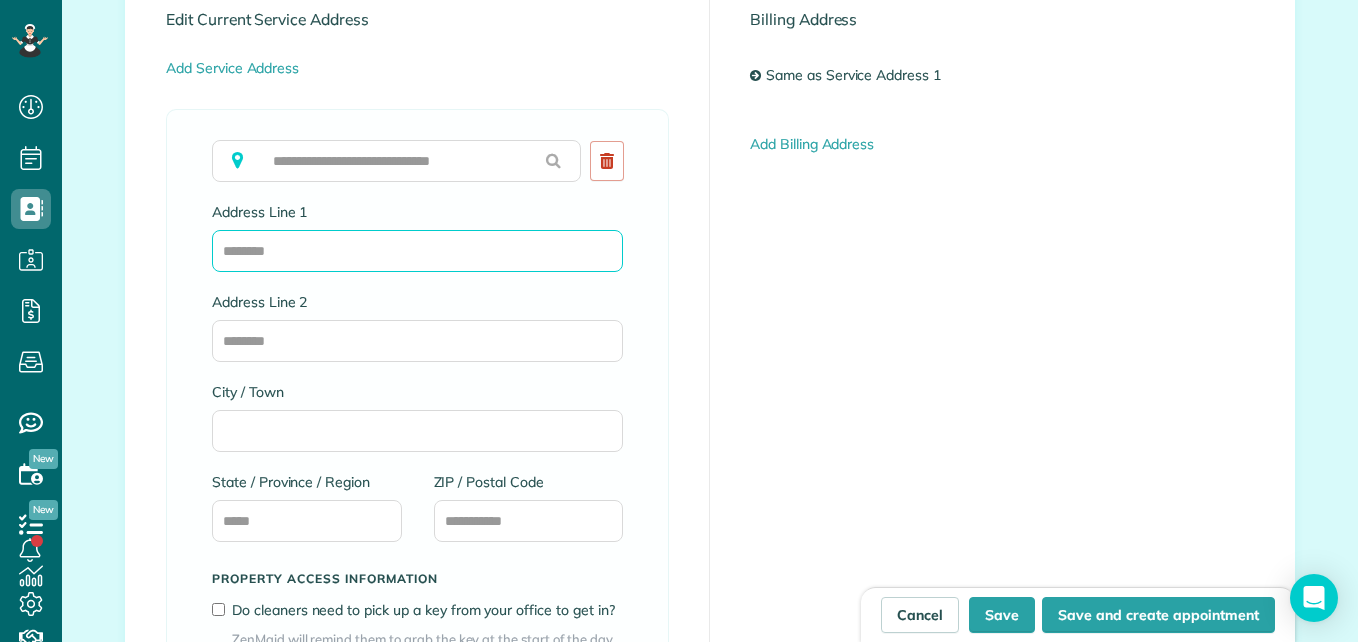 click on "Address Line 1" at bounding box center (417, 251) 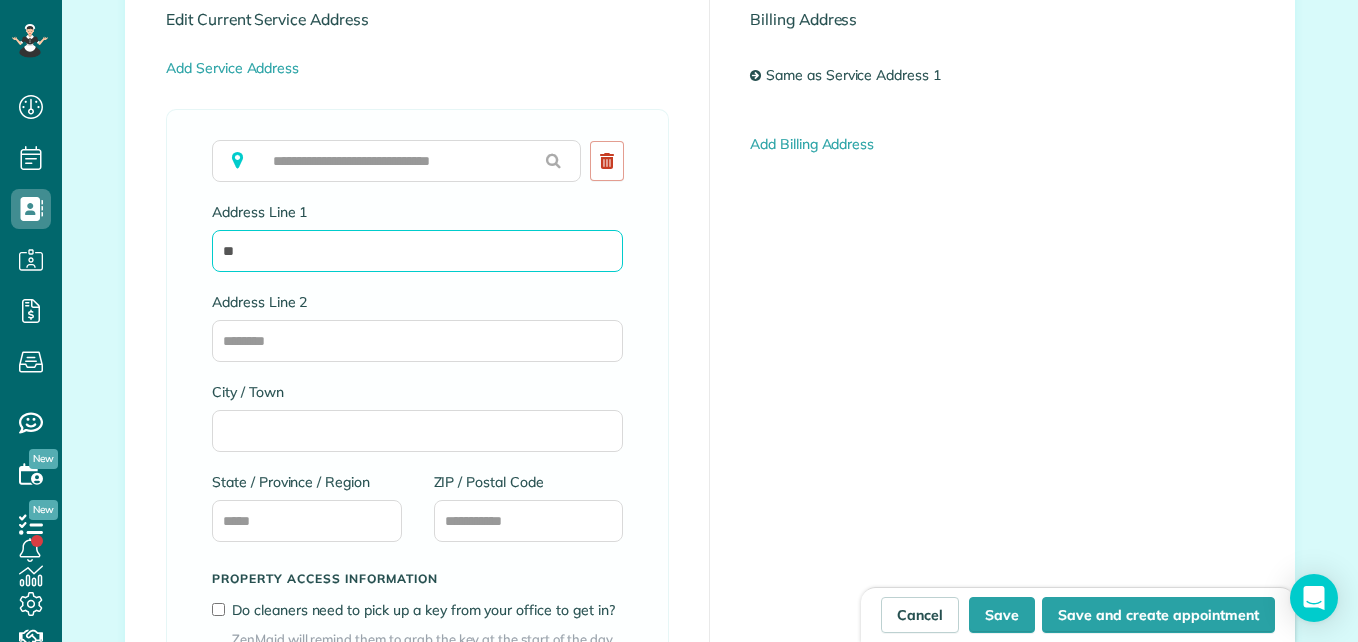 type on "*" 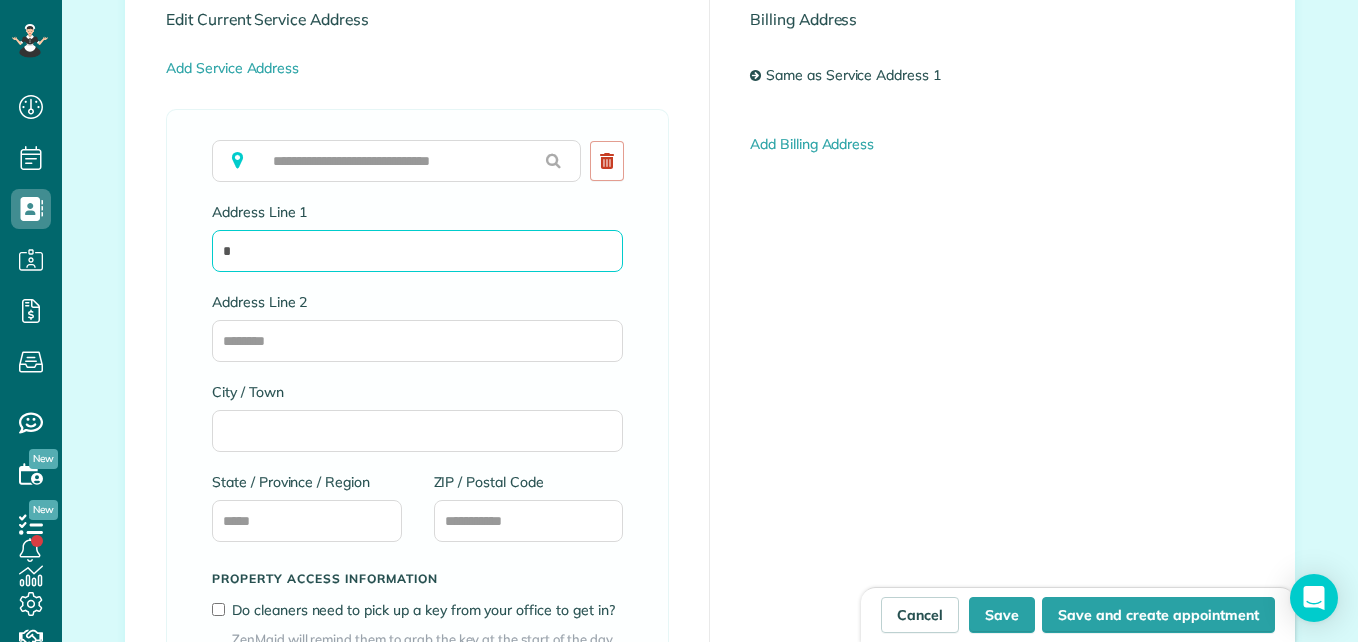 type 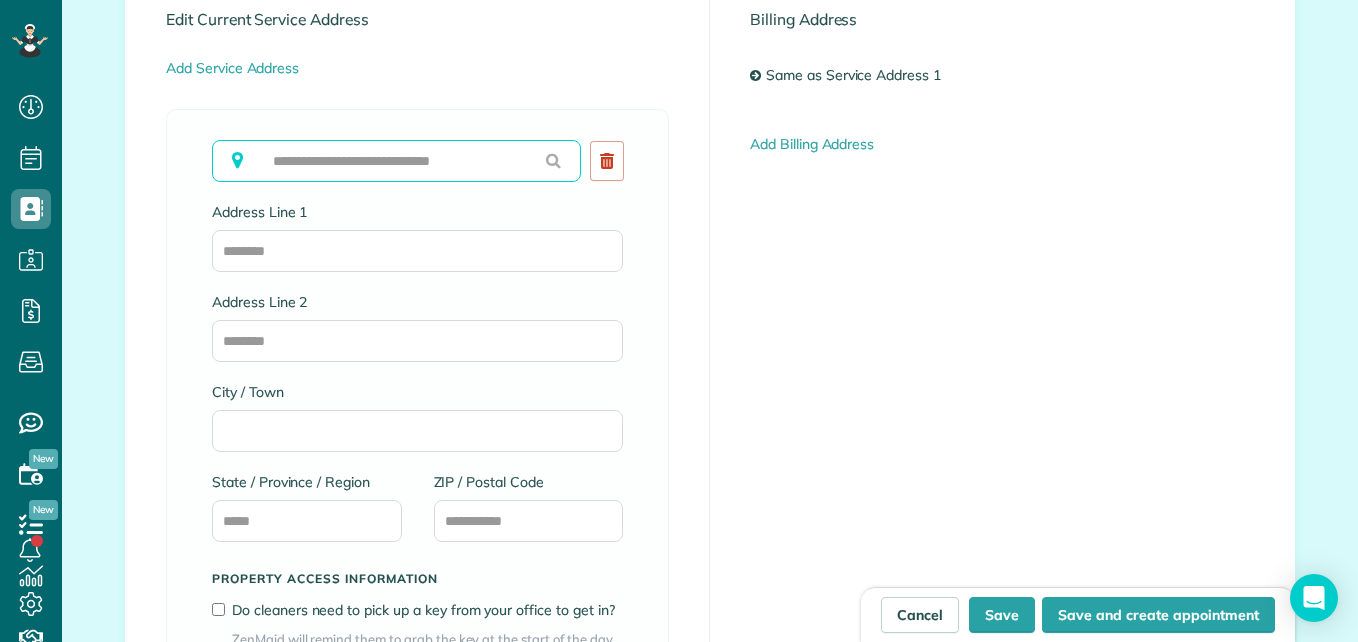 click at bounding box center [396, 161] 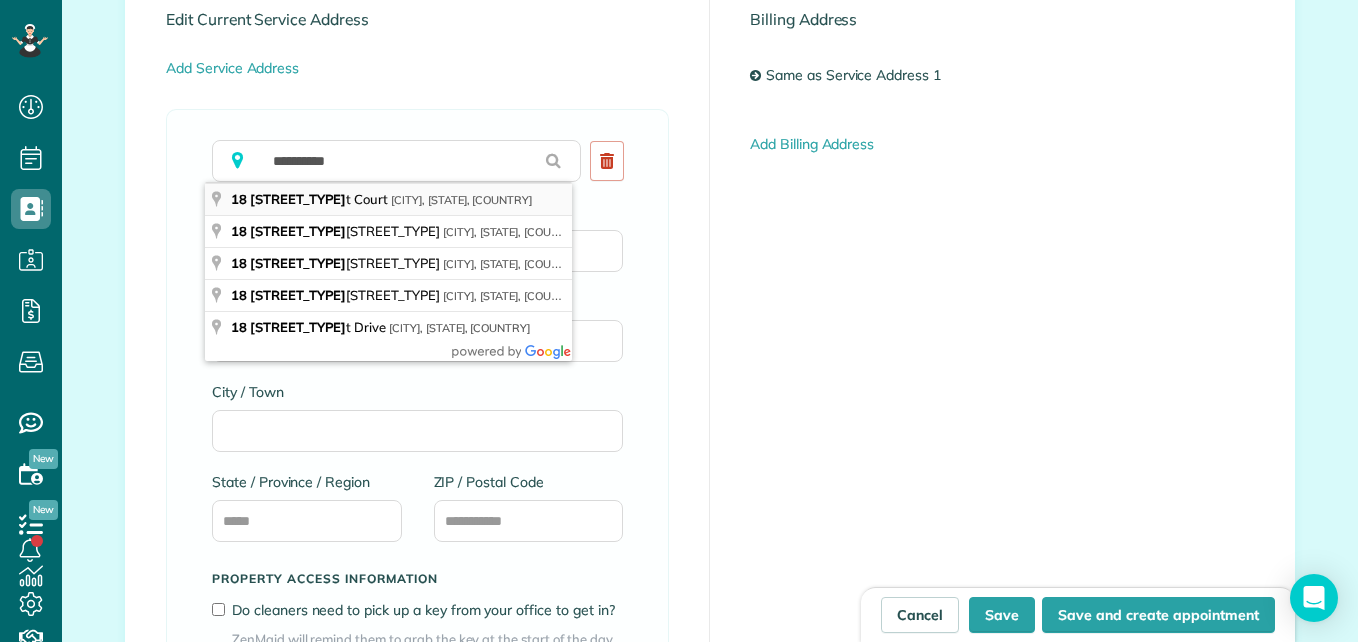 type on "**********" 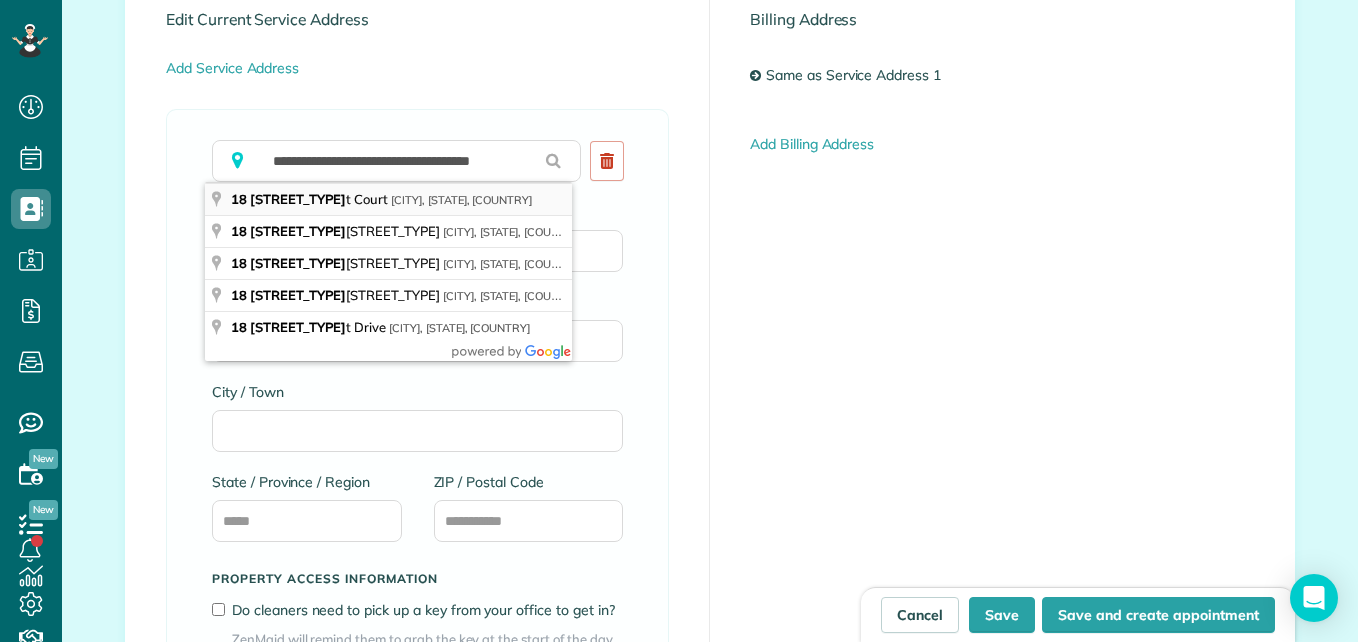 type on "**********" 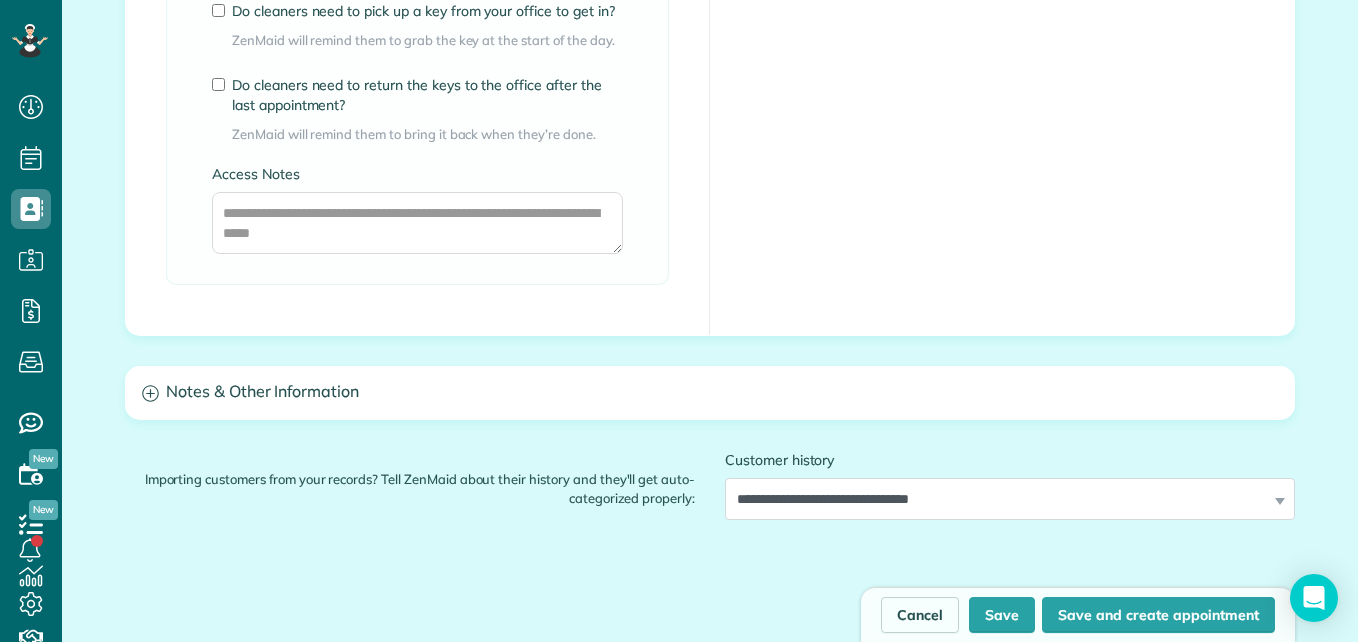 scroll, scrollTop: 1600, scrollLeft: 0, axis: vertical 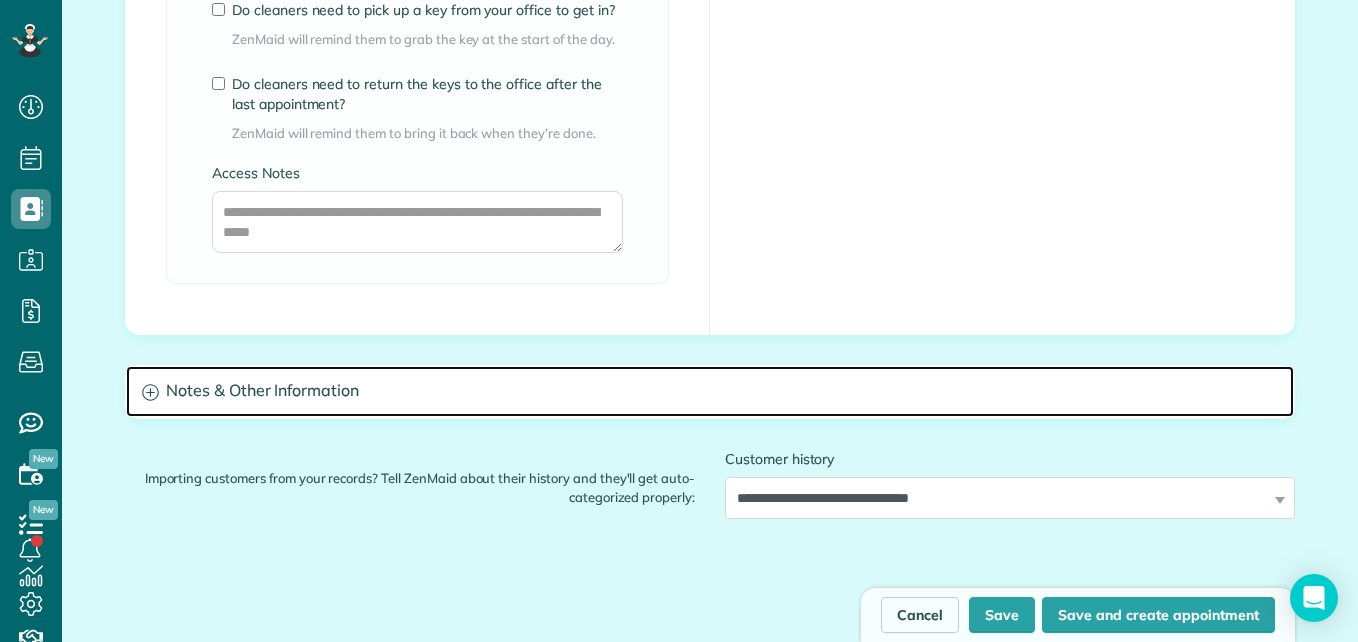 click 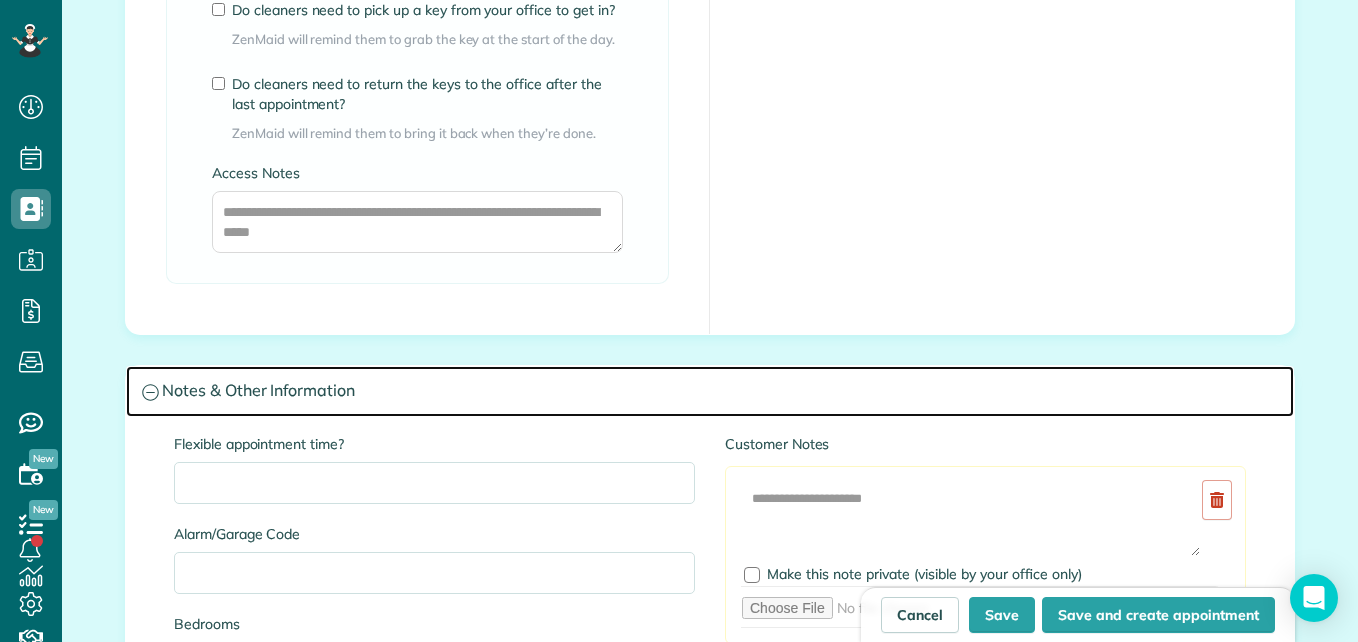 scroll, scrollTop: 1900, scrollLeft: 0, axis: vertical 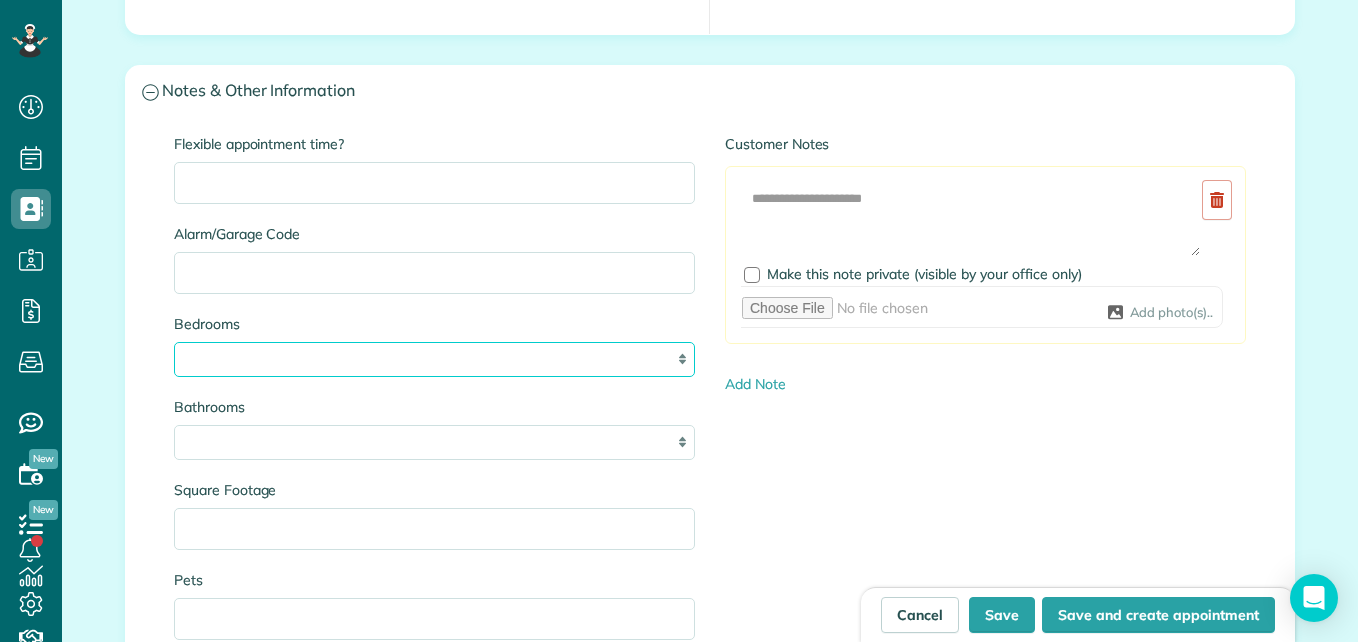 click on "*
*
*
*" at bounding box center [434, 359] 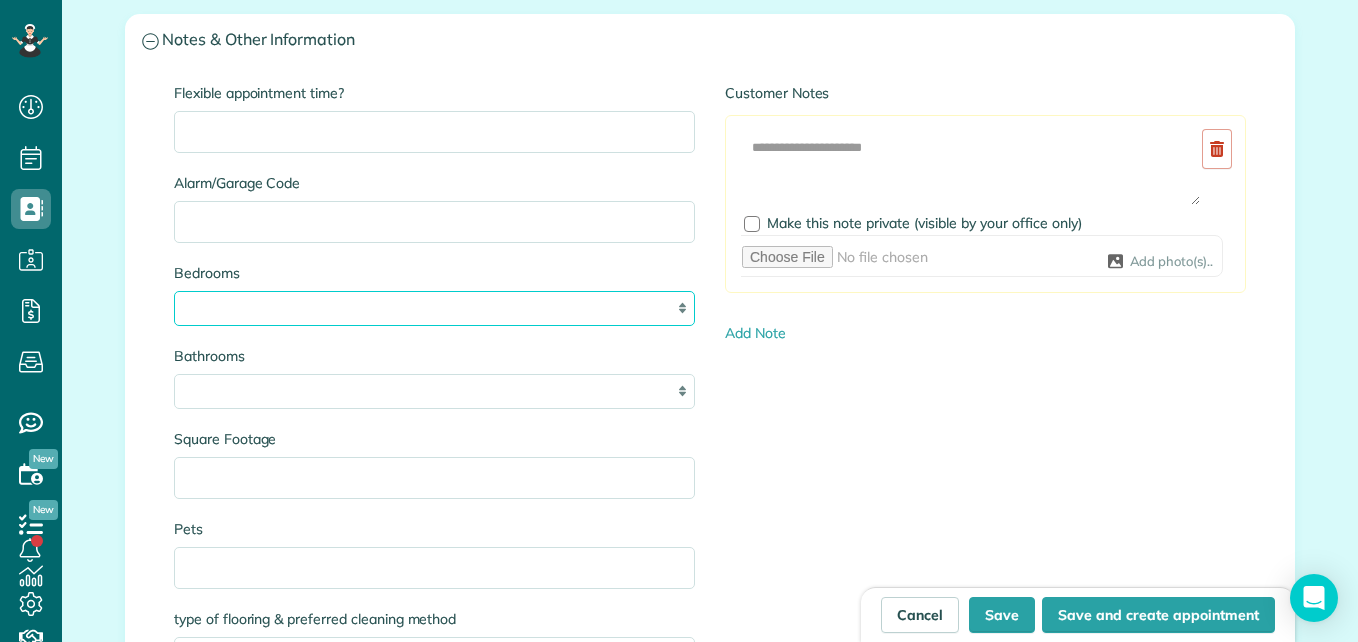 scroll, scrollTop: 2000, scrollLeft: 0, axis: vertical 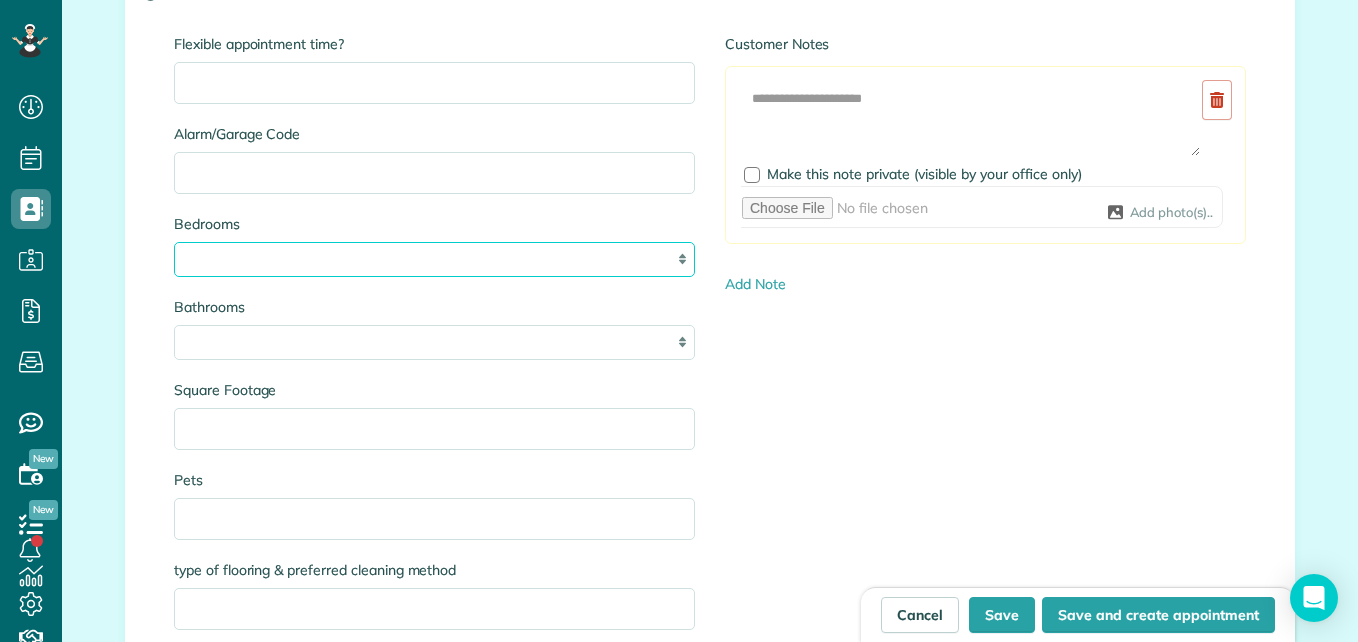 click on "*
*
*
*" at bounding box center [434, 259] 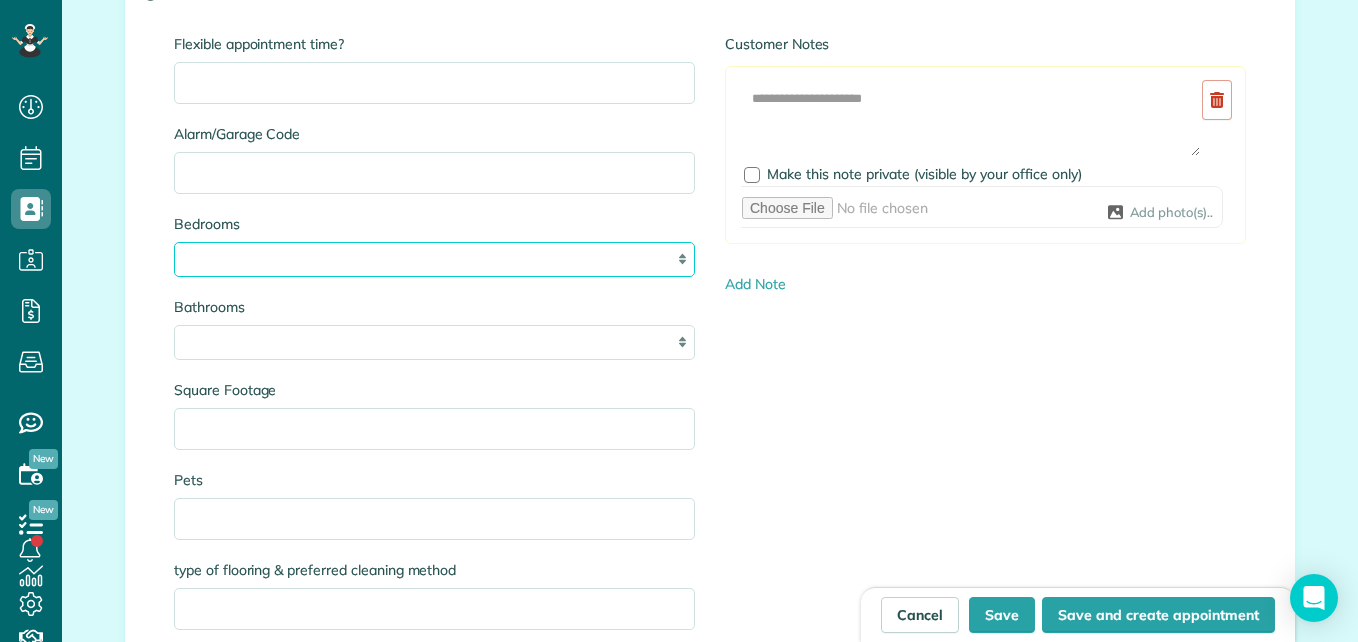 click on "*
*
*
*" at bounding box center [434, 259] 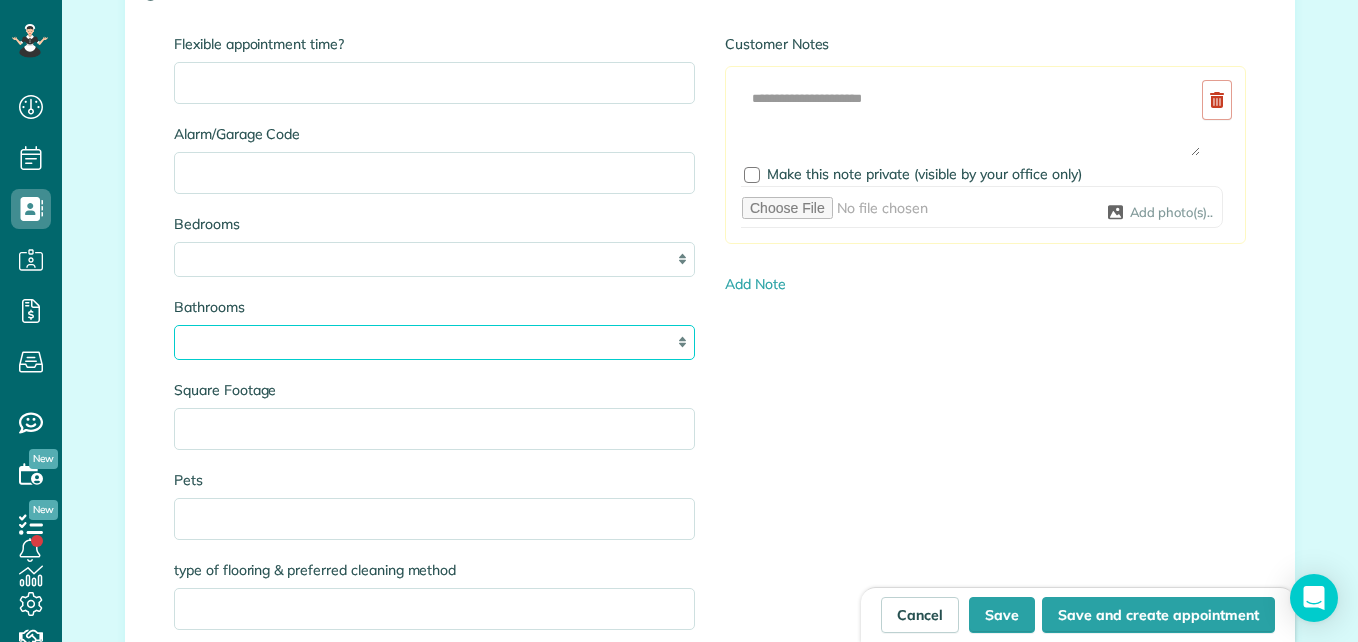 click on "**********" at bounding box center [434, 342] 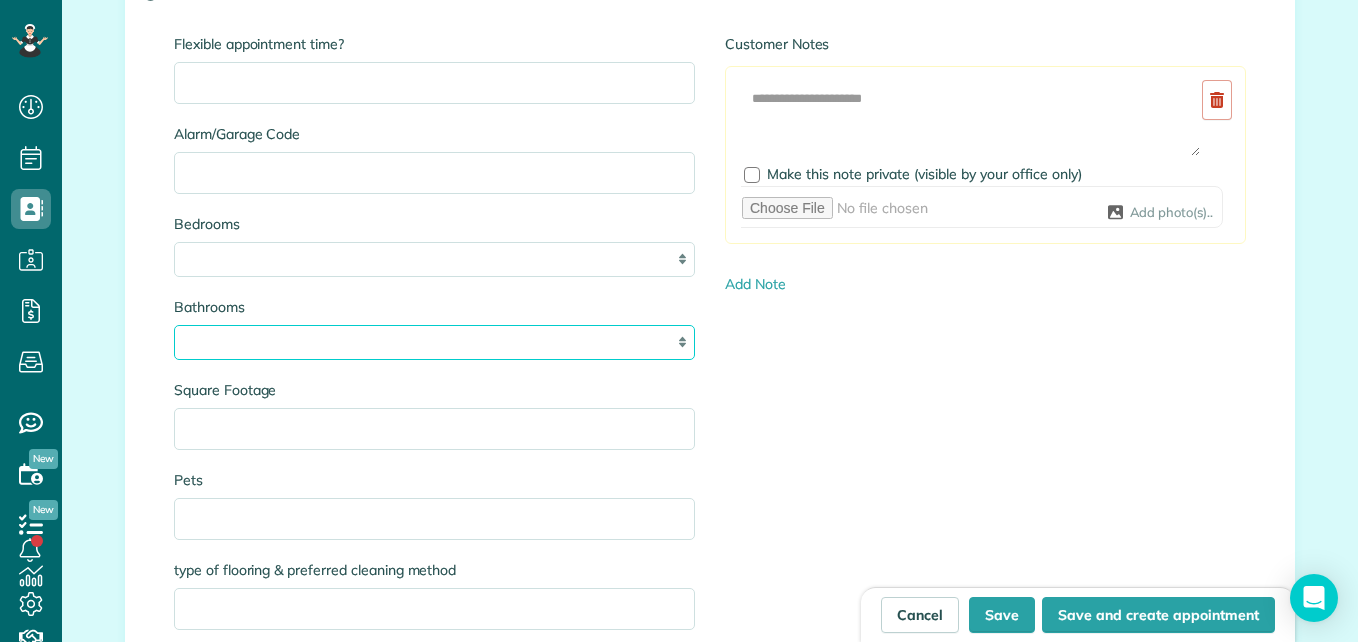 select on "**********" 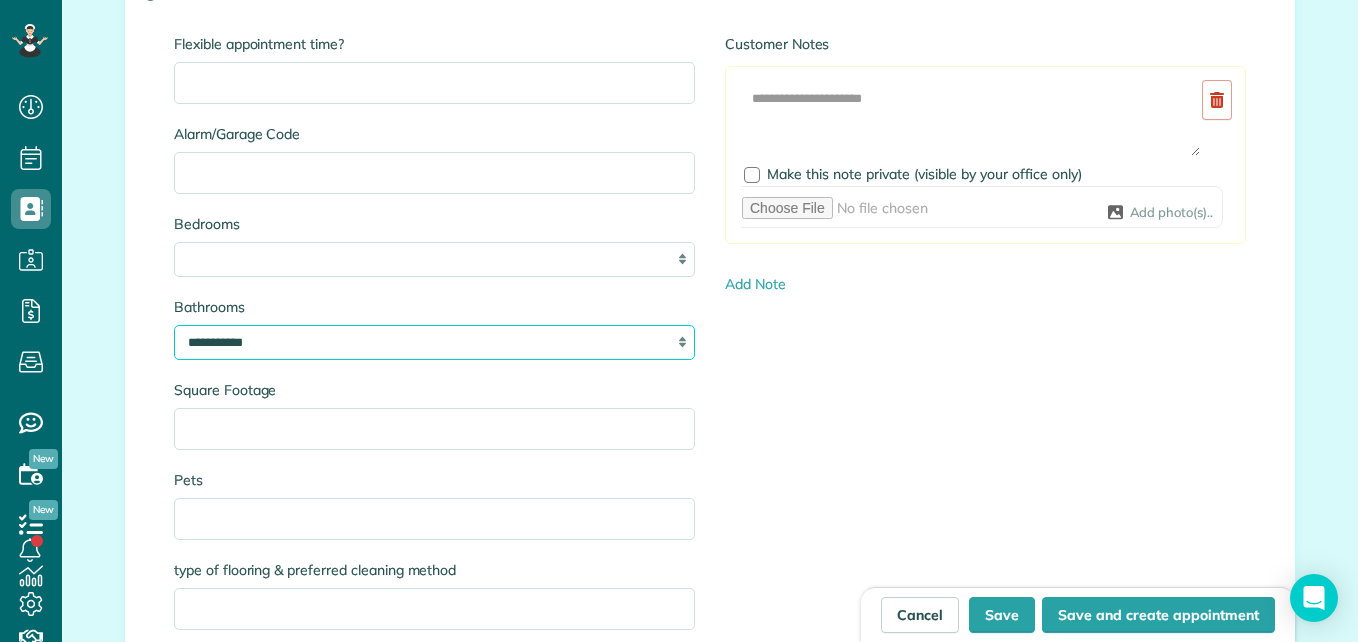 click on "**********" at bounding box center [434, 342] 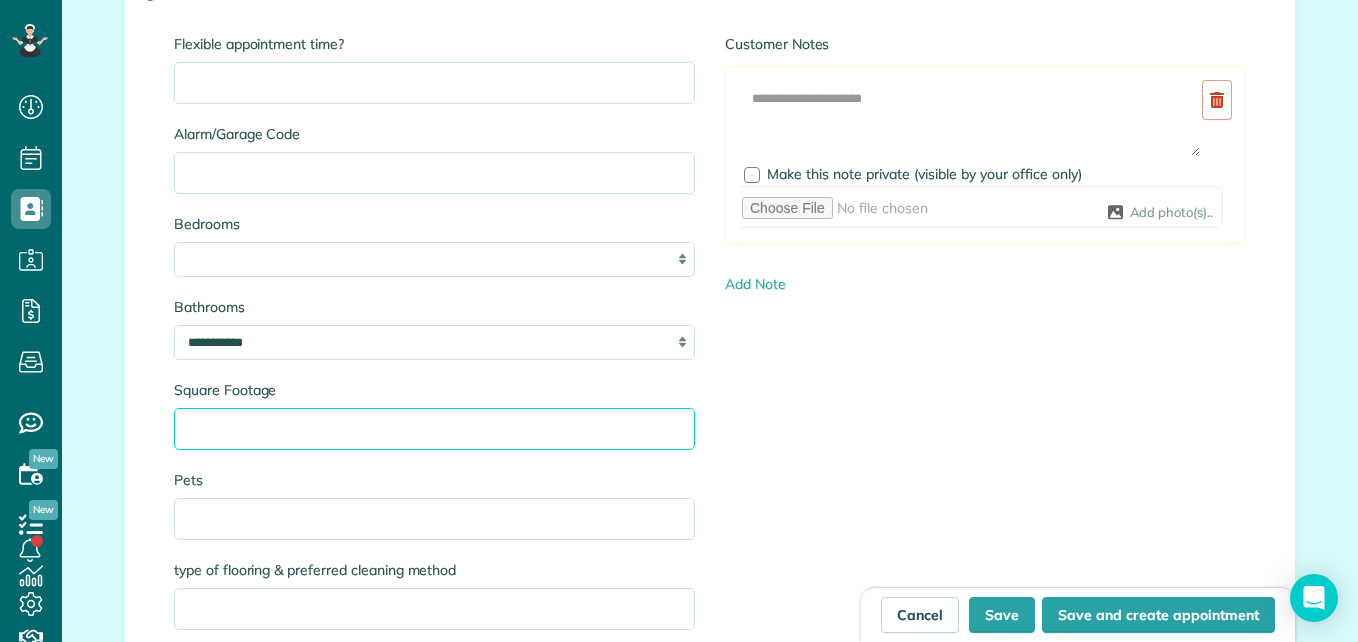 click on "Square Footage" at bounding box center (434, 429) 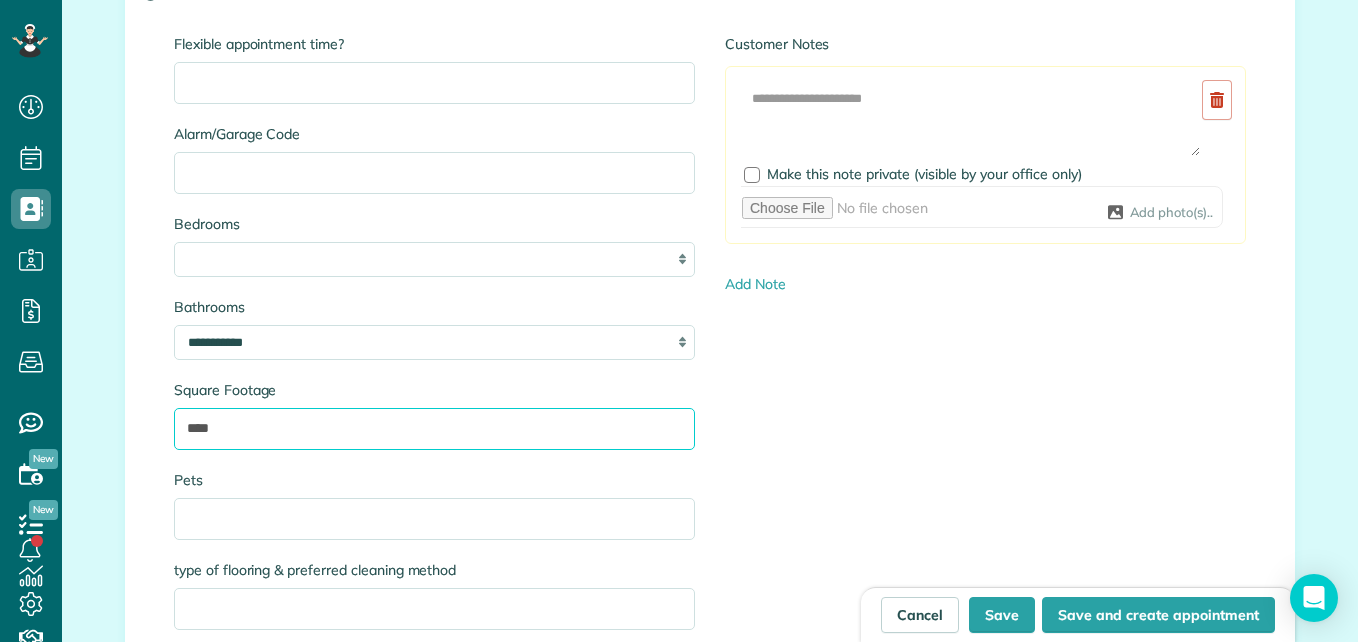type on "****" 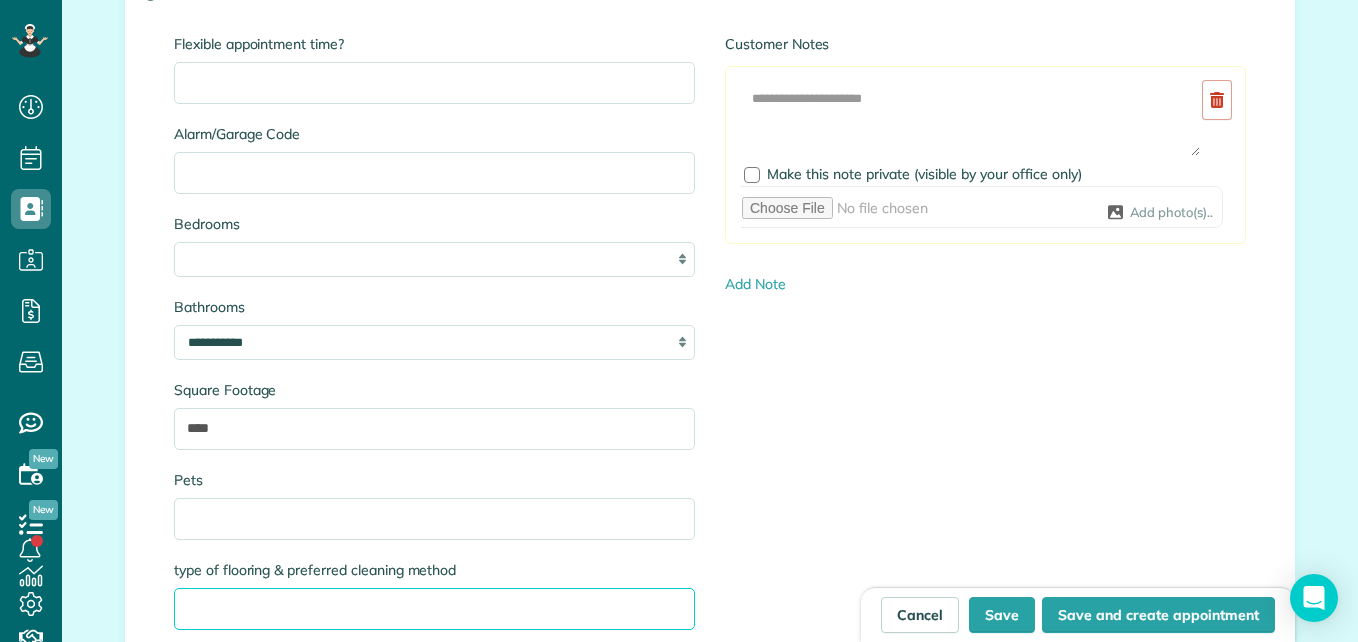 click on "type of flooring & preferred cleaning method" at bounding box center [434, 609] 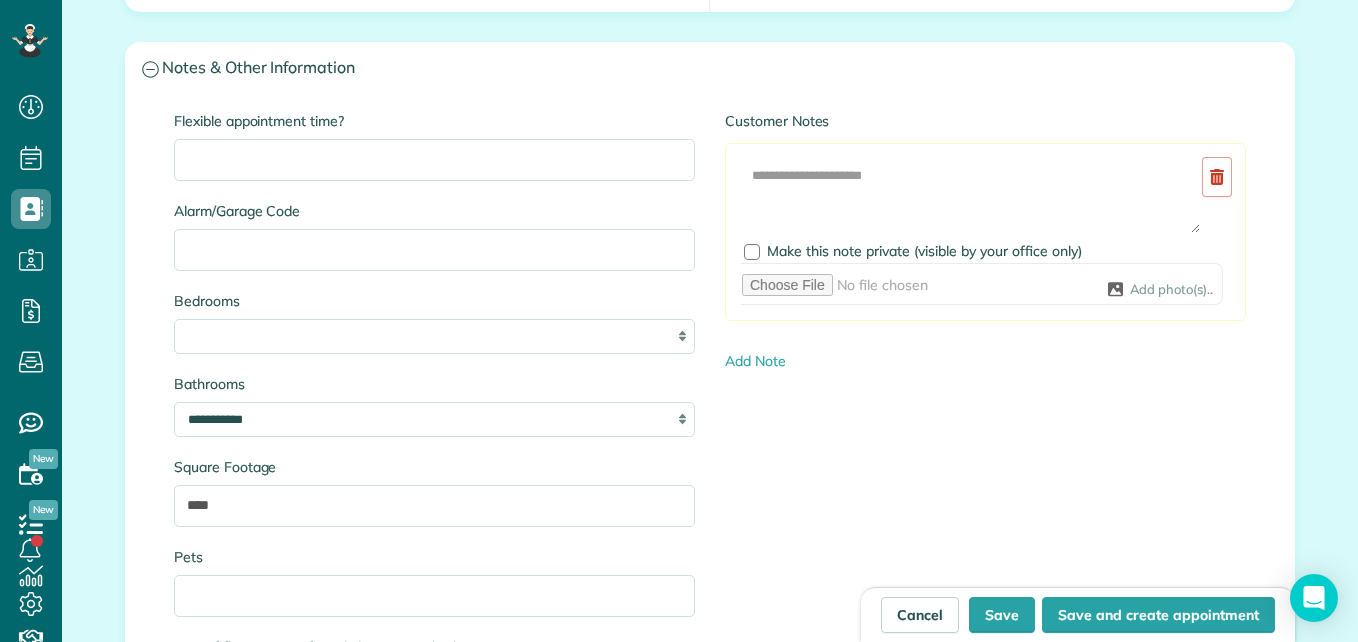 scroll, scrollTop: 1900, scrollLeft: 0, axis: vertical 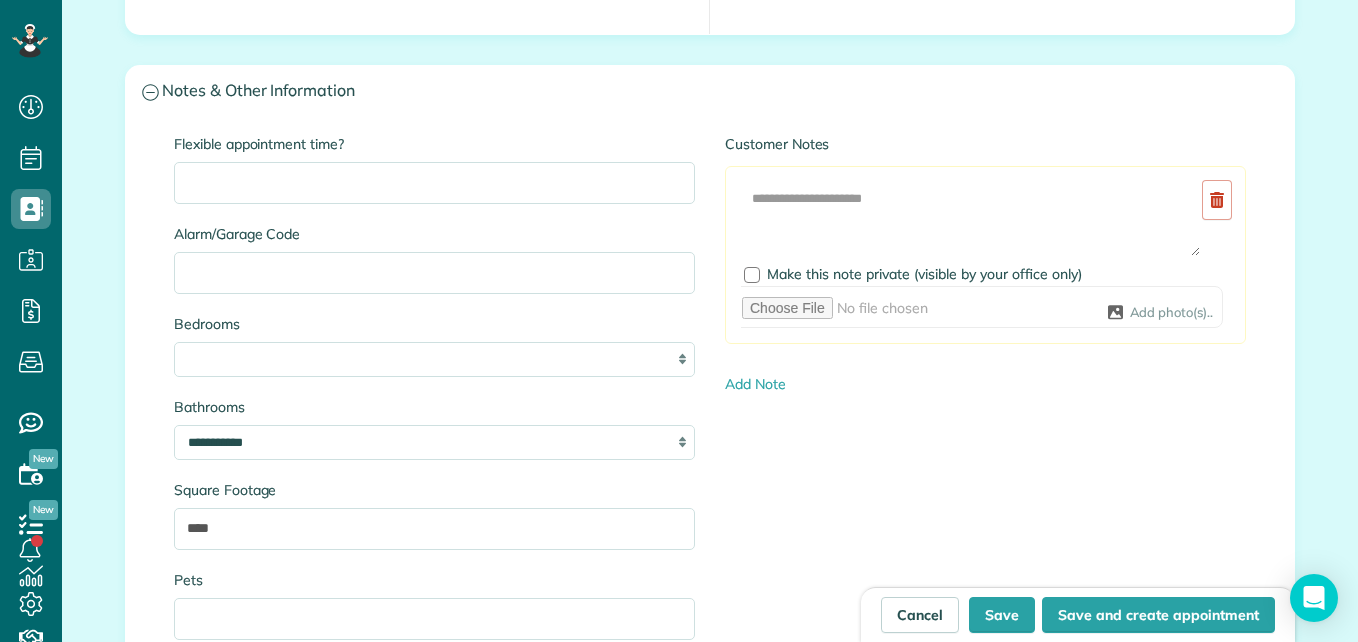 type on "**********" 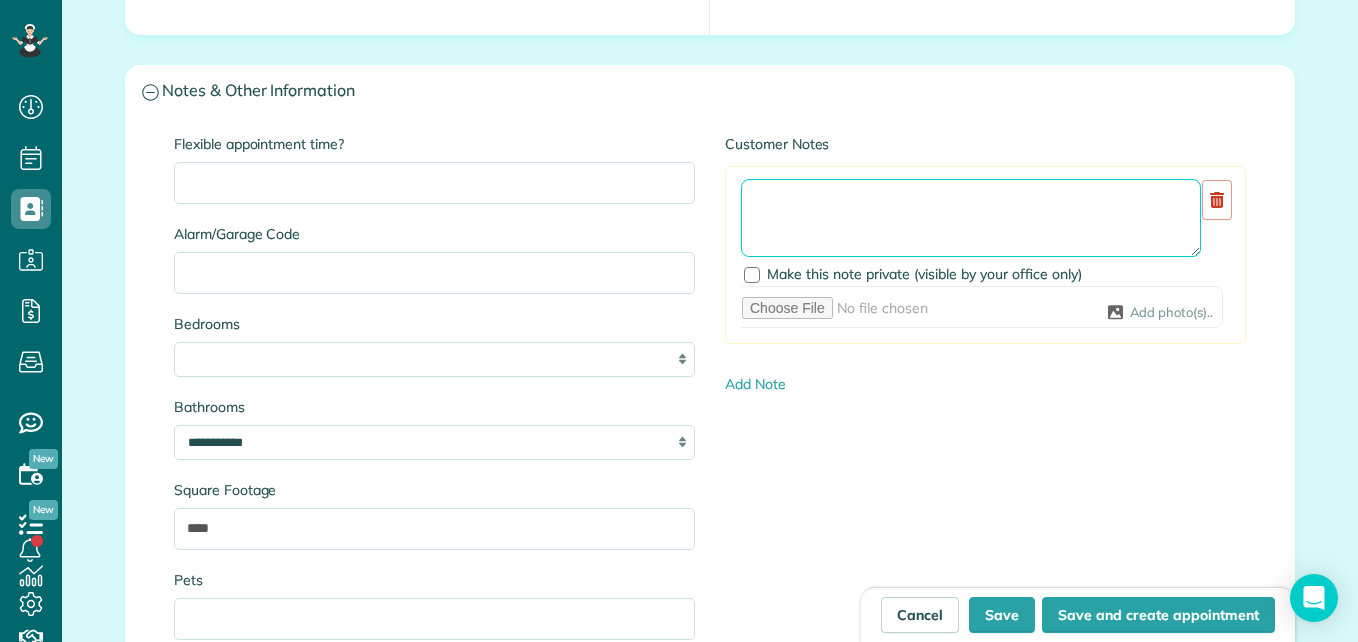 click at bounding box center [971, 218] 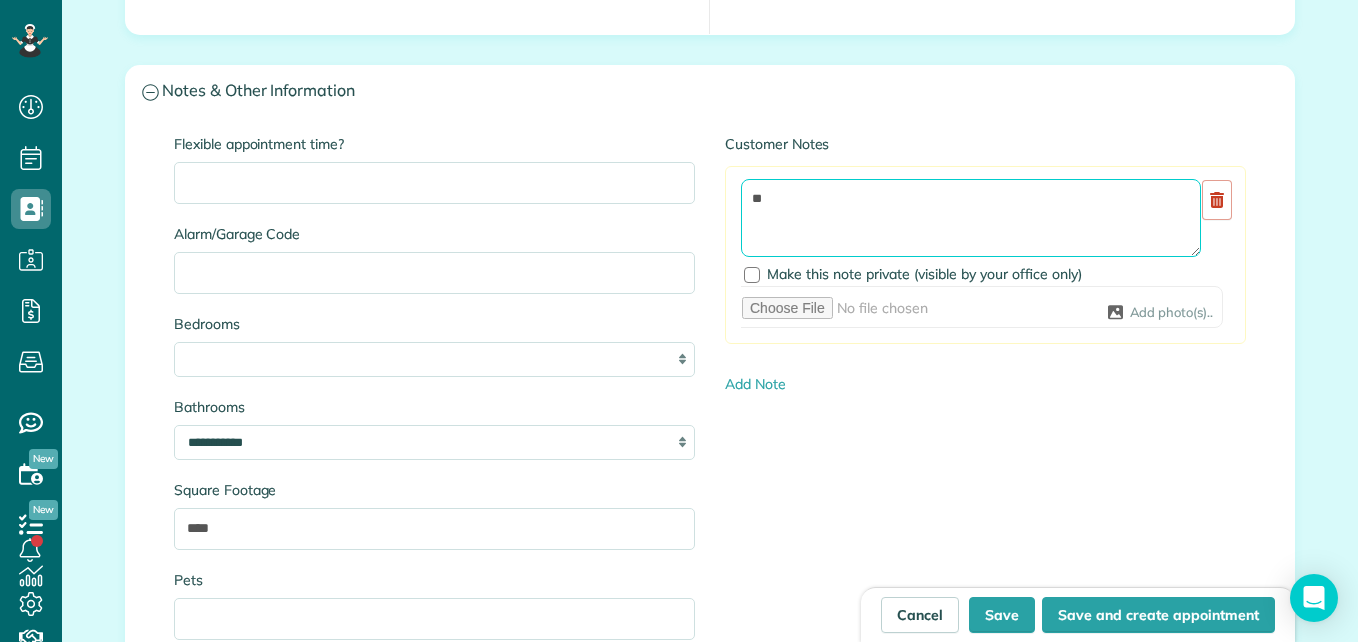 type on "*" 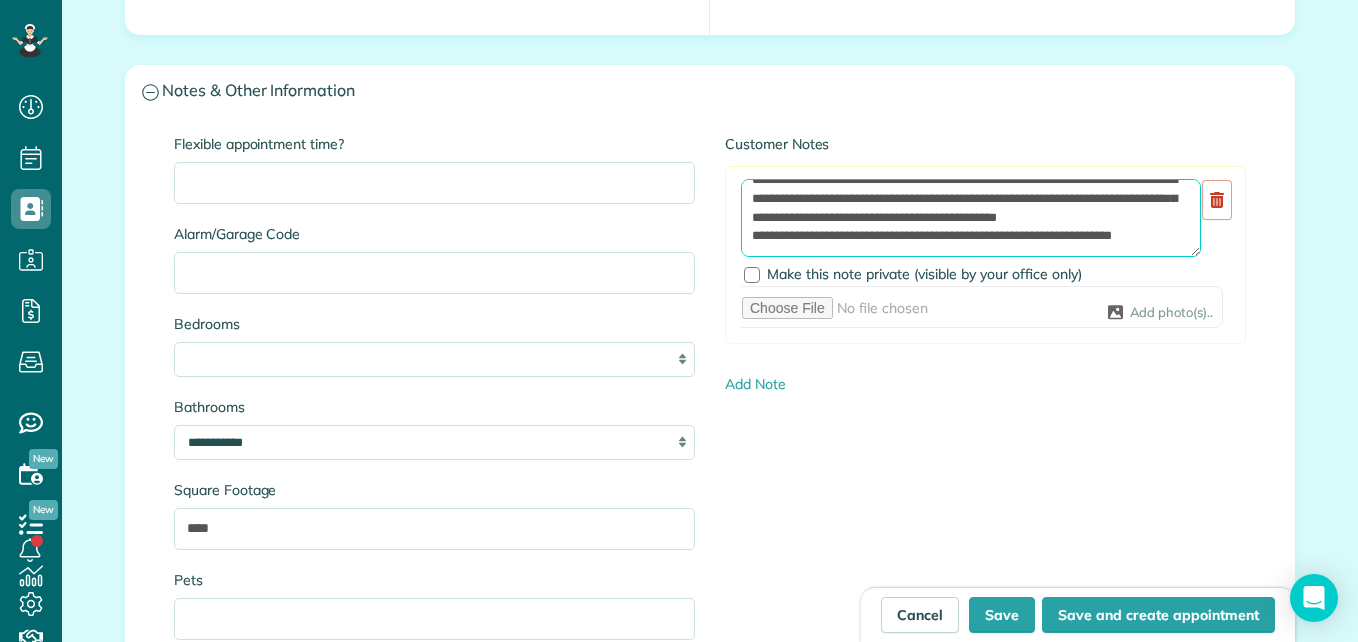 scroll, scrollTop: 63, scrollLeft: 0, axis: vertical 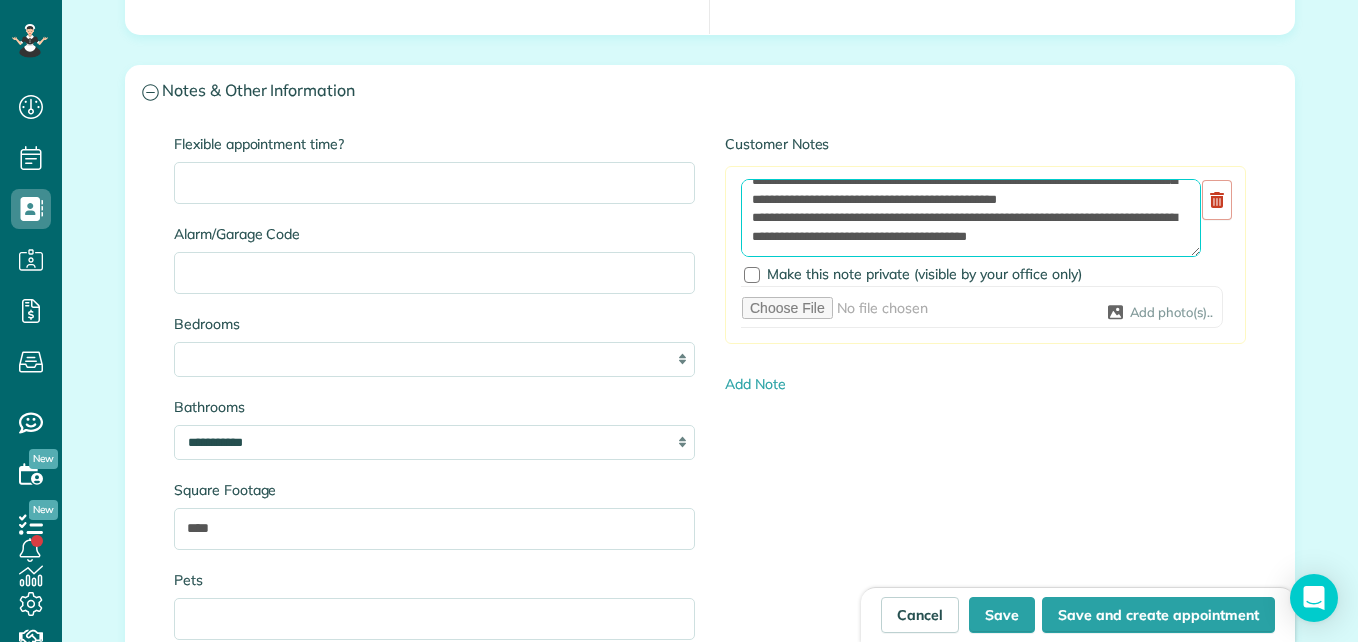 click on "**********" at bounding box center [971, 218] 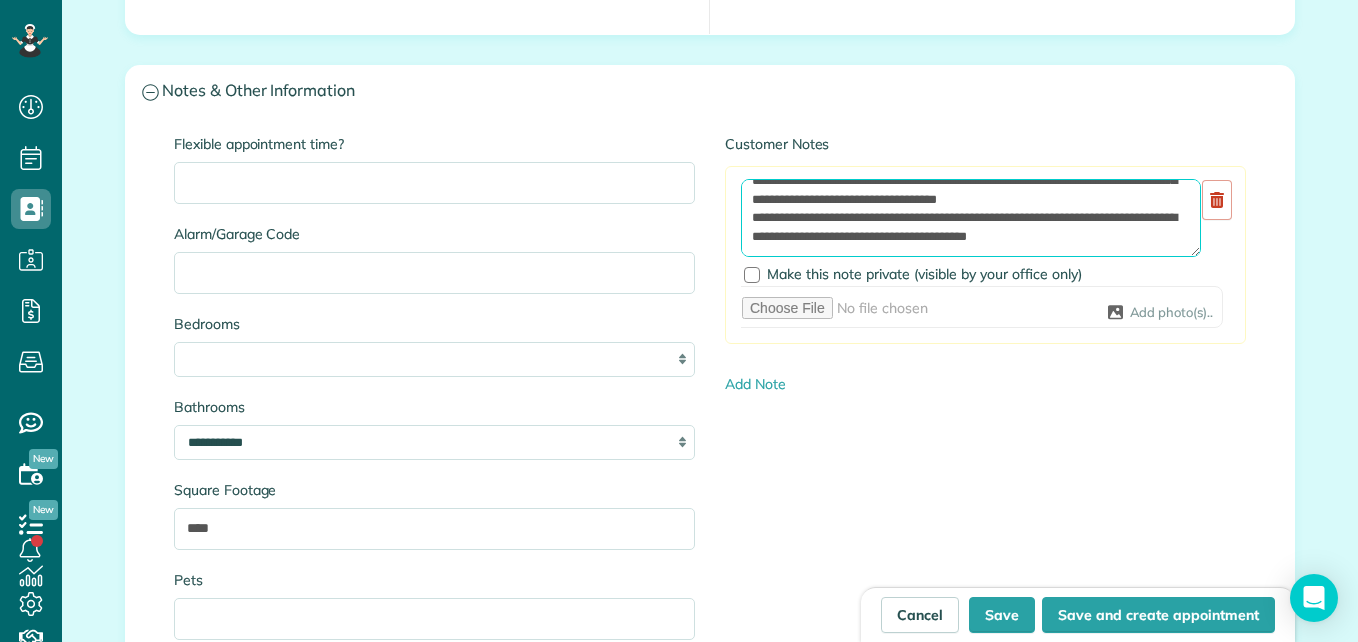 click on "**********" at bounding box center (971, 218) 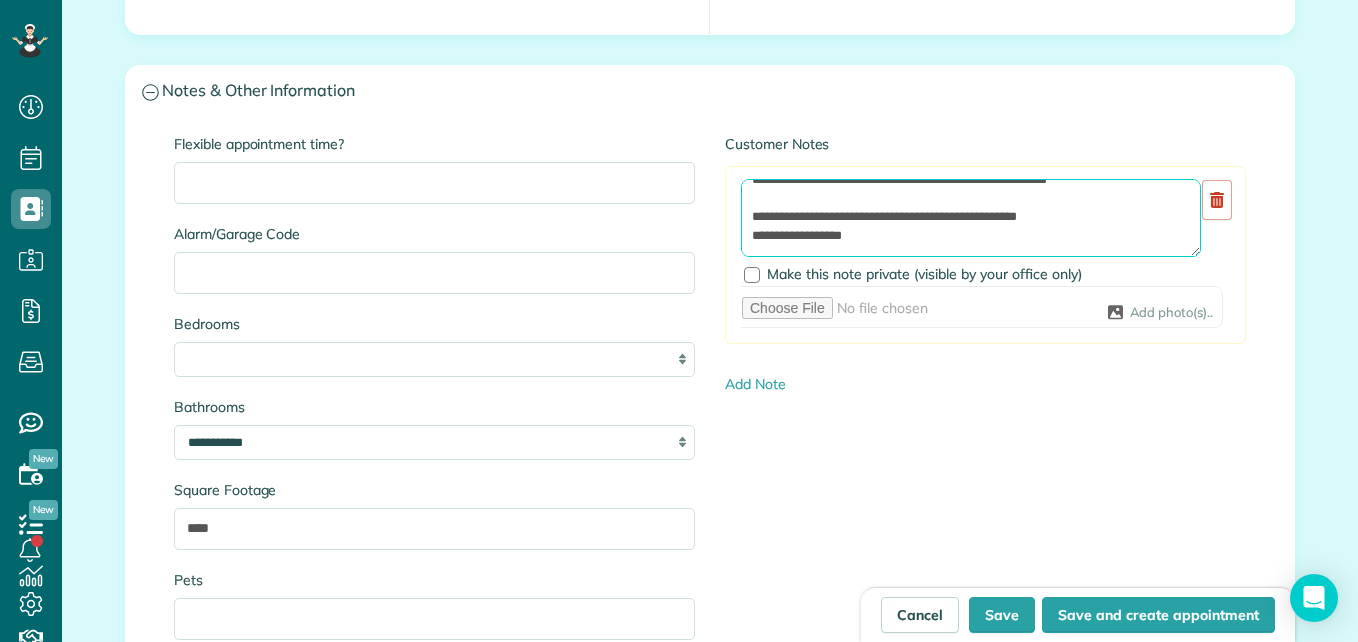 scroll, scrollTop: 193, scrollLeft: 0, axis: vertical 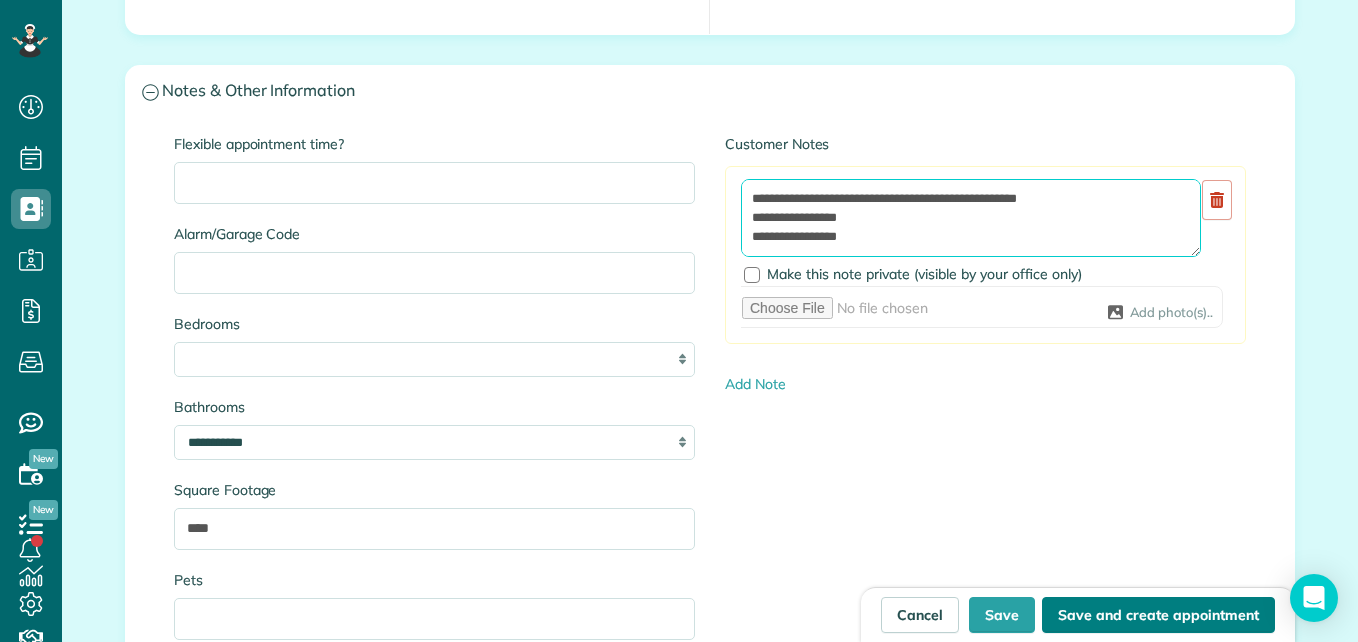 type on "**********" 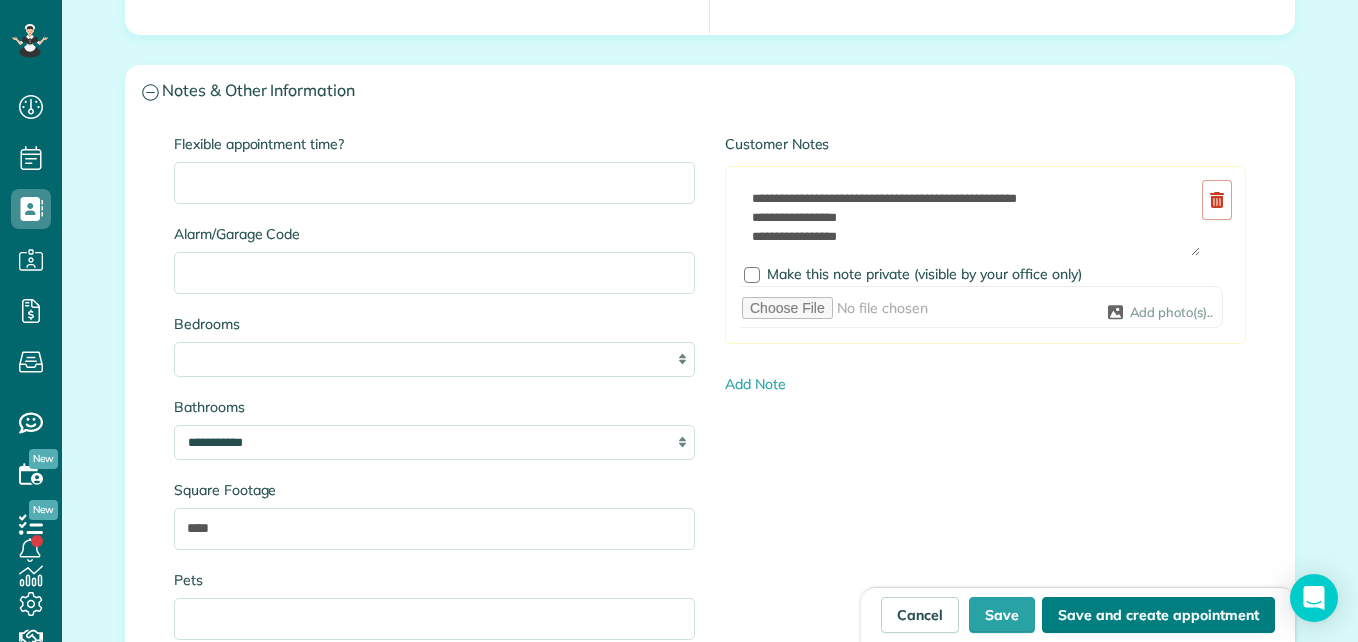 click on "Save and create appointment" at bounding box center [1158, 615] 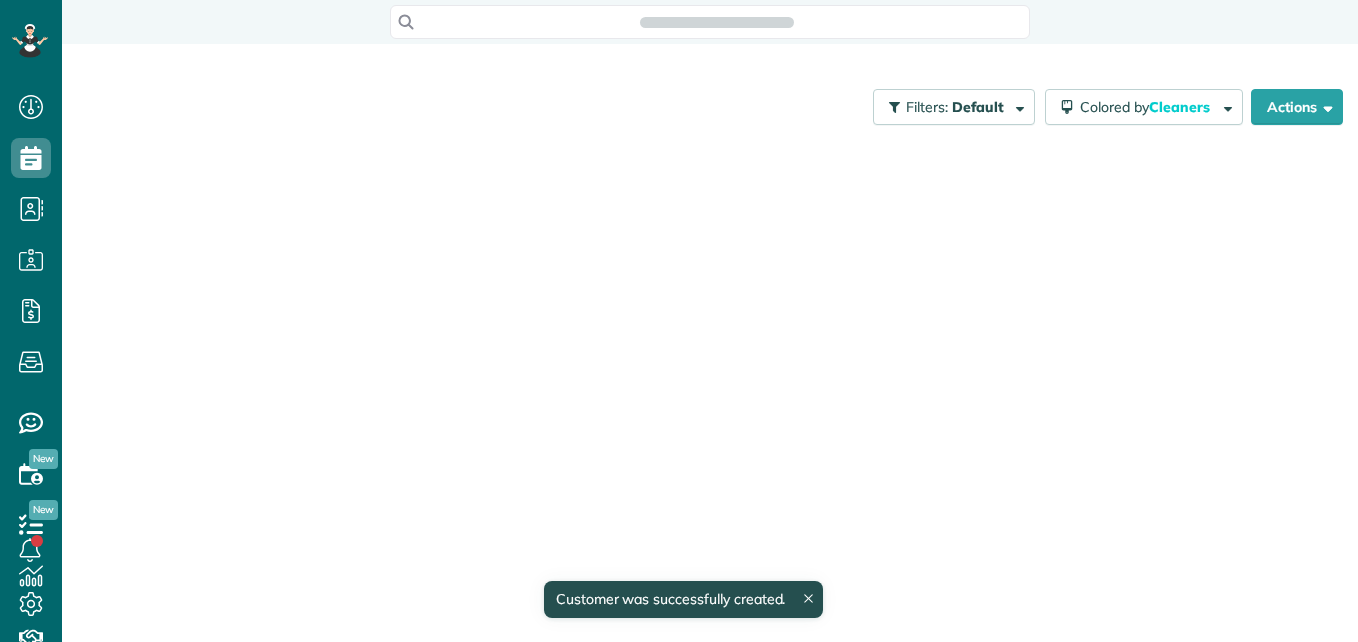 scroll, scrollTop: 0, scrollLeft: 0, axis: both 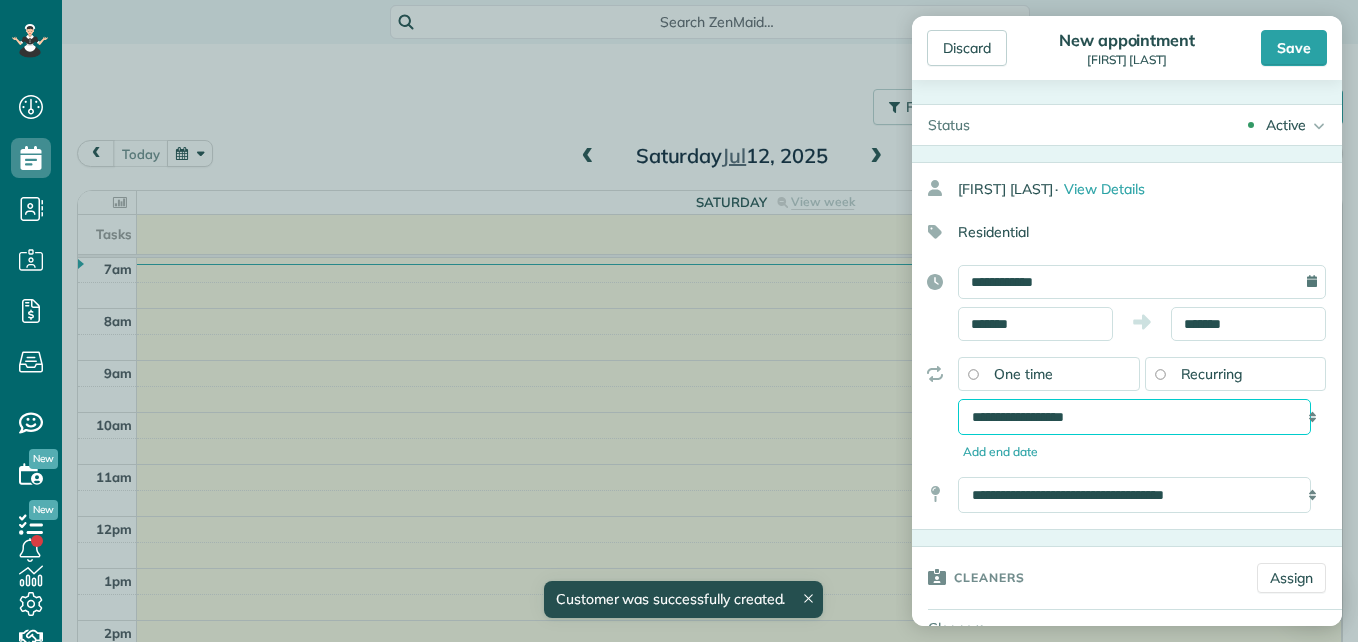 click on "**********" at bounding box center [1134, 417] 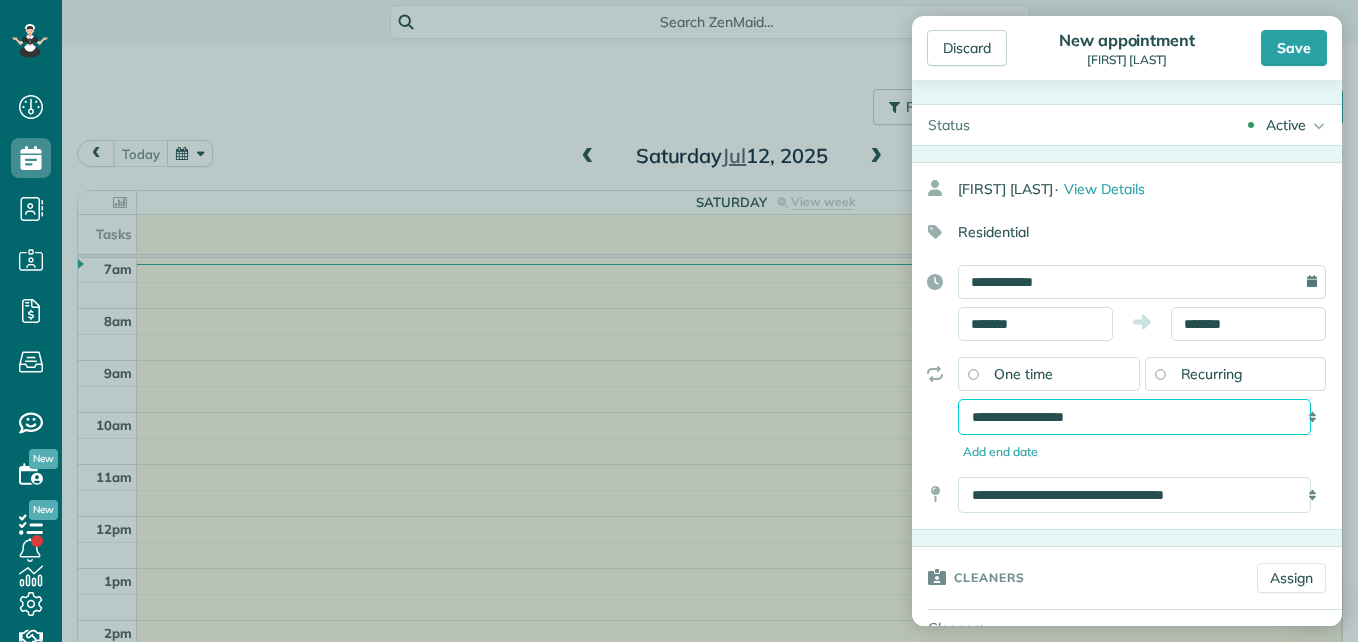 select on "**********" 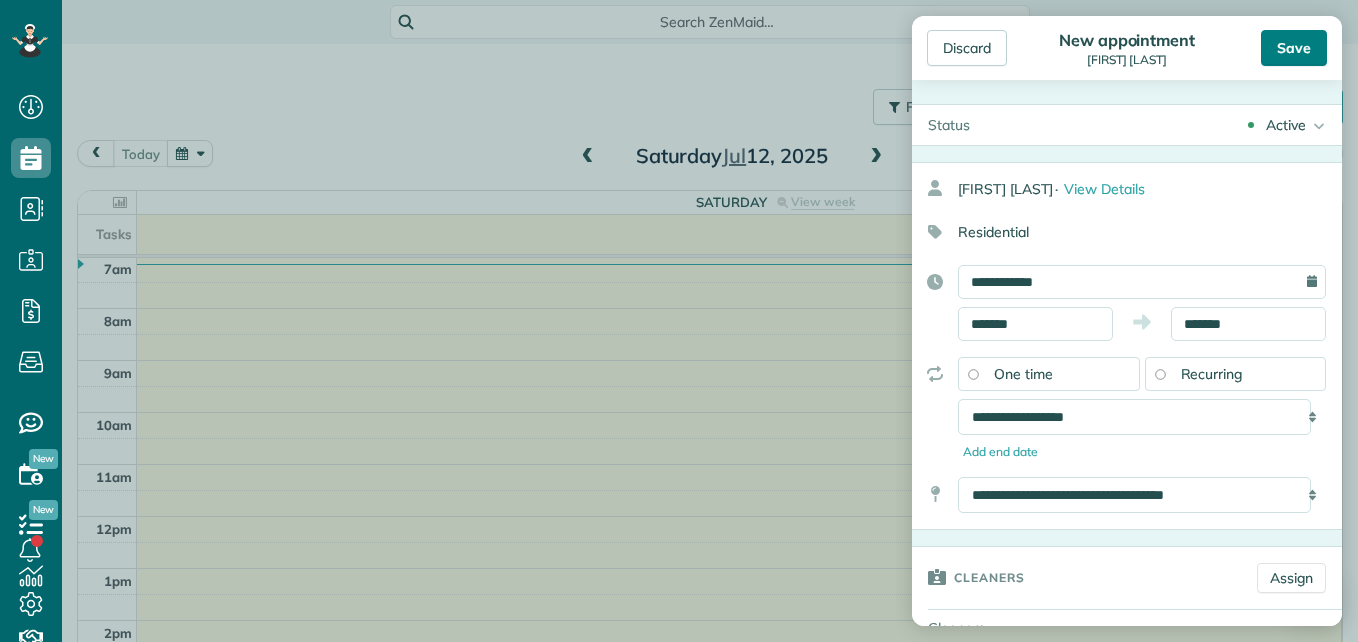 click on "Save" at bounding box center [1294, 48] 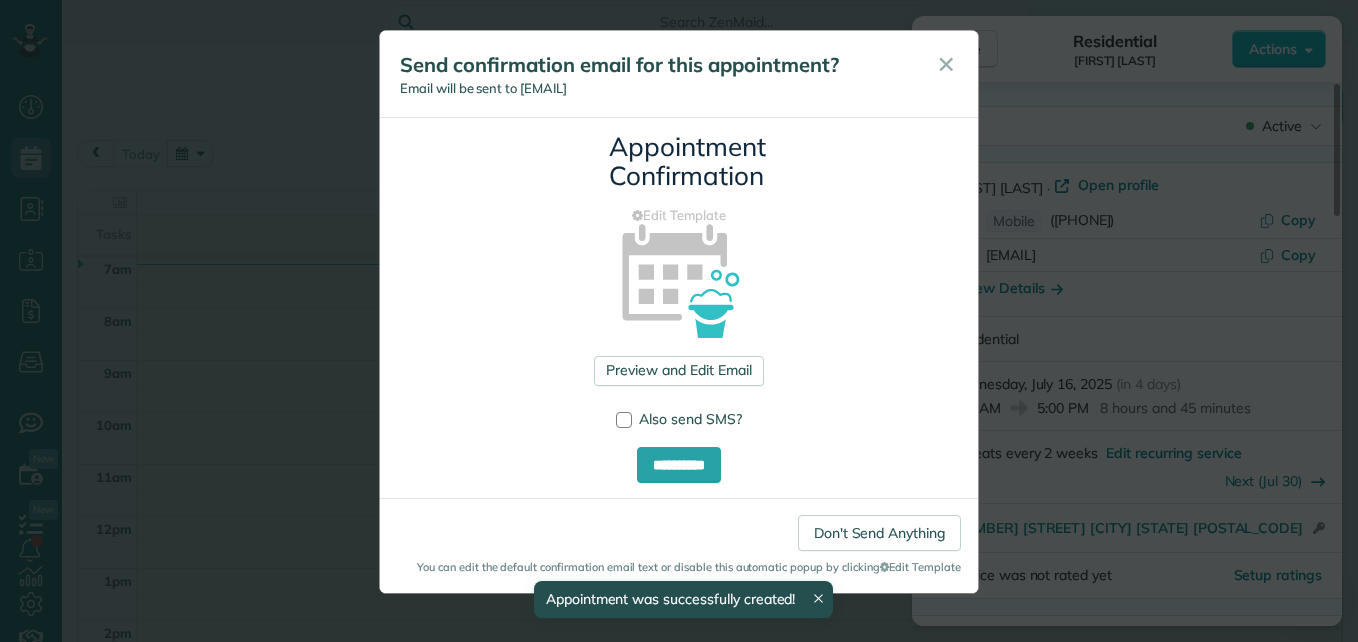 click at bounding box center [624, 420] 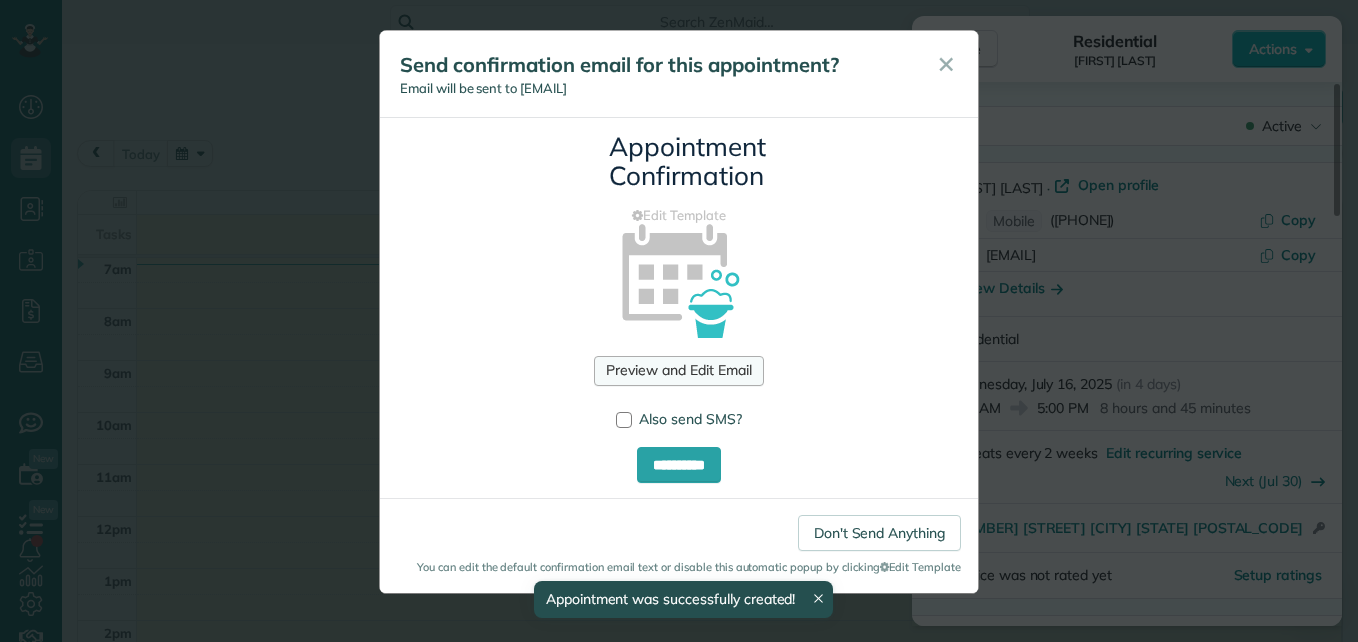 click on "Preview and Edit Email" at bounding box center [678, 371] 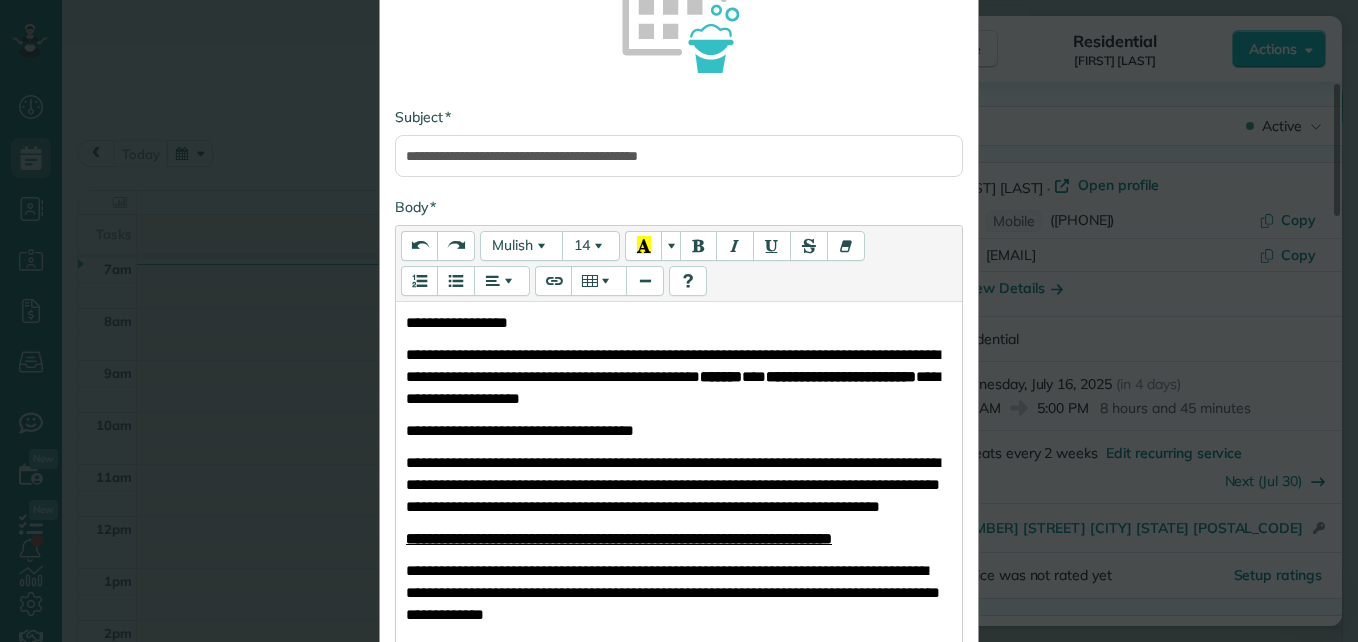 scroll, scrollTop: 300, scrollLeft: 0, axis: vertical 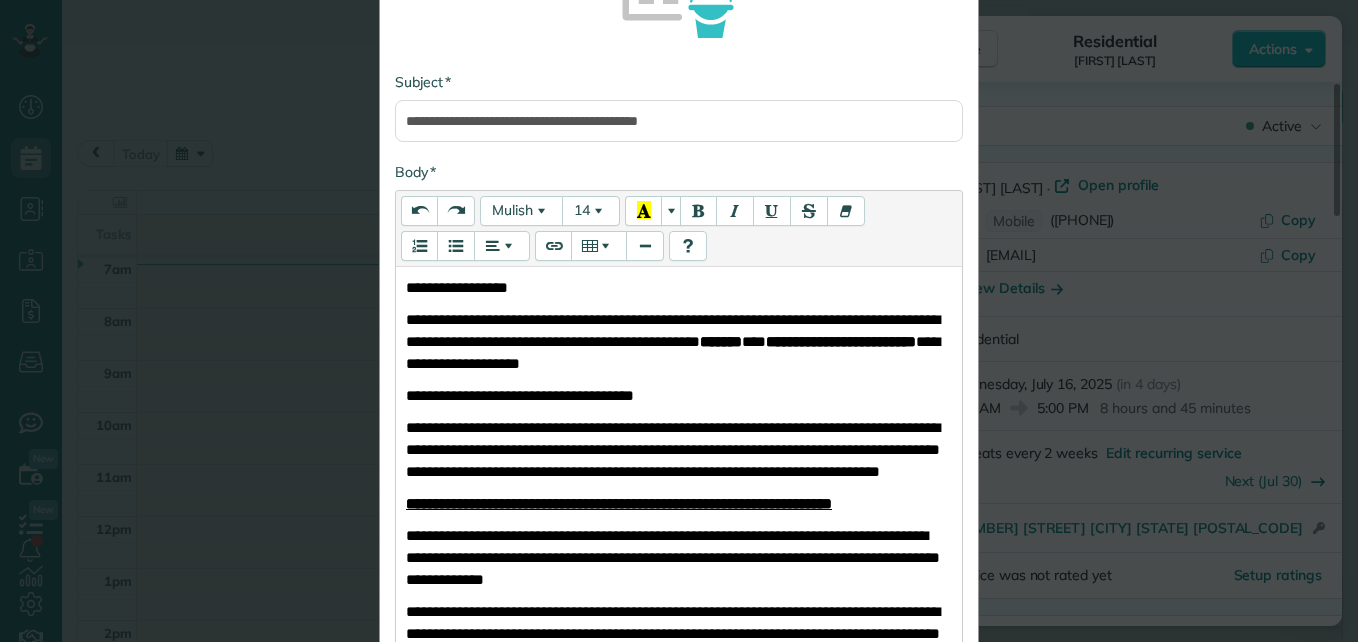click on "**********" at bounding box center (673, 341) 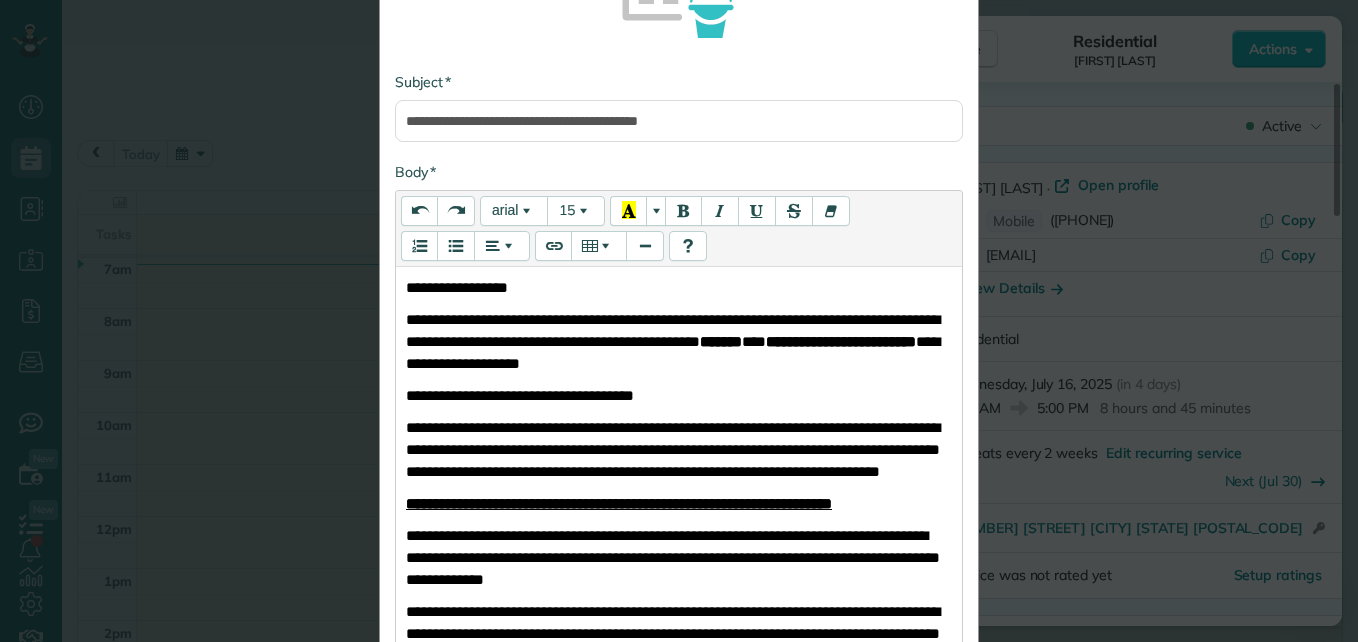type 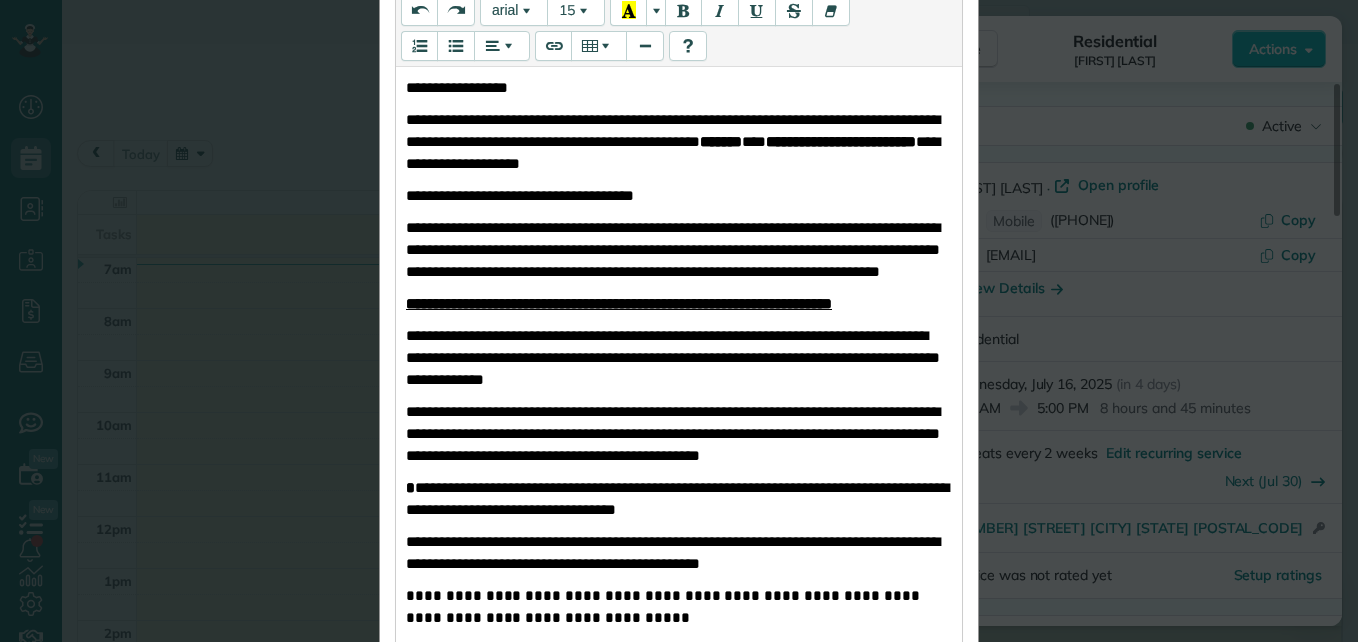 scroll, scrollTop: 600, scrollLeft: 0, axis: vertical 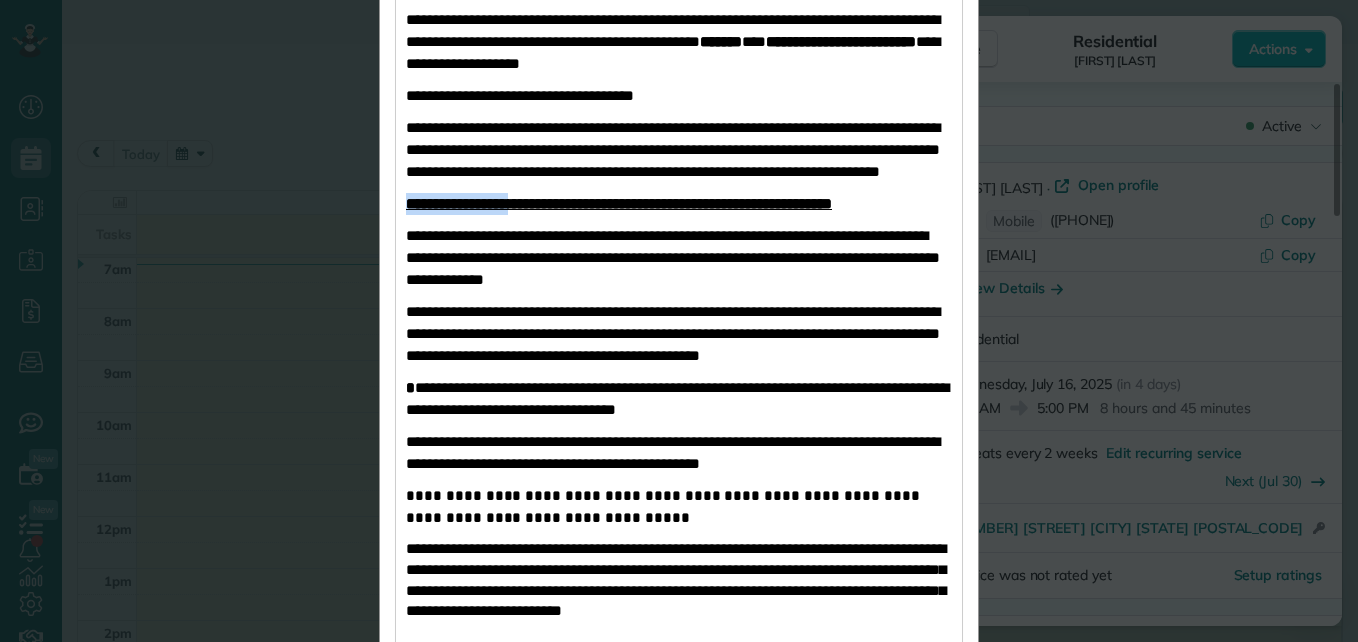 drag, startPoint x: 396, startPoint y: 225, endPoint x: 534, endPoint y: 229, distance: 138.05795 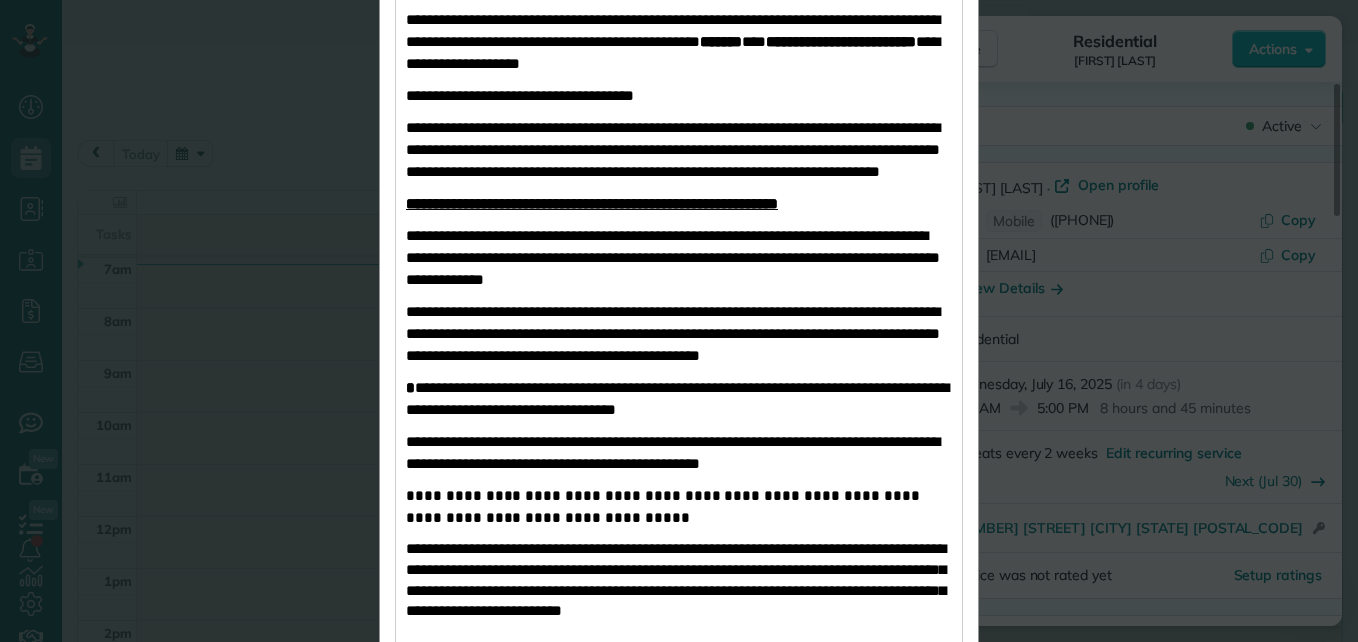 click on "**********" at bounding box center (592, 203) 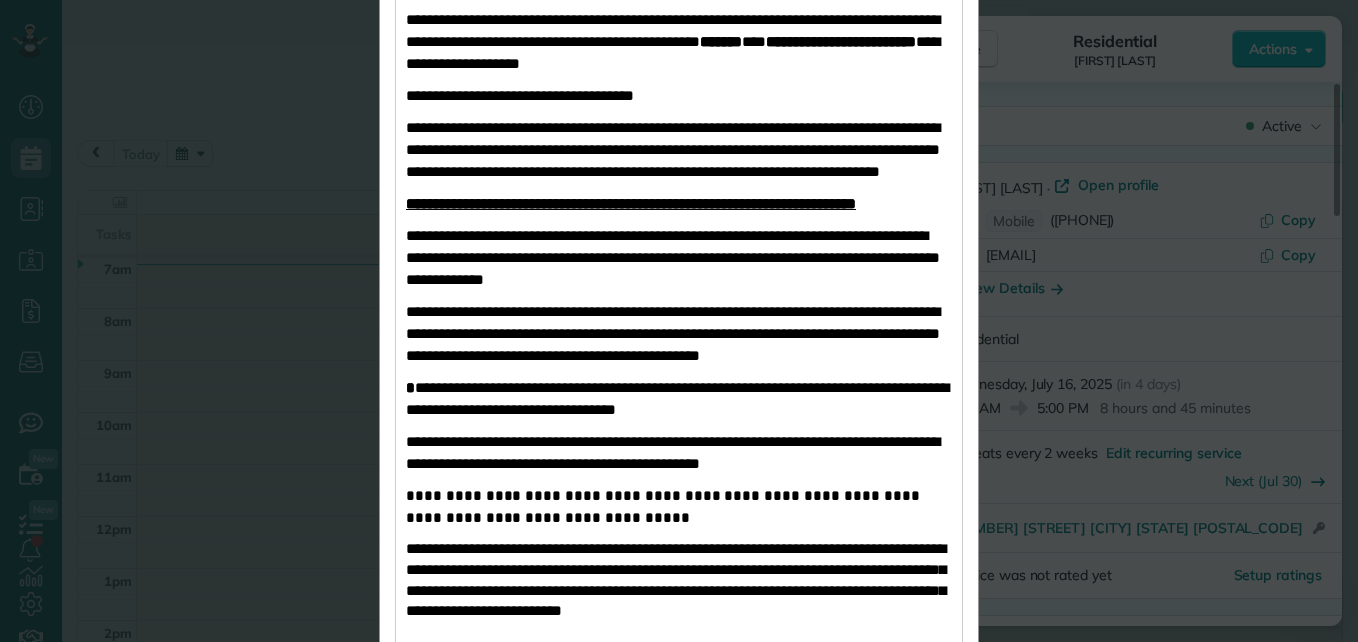 click on "**********" at bounding box center (631, 203) 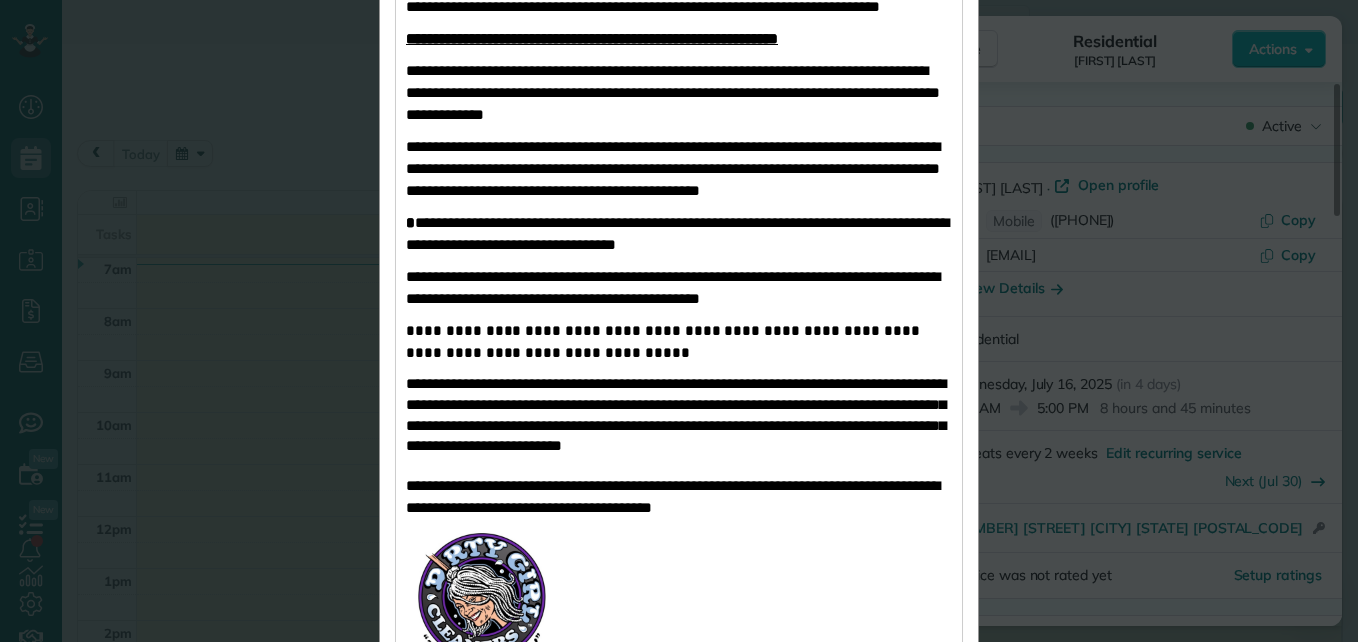 scroll, scrollTop: 800, scrollLeft: 0, axis: vertical 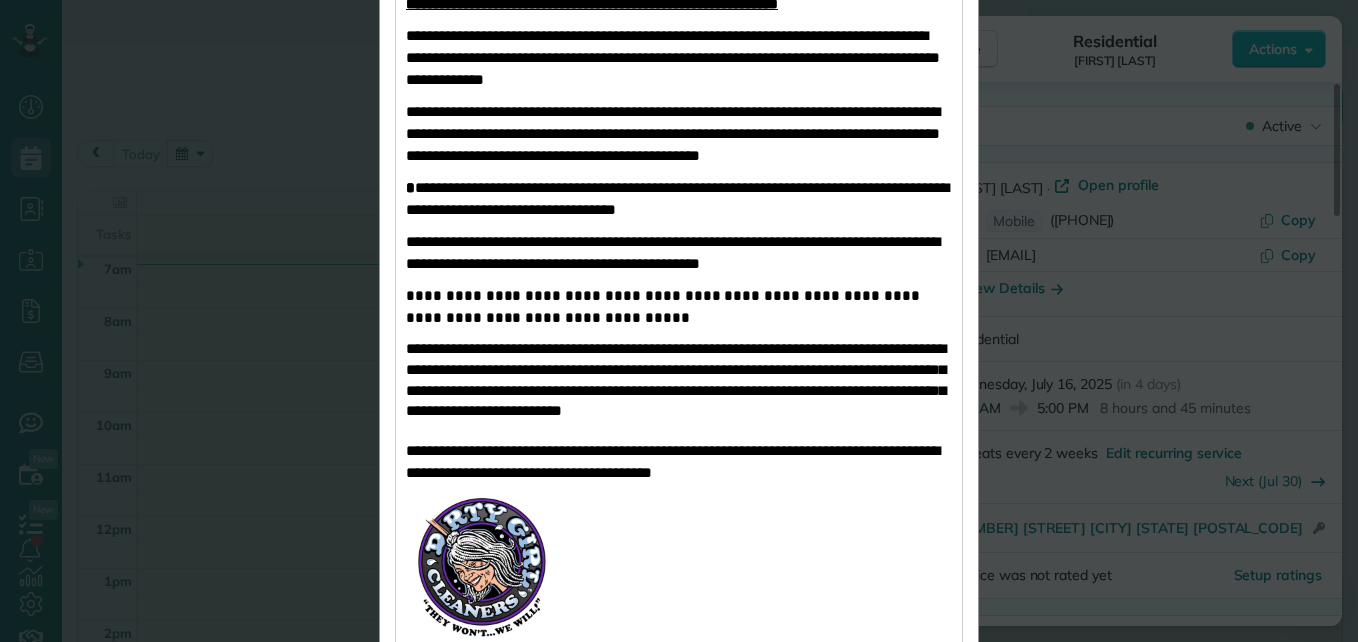 click on "**********" at bounding box center (679, 134) 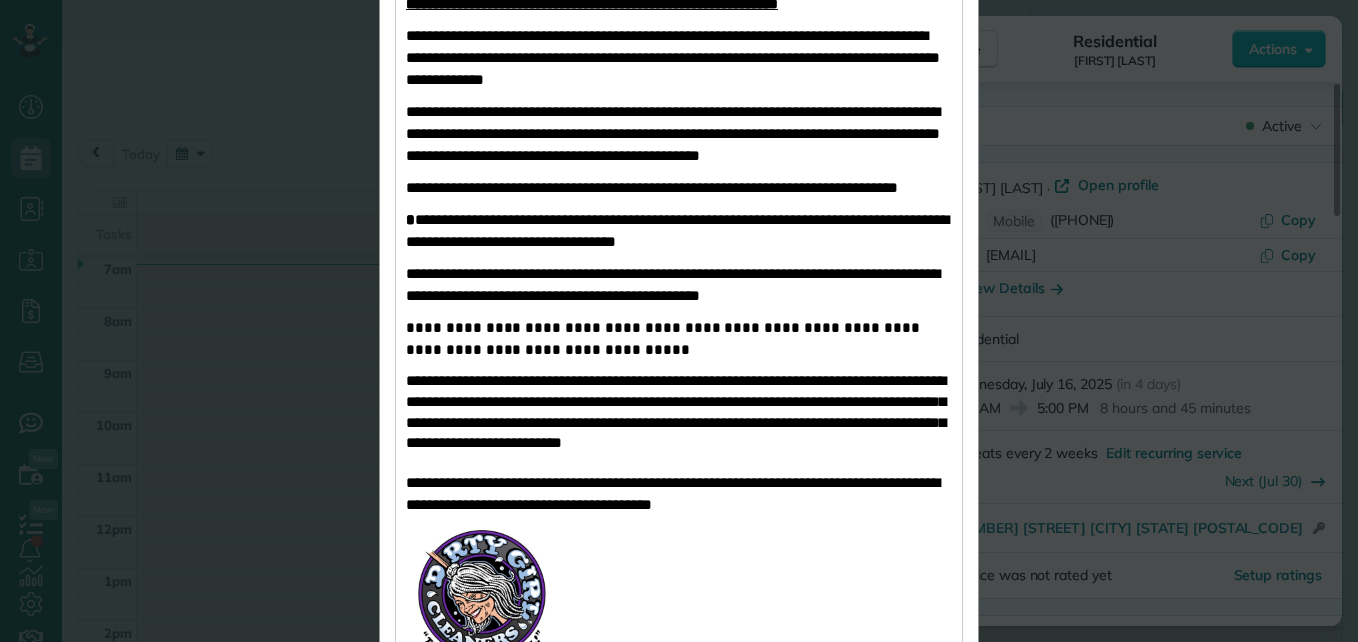 click on "**********" at bounding box center [679, 188] 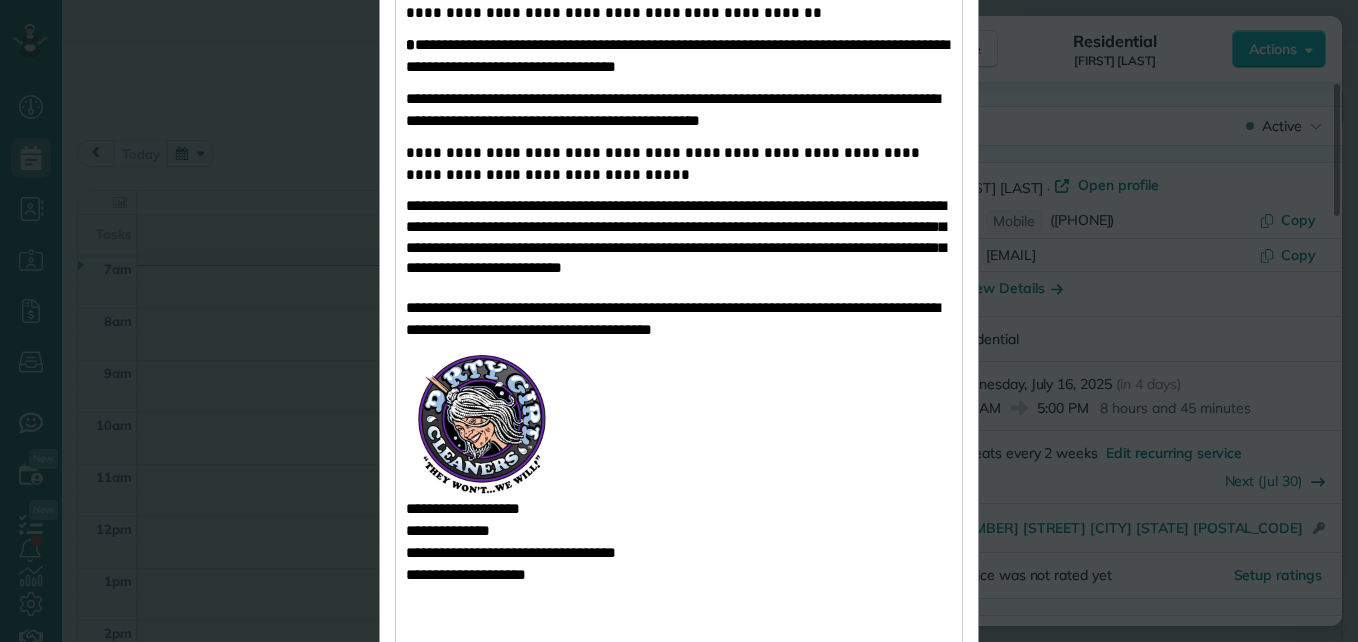 scroll, scrollTop: 1000, scrollLeft: 0, axis: vertical 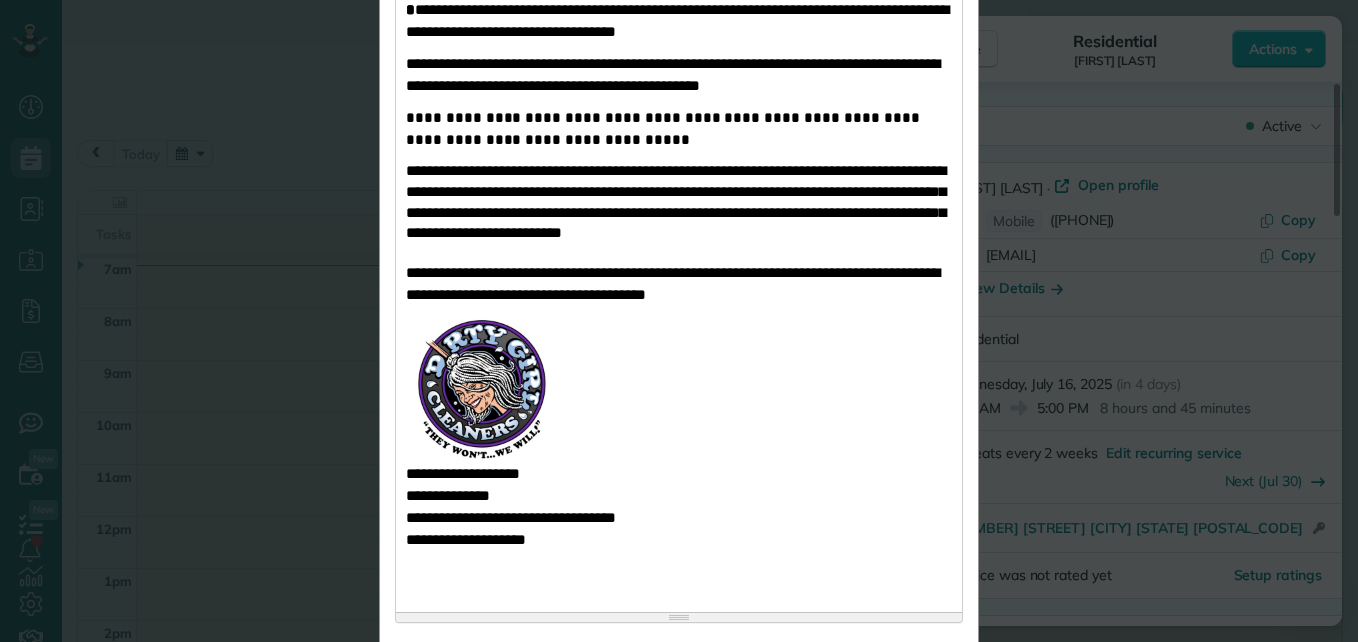 click at bounding box center [679, 389] 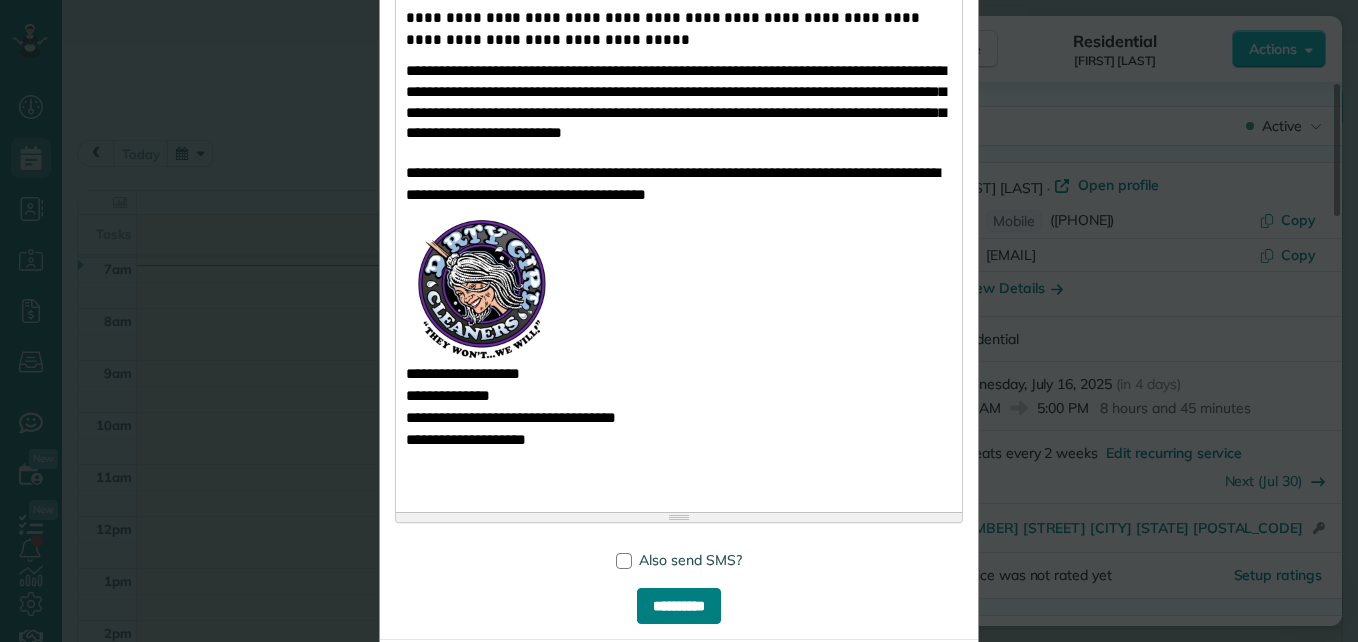 click on "**********" at bounding box center (679, 606) 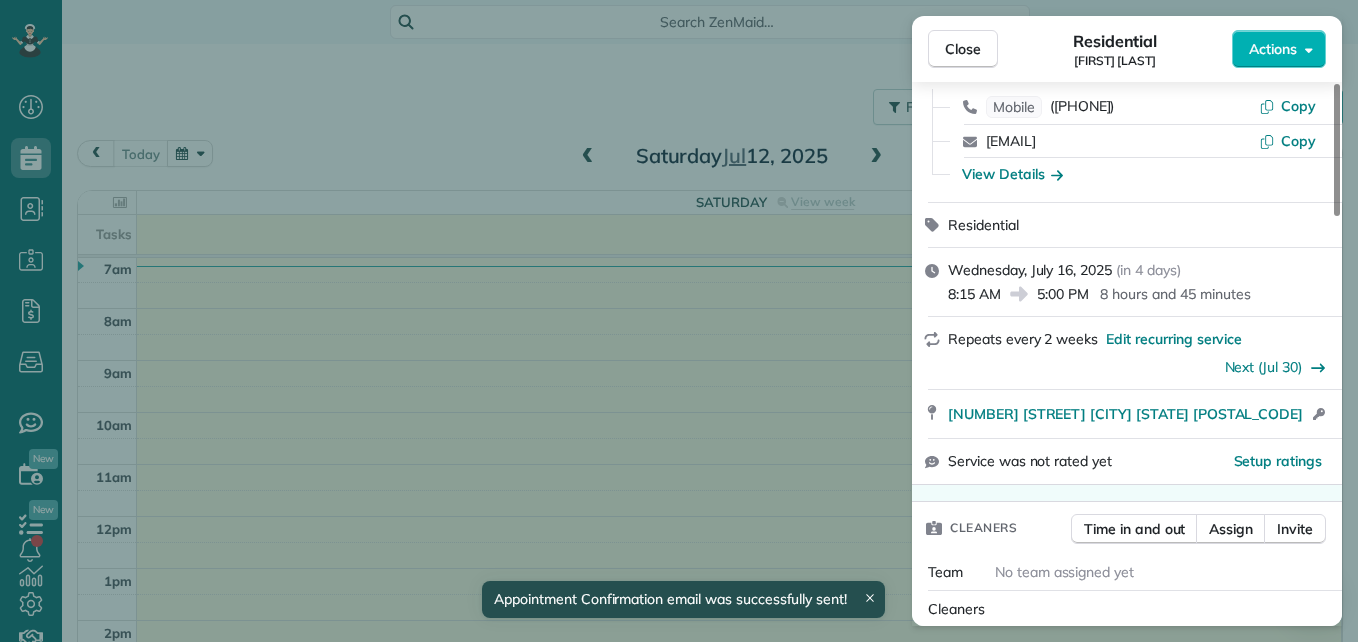 scroll, scrollTop: 400, scrollLeft: 0, axis: vertical 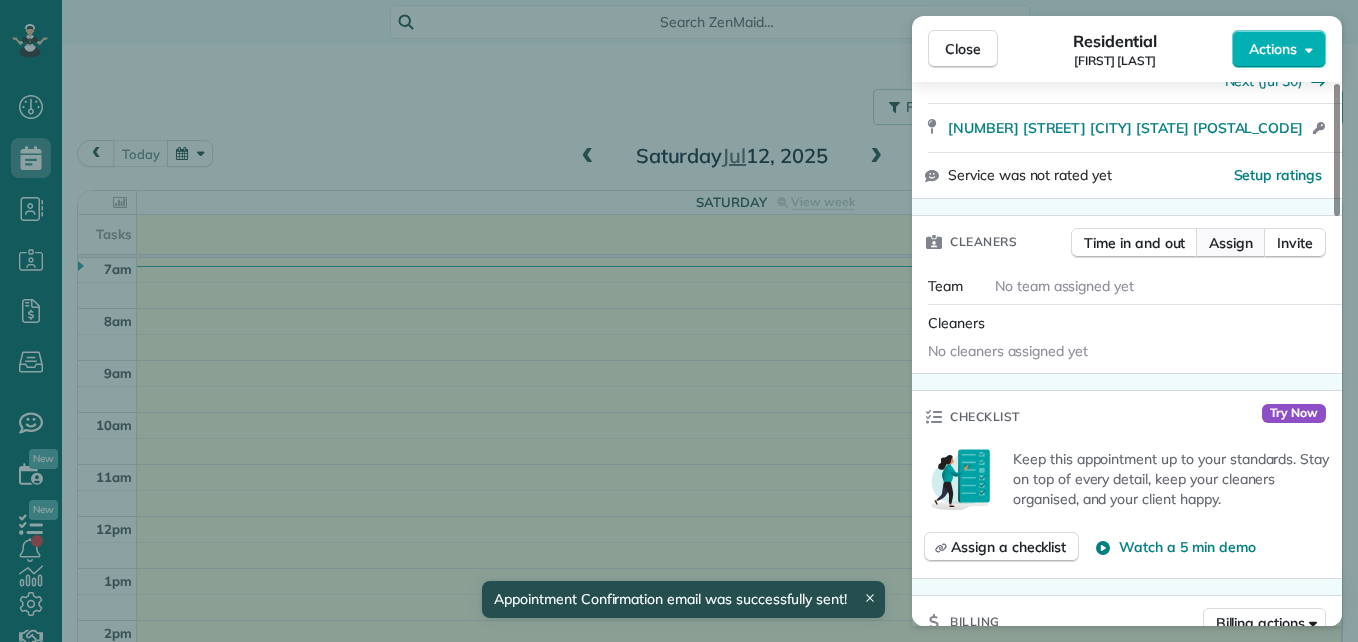 click on "Assign" at bounding box center (1231, 243) 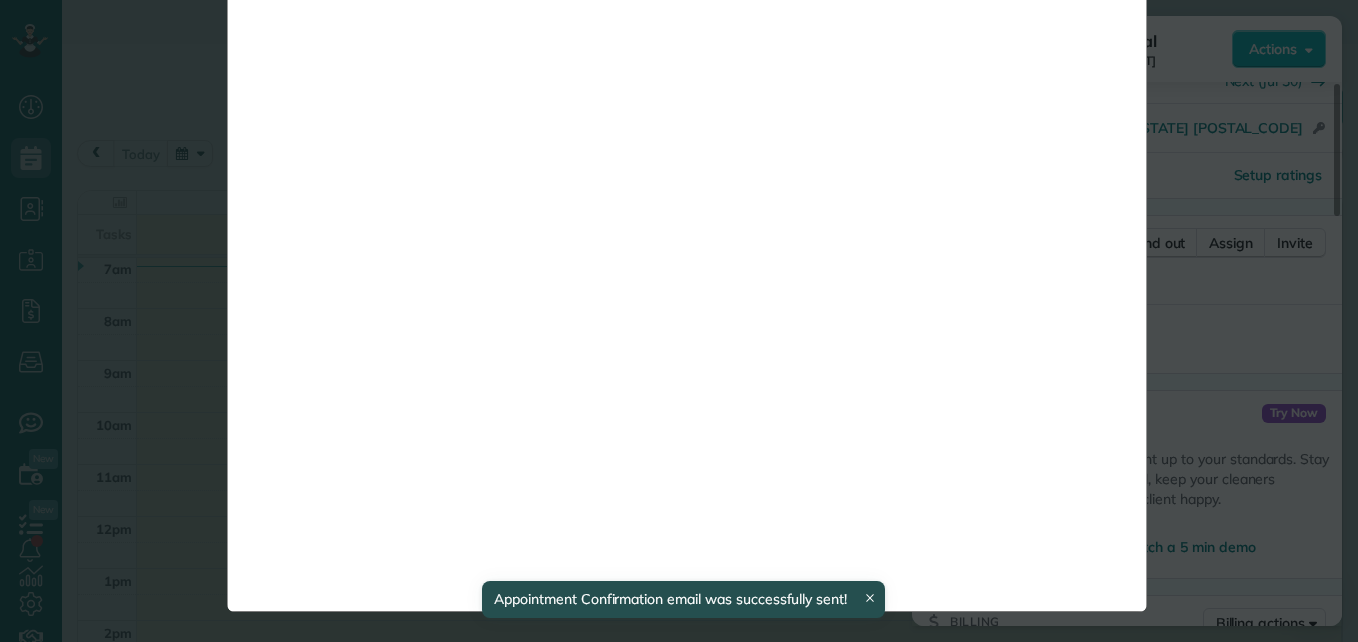 scroll, scrollTop: 0, scrollLeft: 0, axis: both 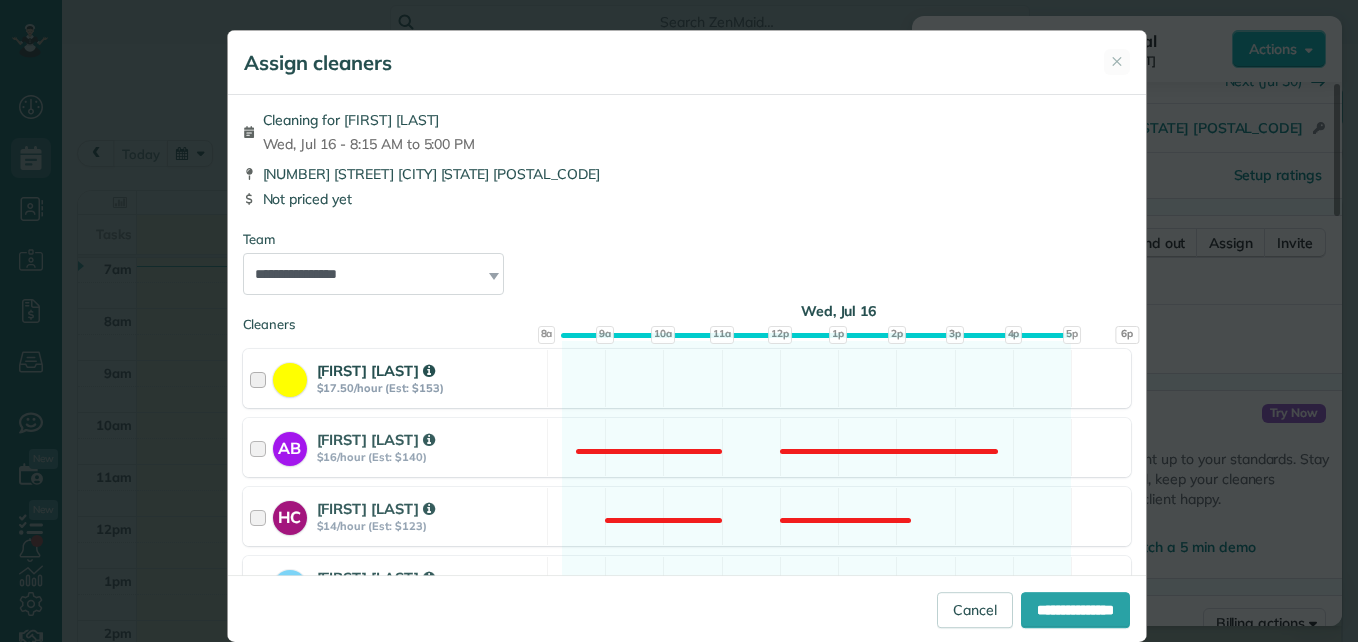 click at bounding box center (261, 378) 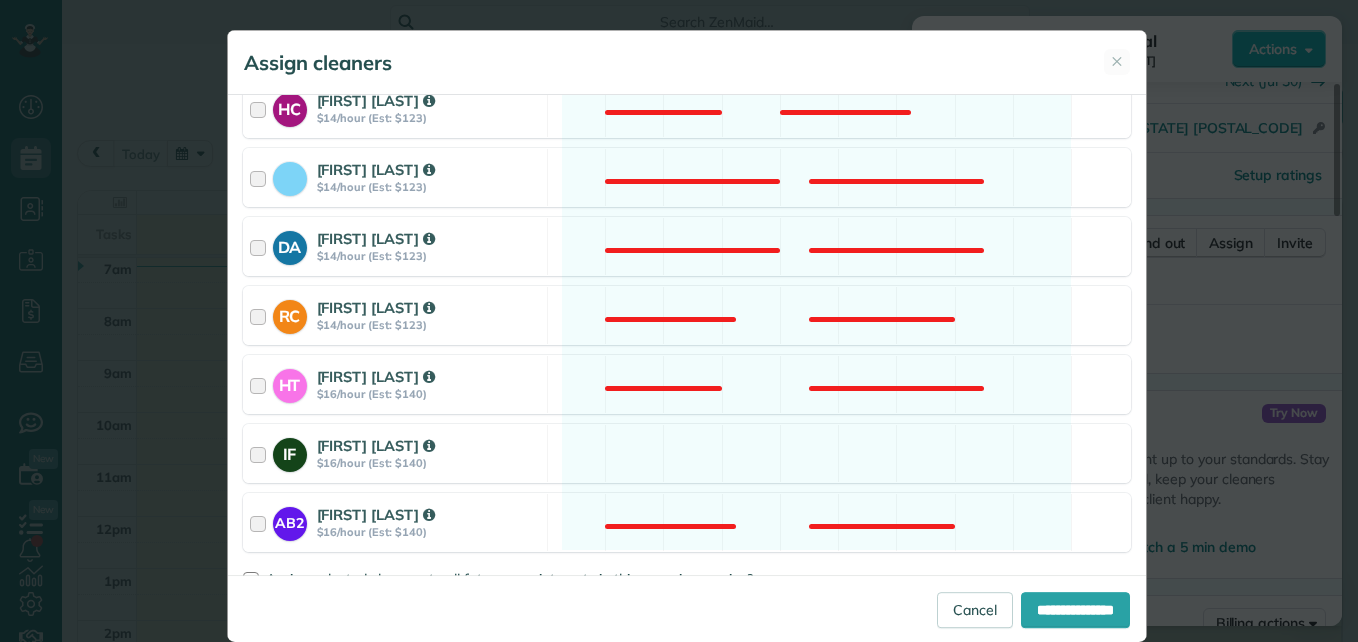 scroll, scrollTop: 456, scrollLeft: 0, axis: vertical 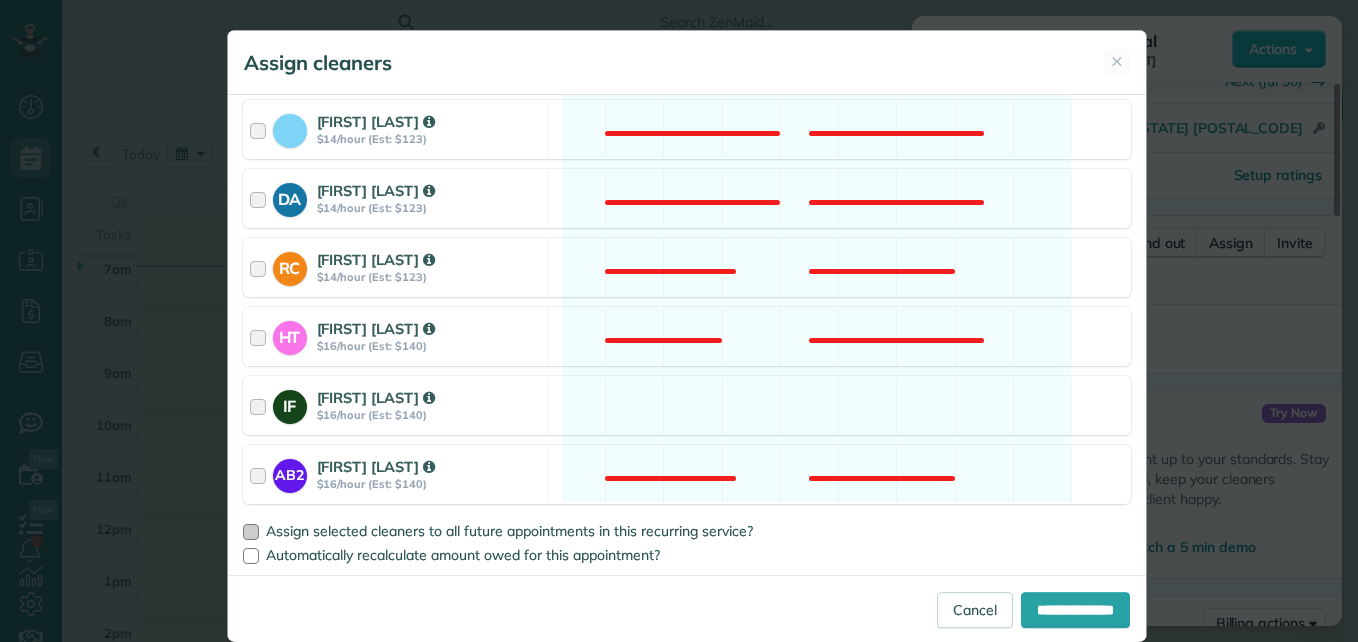 click at bounding box center (251, 532) 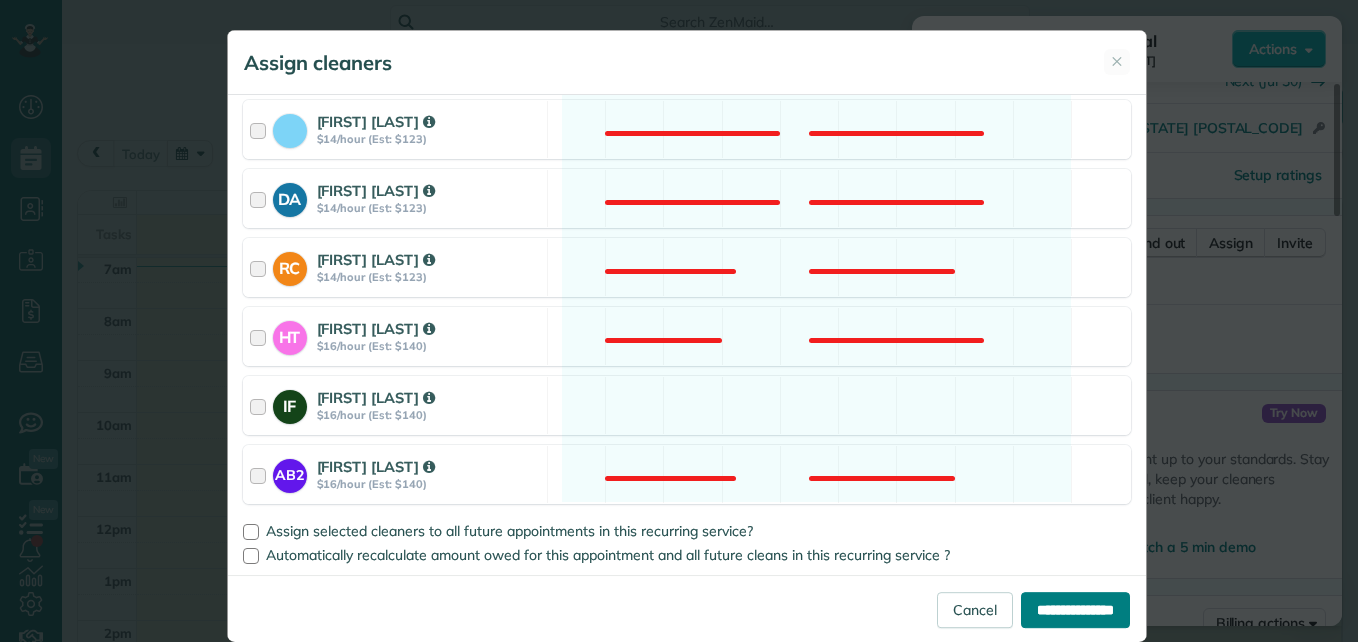 click on "**********" at bounding box center (1075, 610) 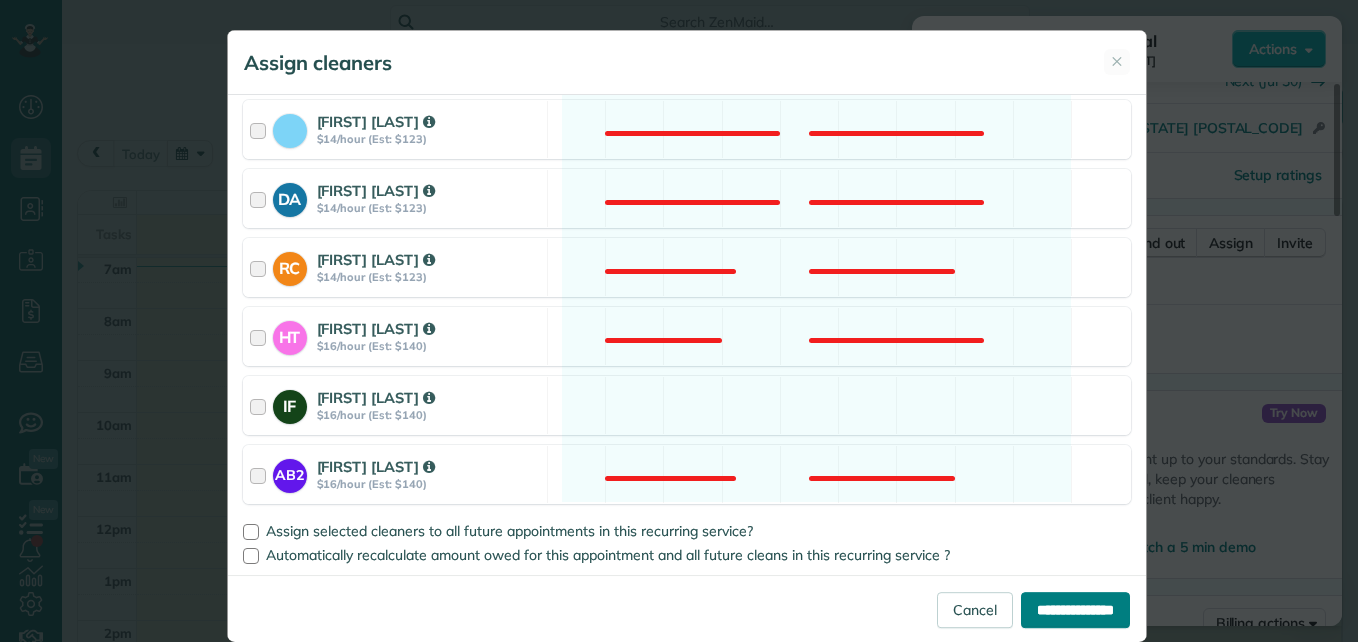 type on "**********" 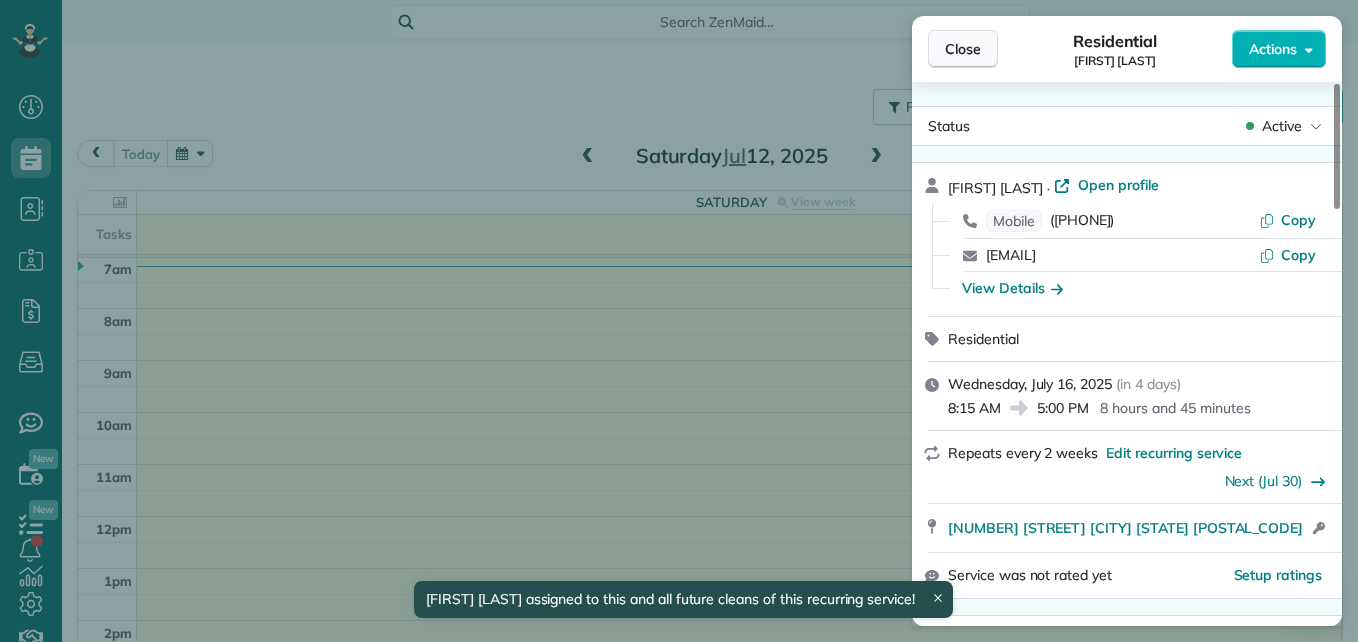 click on "Close" at bounding box center [963, 49] 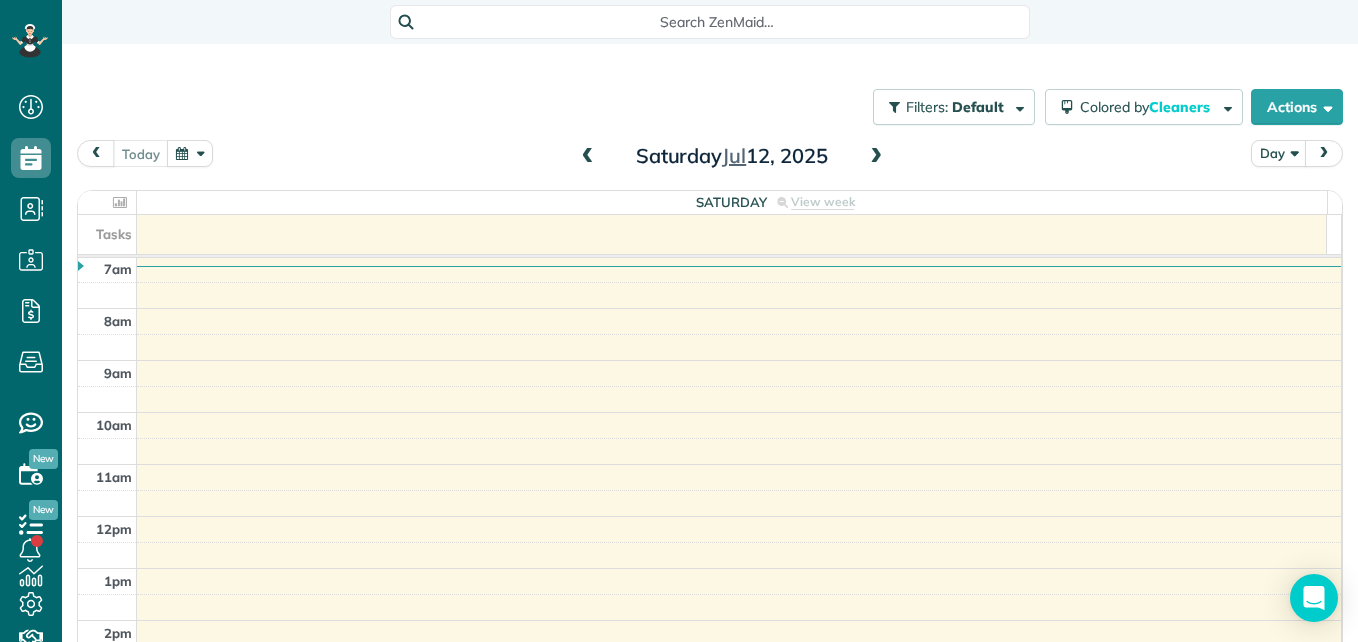 click on "today   Day Saturday  Jul  12, 2025" at bounding box center [710, 158] 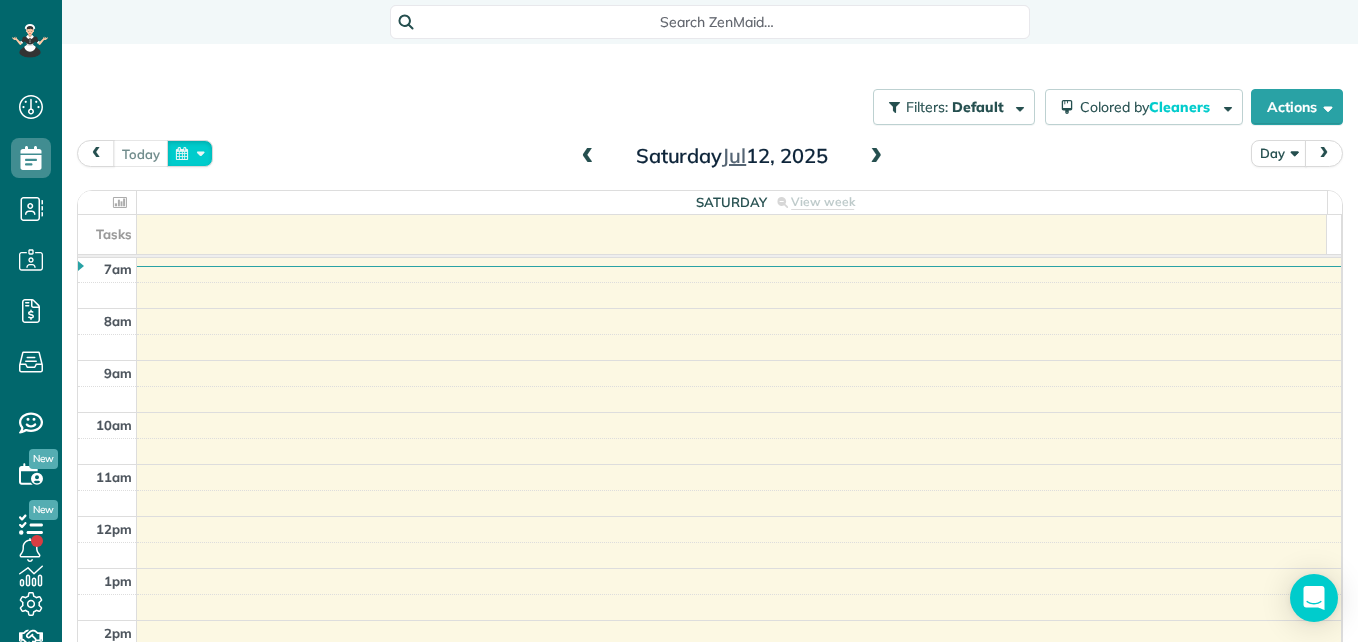 click at bounding box center (190, 153) 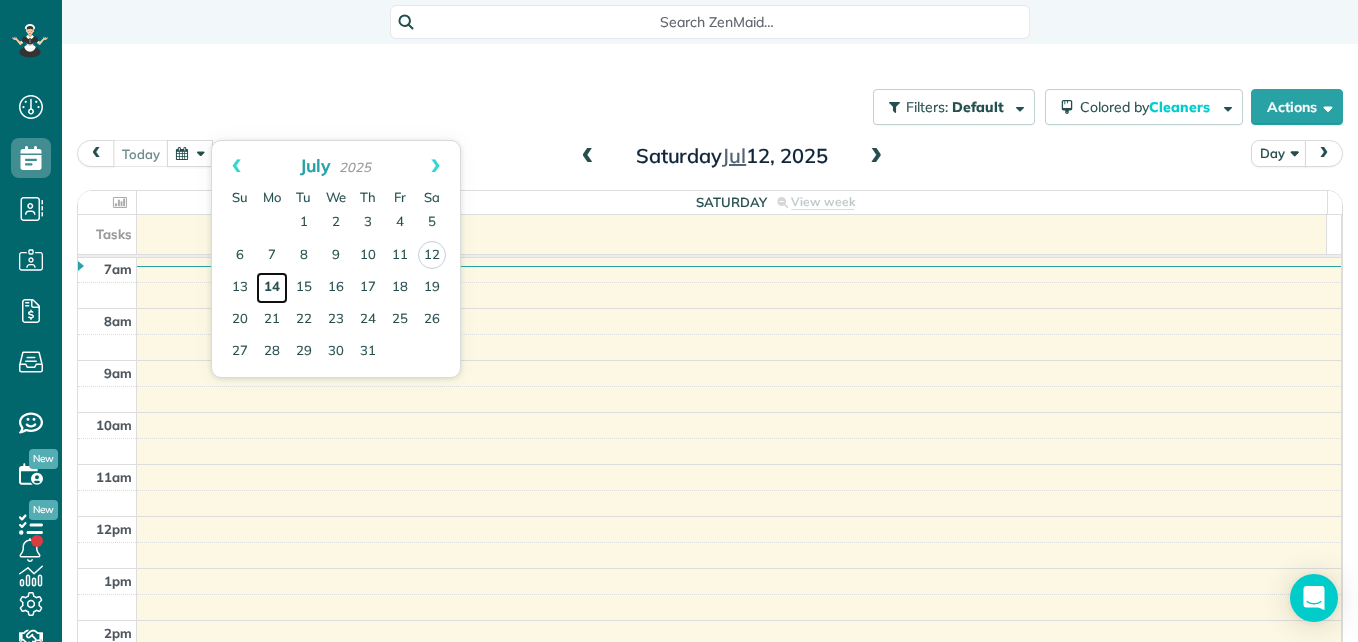 click on "14" at bounding box center (272, 288) 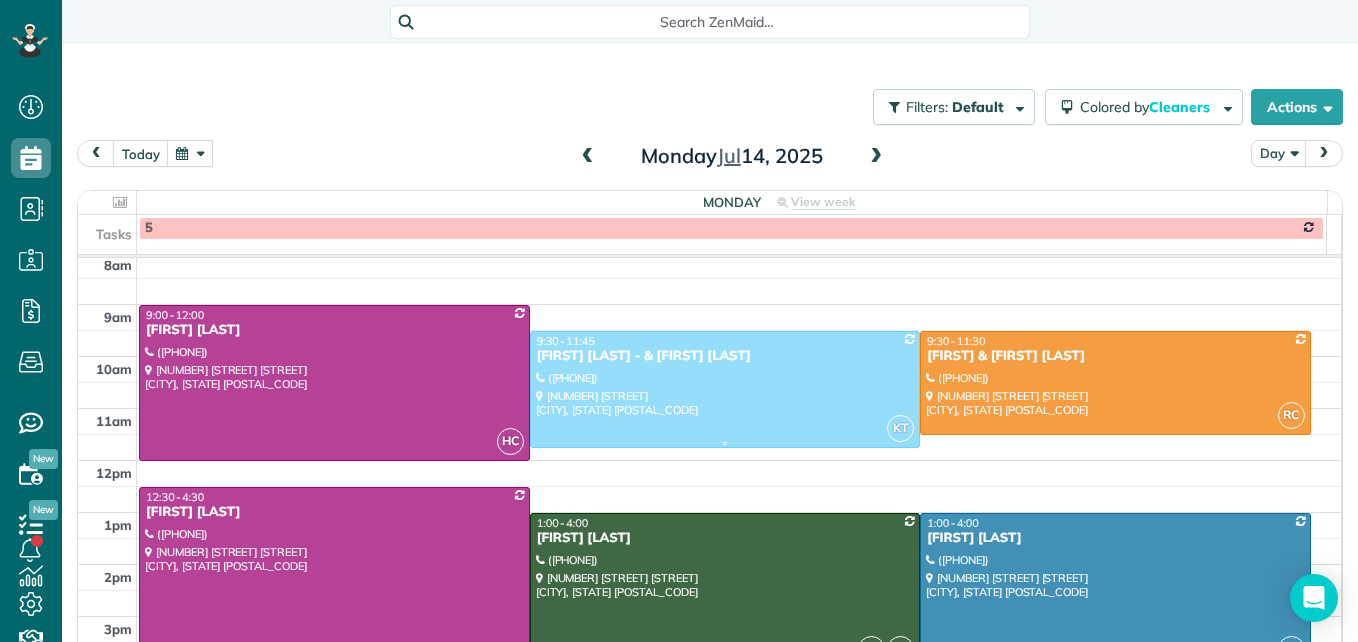 scroll, scrollTop: 309, scrollLeft: 0, axis: vertical 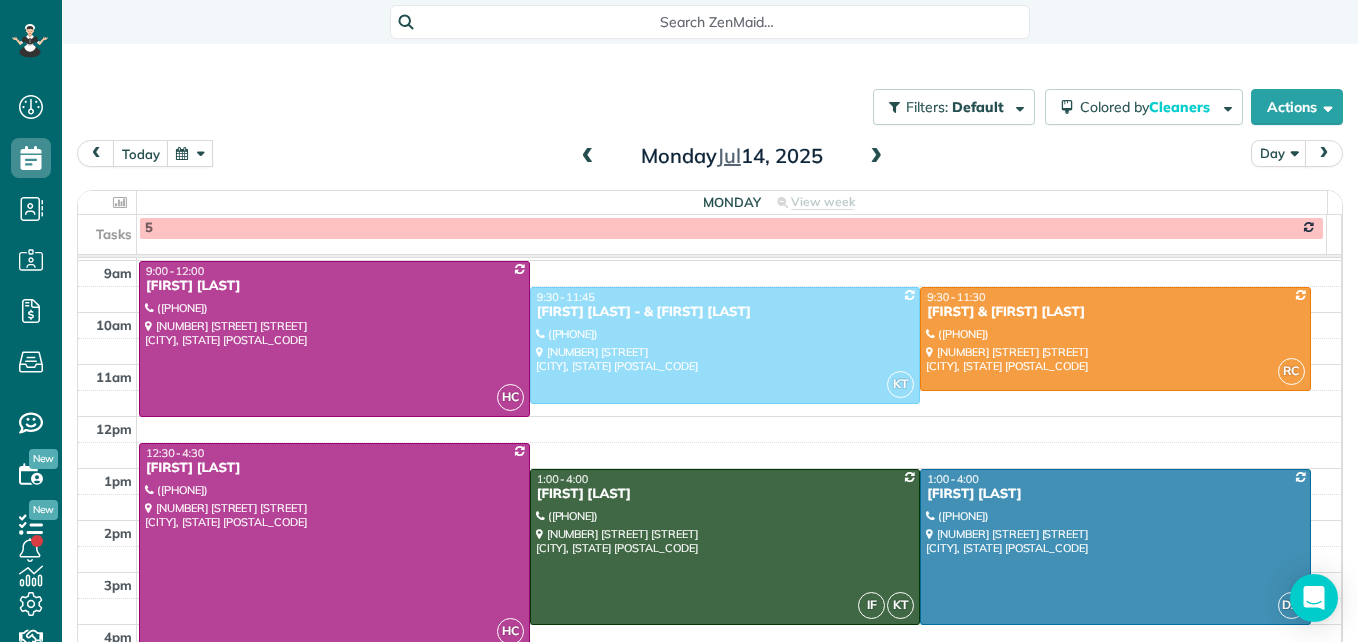click at bounding box center (190, 153) 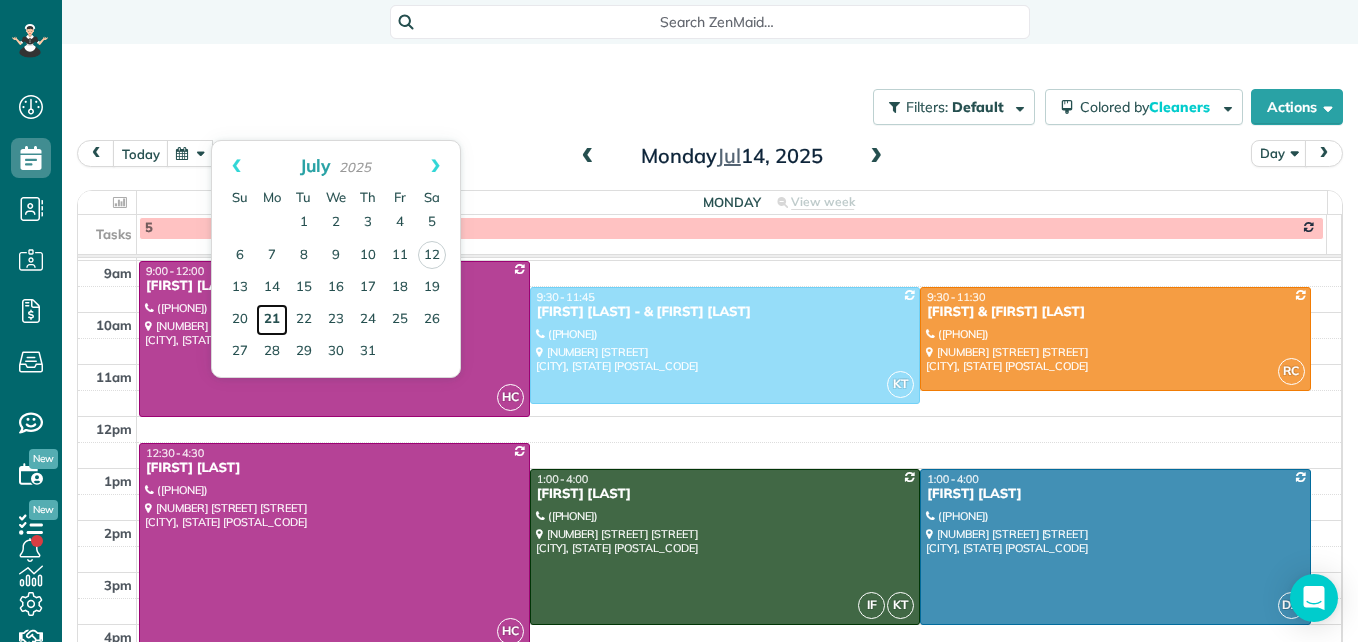 click on "21" at bounding box center [272, 320] 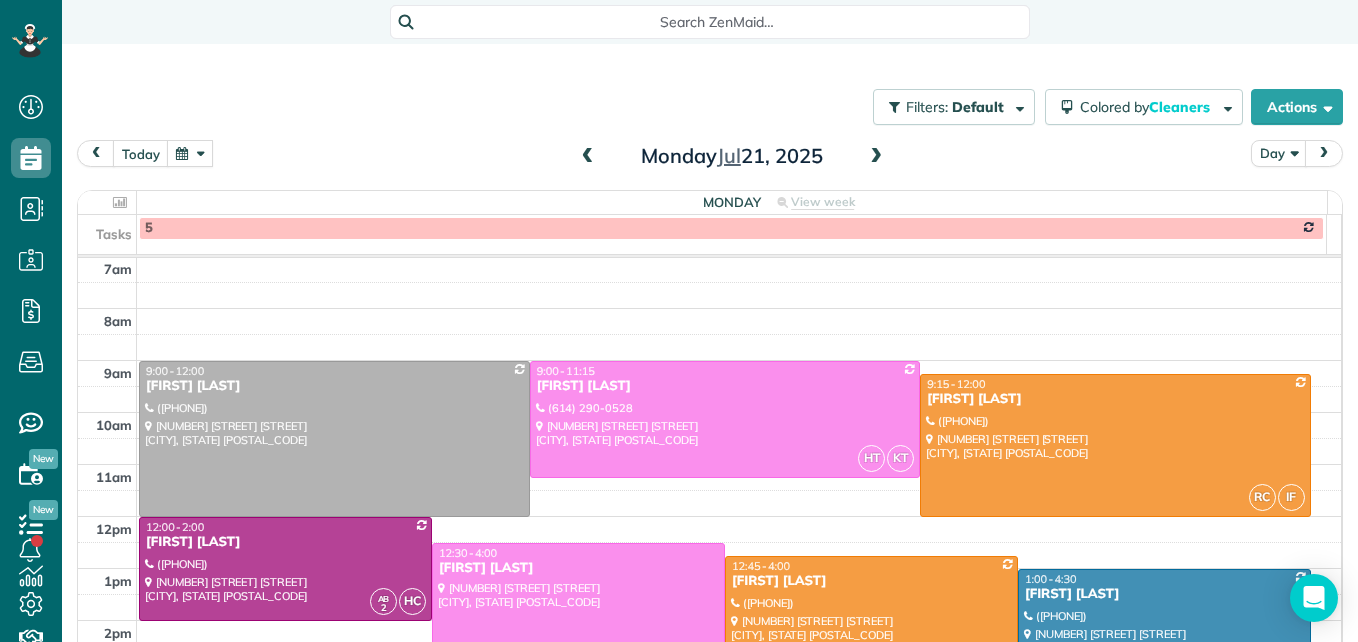 scroll, scrollTop: 309, scrollLeft: 0, axis: vertical 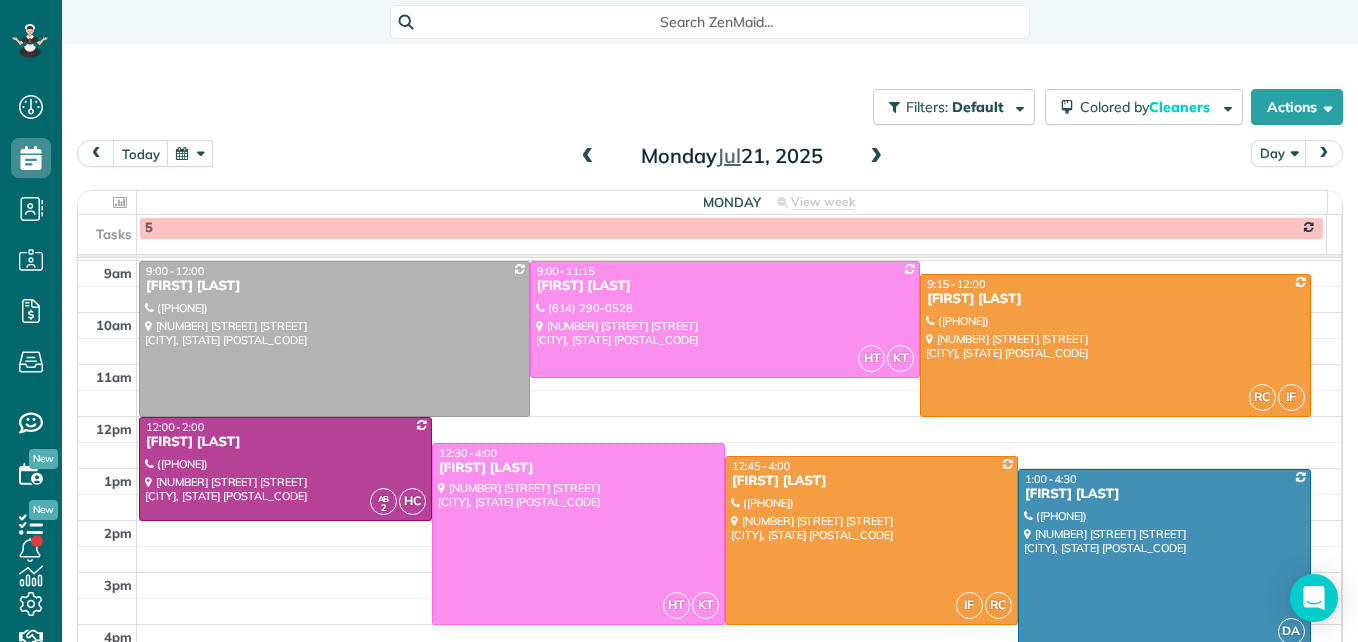 click at bounding box center (190, 153) 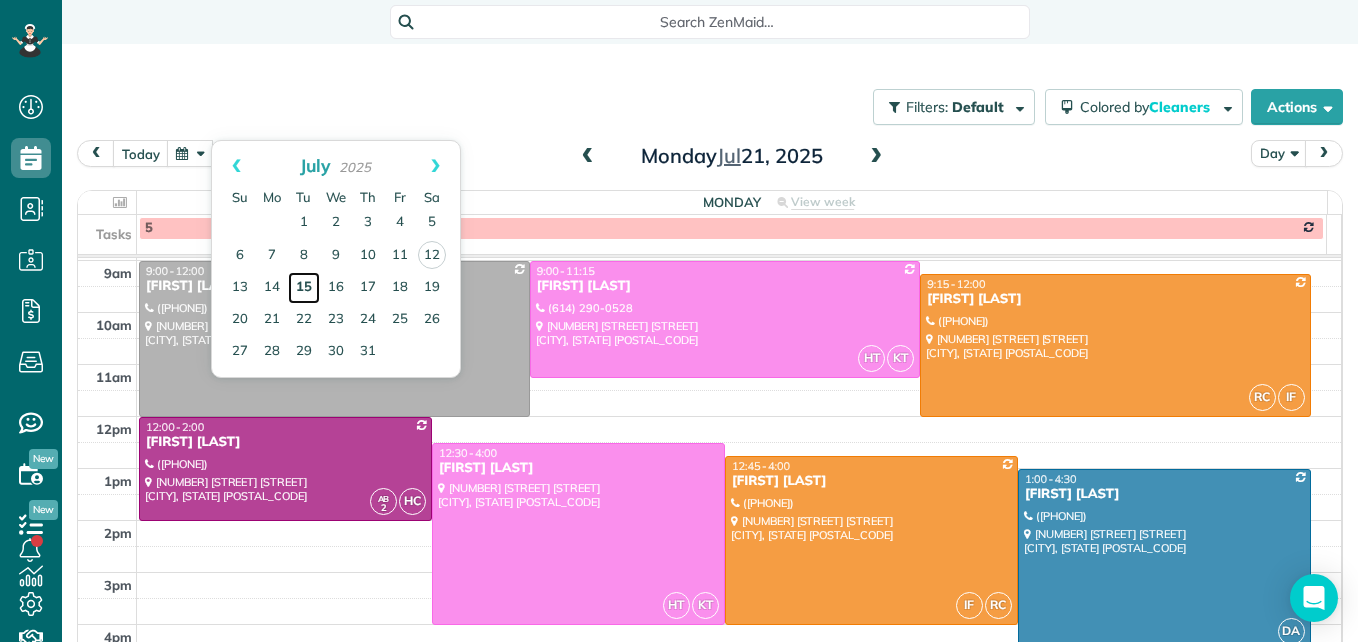click on "15" at bounding box center [304, 288] 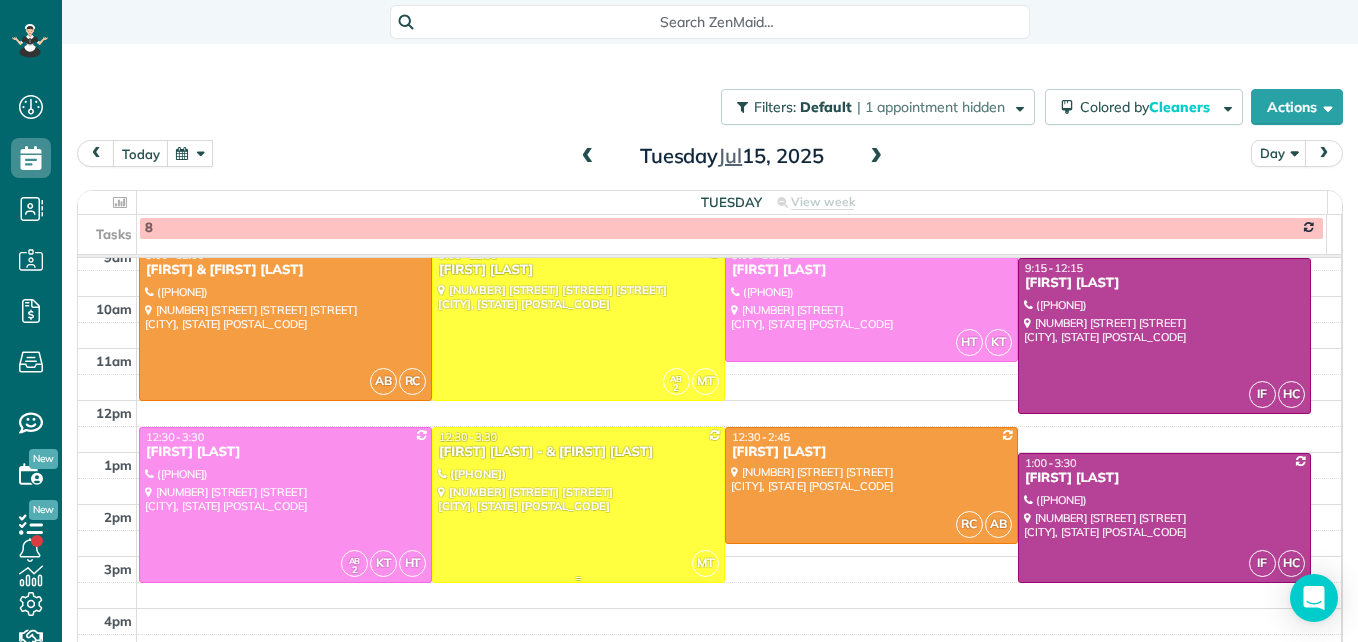 scroll, scrollTop: 329, scrollLeft: 0, axis: vertical 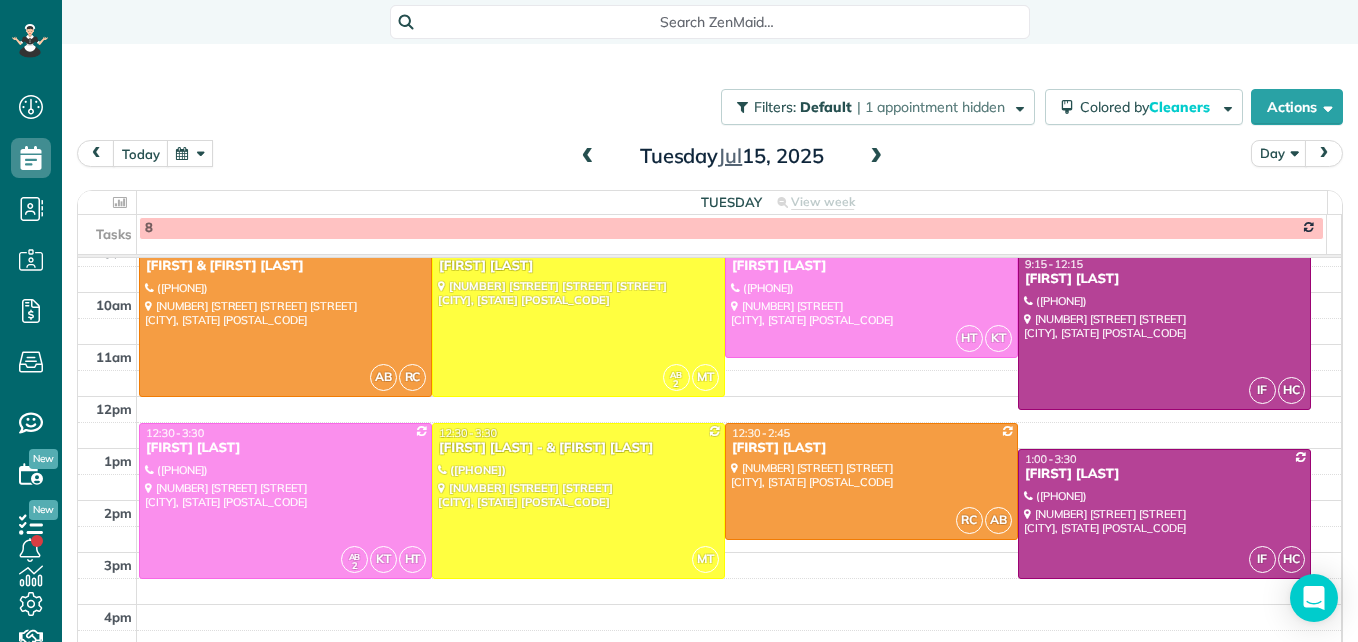 click at bounding box center (190, 153) 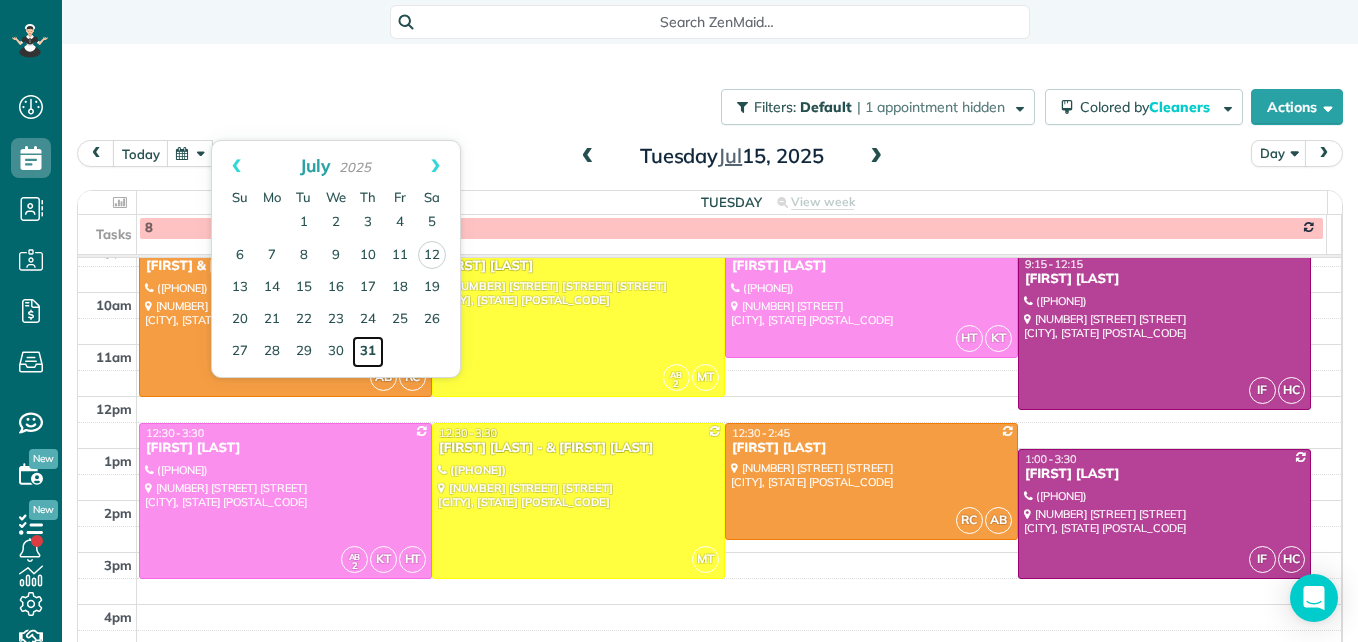 click on "31" at bounding box center (368, 352) 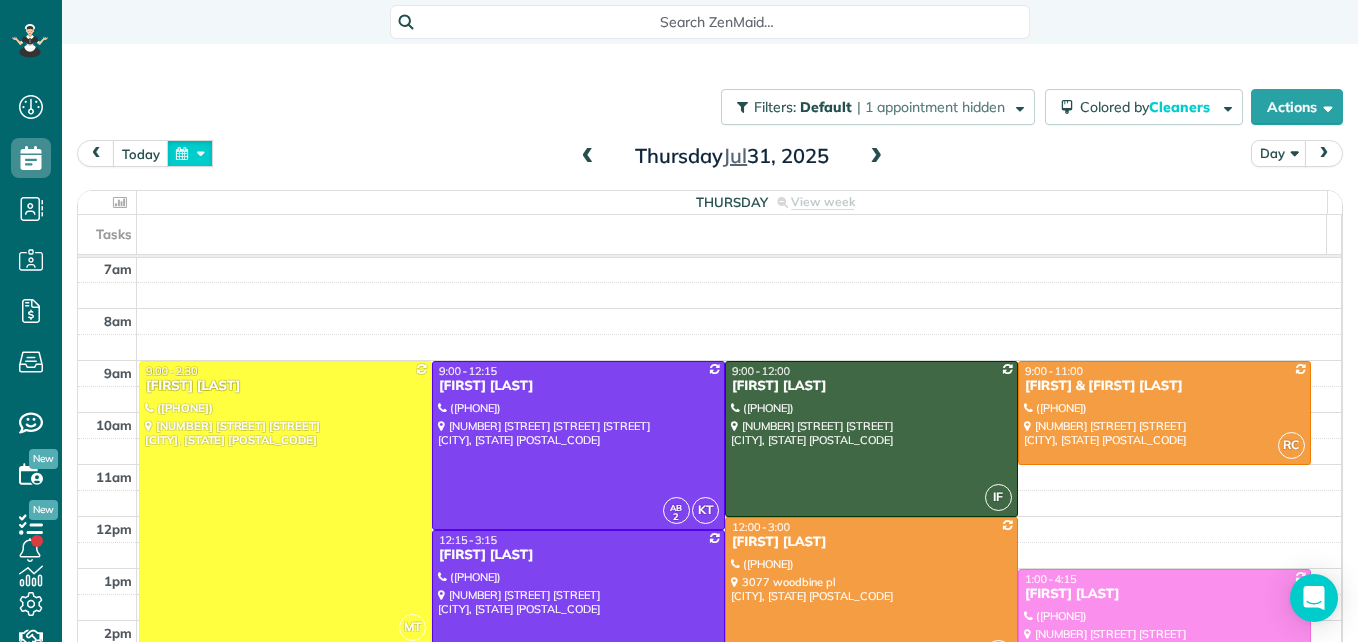 click at bounding box center [190, 153] 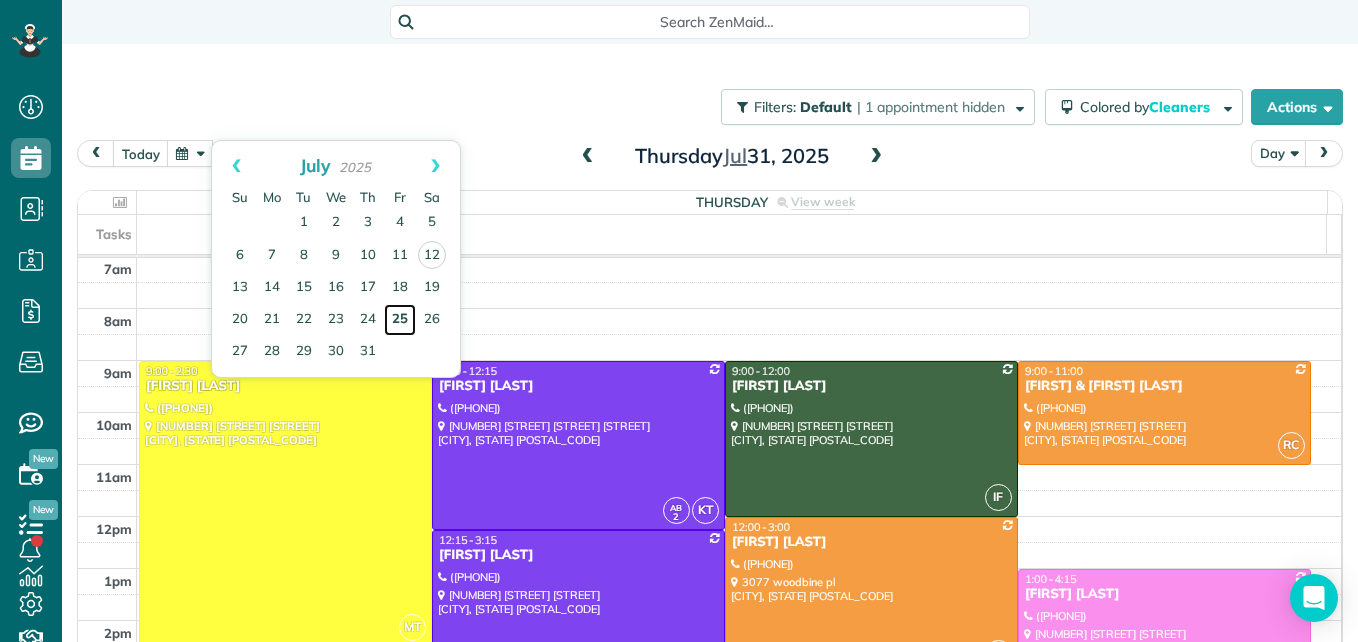 click on "25" at bounding box center [400, 320] 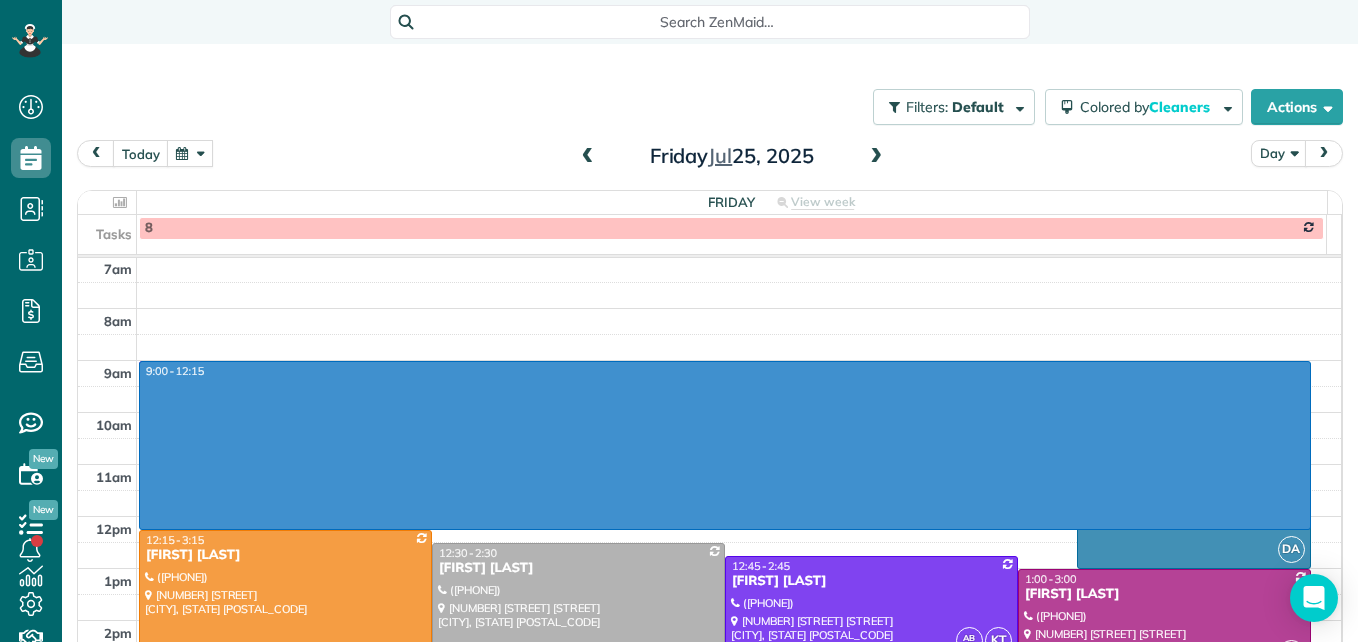 drag, startPoint x: 1175, startPoint y: 363, endPoint x: 1187, endPoint y: 517, distance: 154.46683 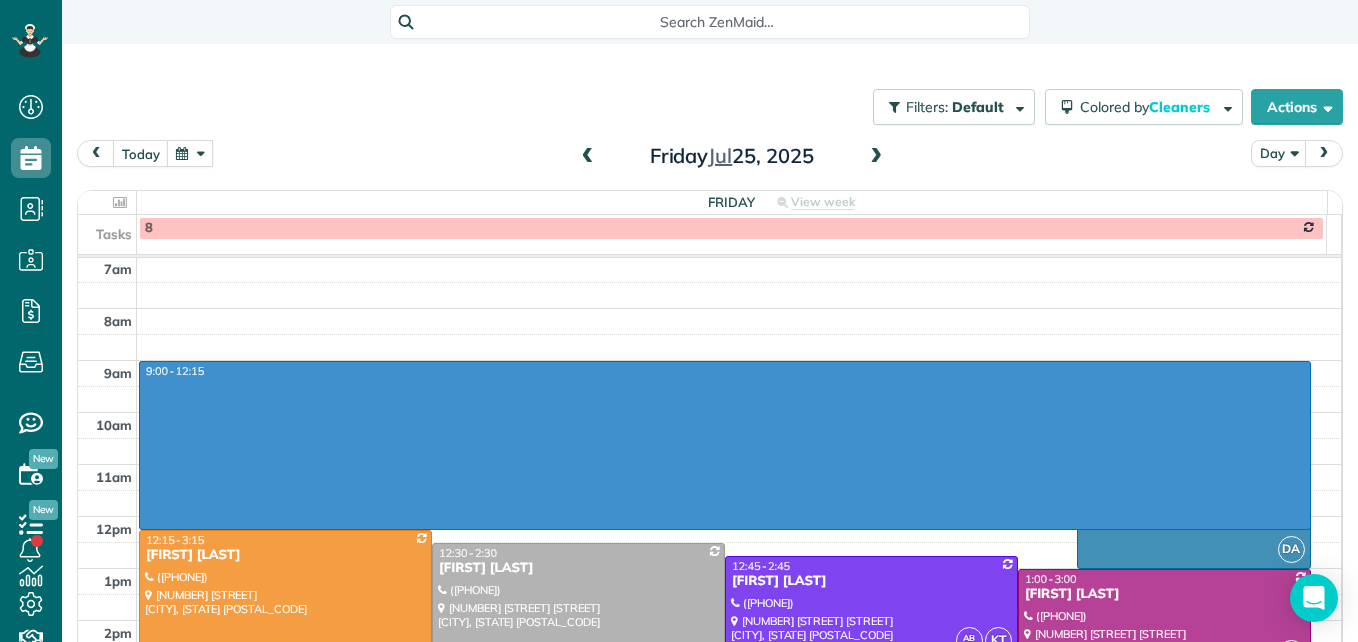 click on "[TIME] [TIME] [TIME] [TIME] [TIME] [TIME] [TIME] [TIME] [TIME] [TIME] [TIME] [TIME] [TIME] [TIME] [TIME] [TIME] [TIME] [TIME] [TIME] [TIME] [FIRST] [LAST] ([PHONE]) [NUMBER] [STREET] [CITY], [STATE] [POSTAL_CODE] [INITIALS] [TIME] - [TIME] [FIRST] [LAST] ([PHONE]) [NUMBER] [STREET] [CITY], [STATE] [POSTAL_CODE] [TIME] - [TIME] [FIRST] [LAST] ([PHONE]) [NUMBER] [STREET] [CITY], [STATE] [POSTAL_CODE] [INITIALS] [NUMBER] [INITIALS] [TIME] - [TIME] [FIRST] [LAST] ([PHONE]) [NUMBER] [STREET] [CITY], [STATE] [POSTAL_CODE] [INITIALS] [NUMBER] [INITIALS] [TIME] - [TIME] [FIRST] [LAST] ([PHONE]) [NUMBER] [STREET] [CITY], [STATE] [POSTAL_CODE] [INITIALS] [NUMBER] [TIME] - [TIME] [FIRST] [LAST] ([PHONE]) [NUMBER] [STREET] [CITY], [STATE] [POSTAL_CODE] [TIME] - [TIME] [FIRST] [LAST] ([PHONE]) [NUMBER] [STREET] [CITY], [STATE] [POSTAL_CODE] [INITIALS] [NUMBER] [INITIALS] [TIME] - [TIME] [FIRST] [LAST] ([PHONE]) [NUMBER] [STREET] [CITY], [STATE] [POSTAL_CODE]" at bounding box center [709, 438] 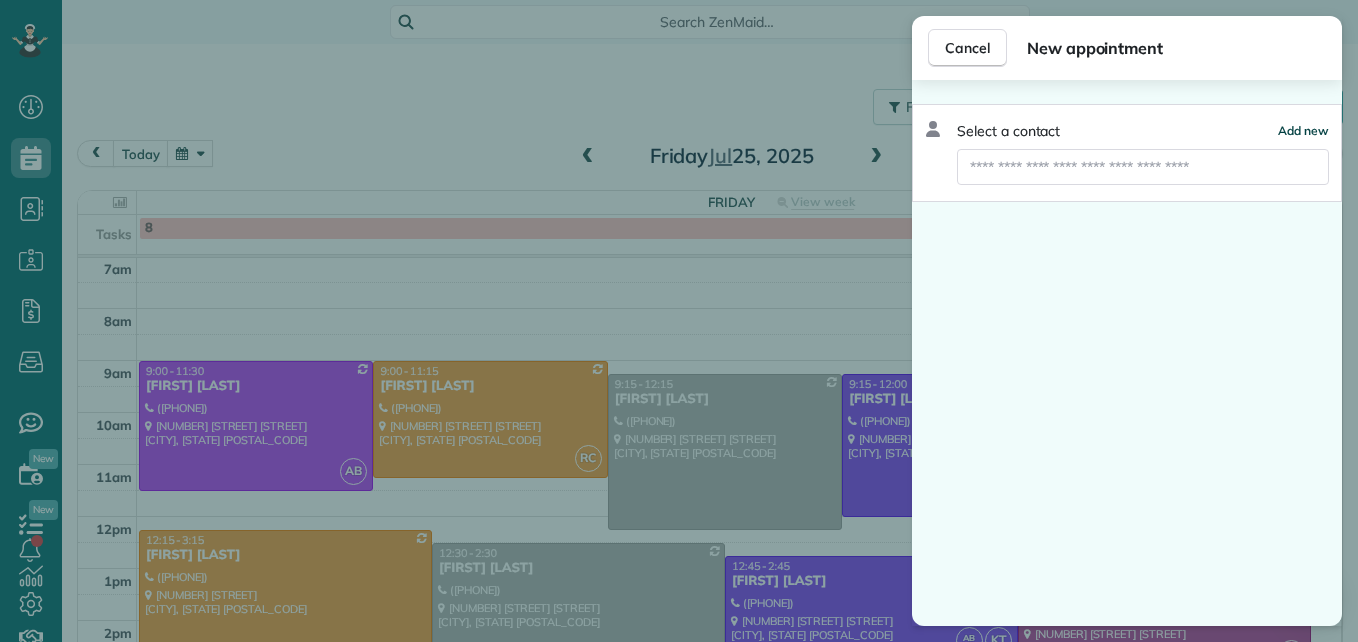 click on "Add new" at bounding box center [1303, 130] 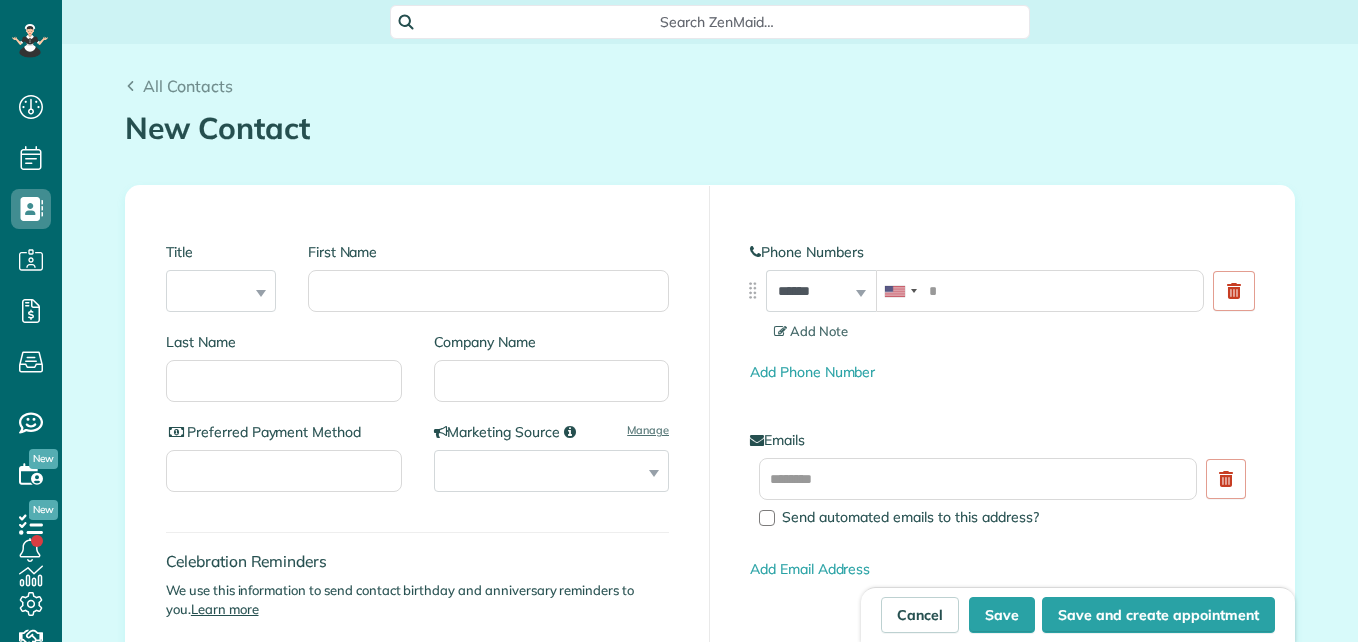 scroll, scrollTop: 0, scrollLeft: 0, axis: both 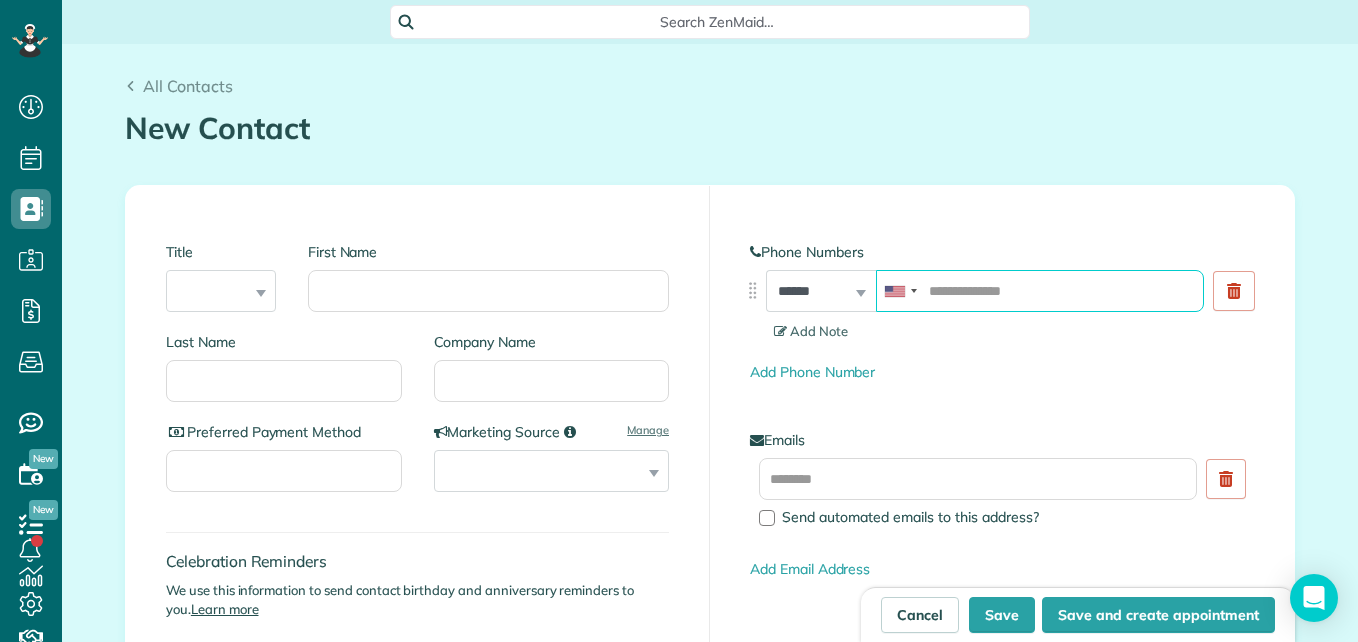 click at bounding box center (1040, 291) 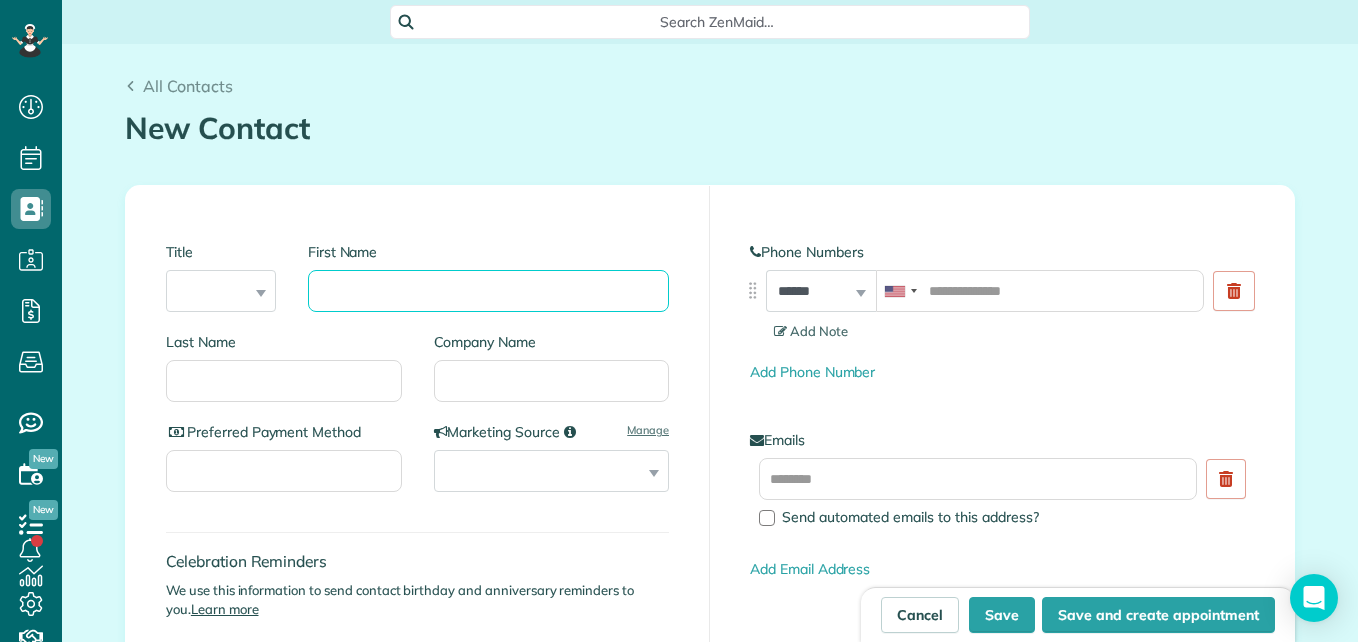 click on "First Name" at bounding box center [488, 291] 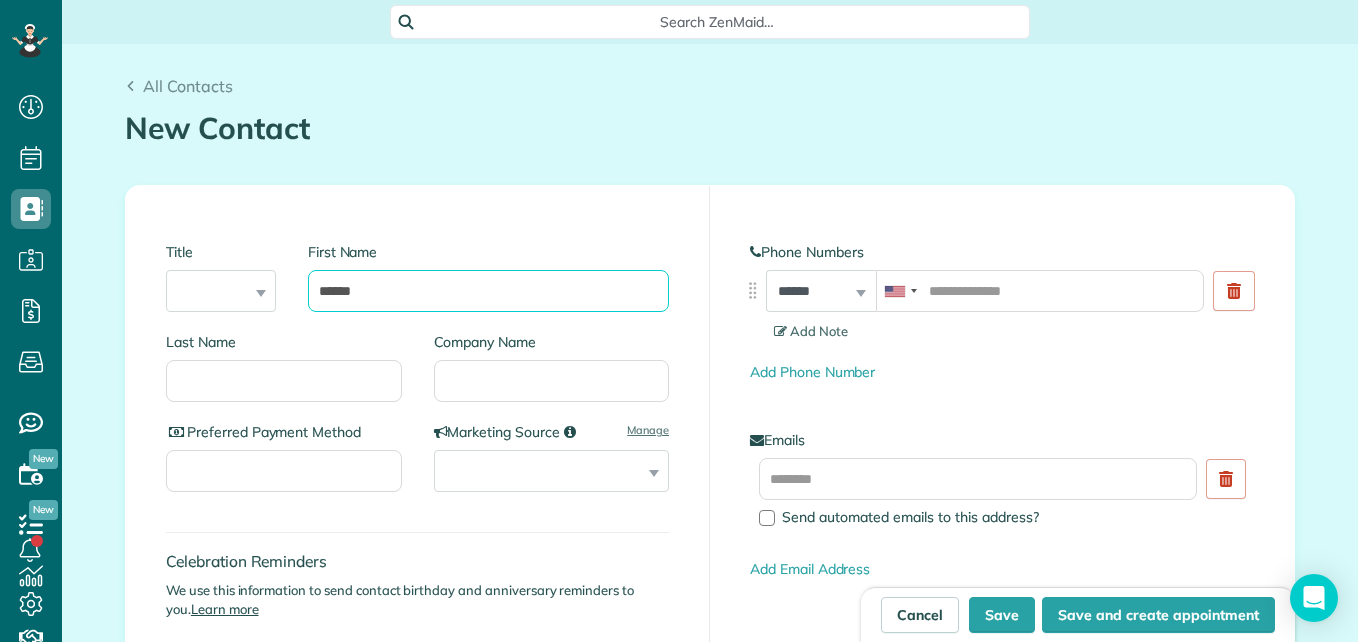 type on "******" 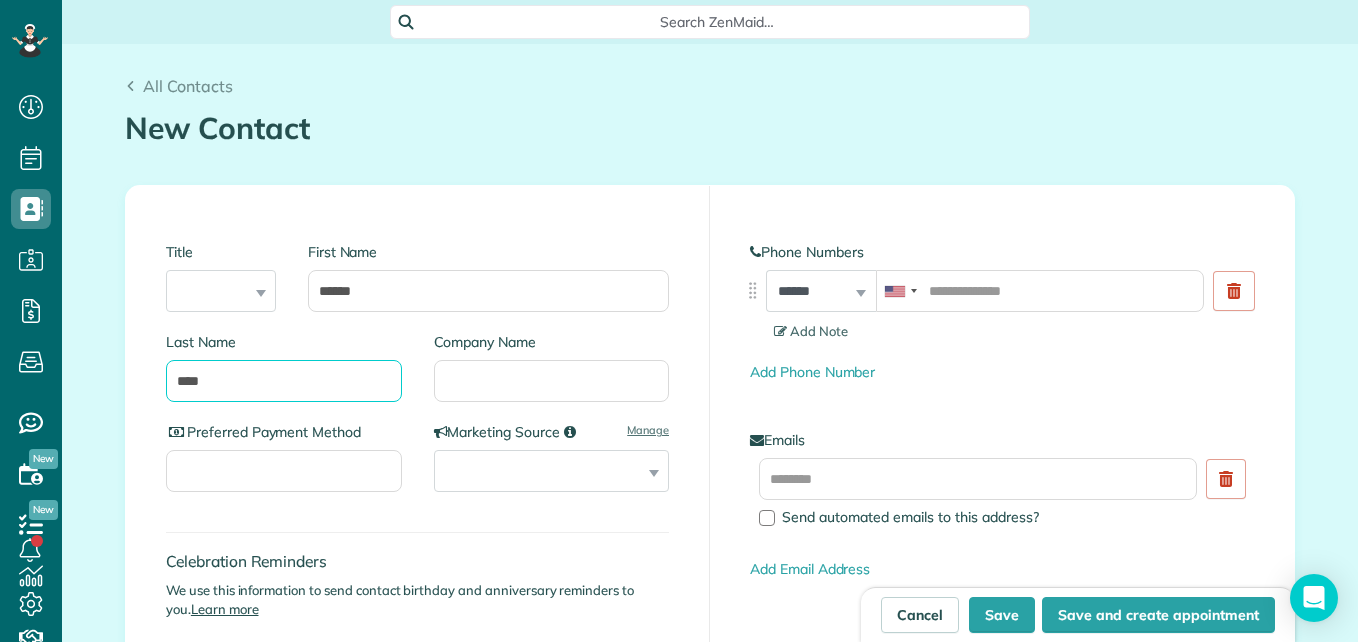 type on "****" 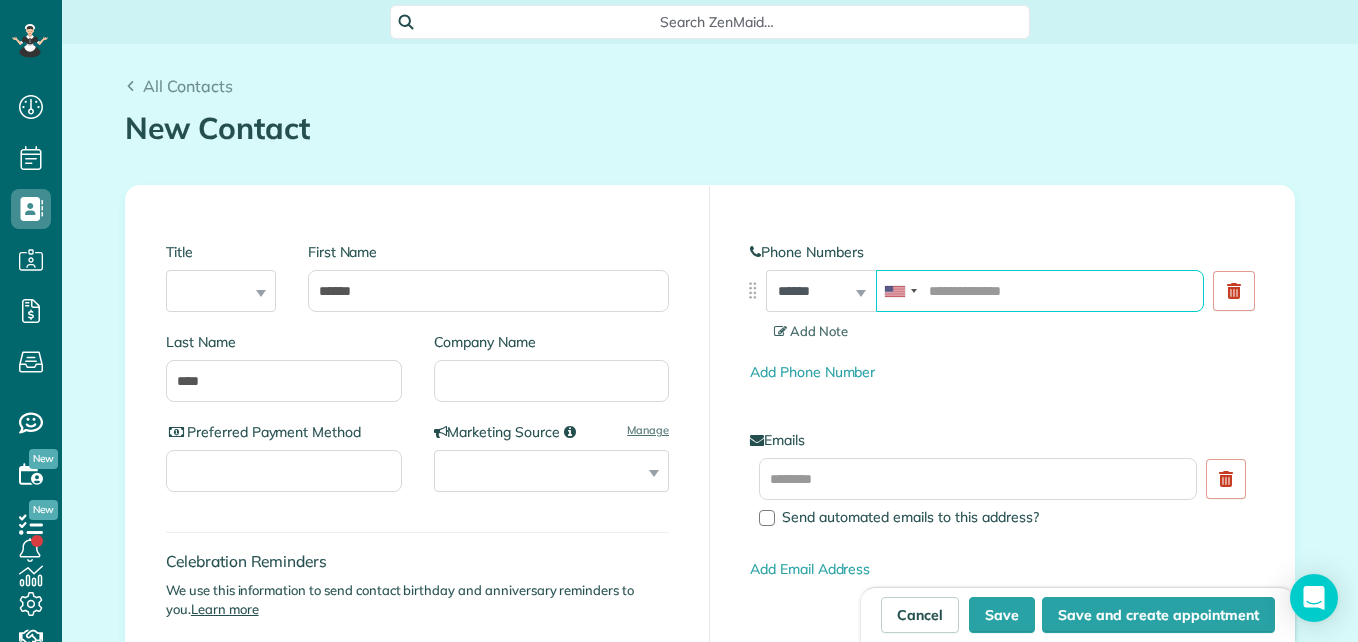 paste on "**********" 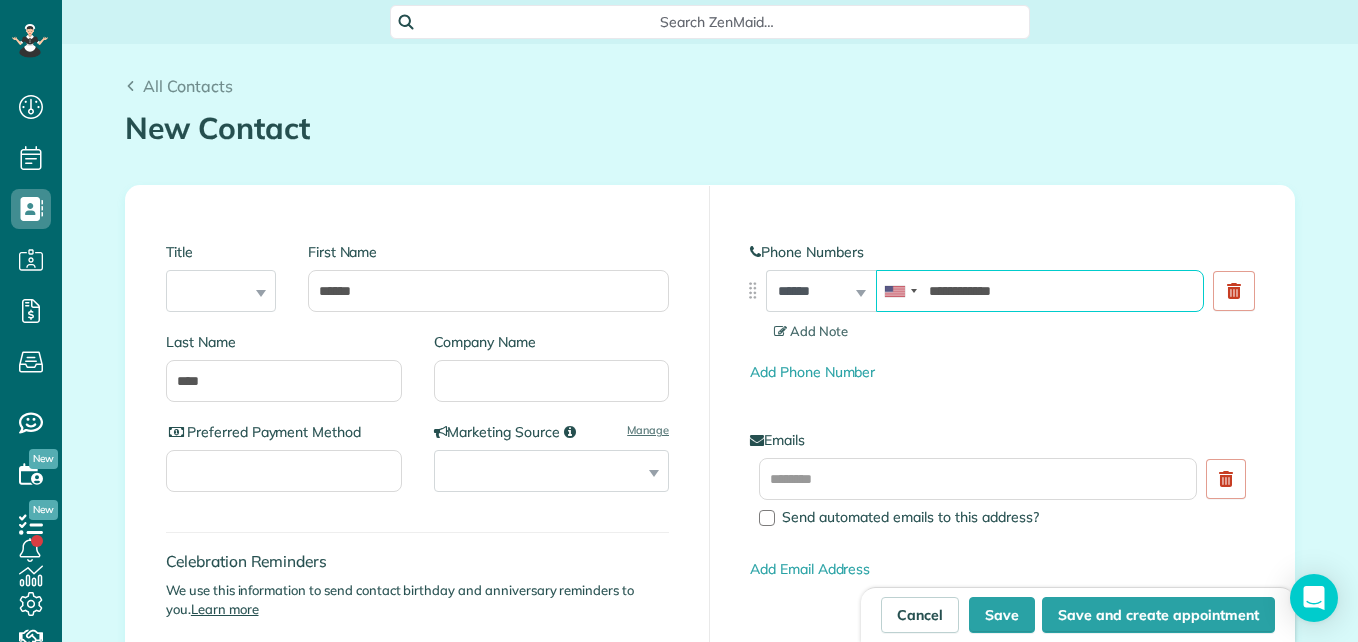 type on "**********" 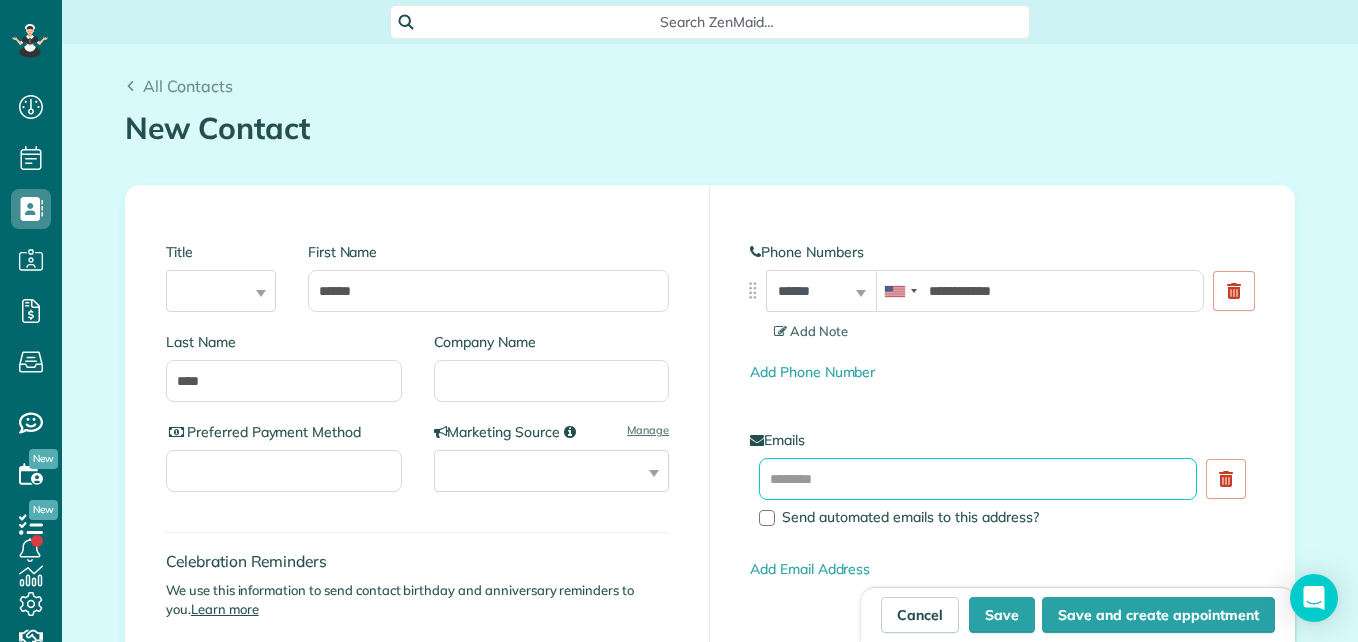 paste on "**********" 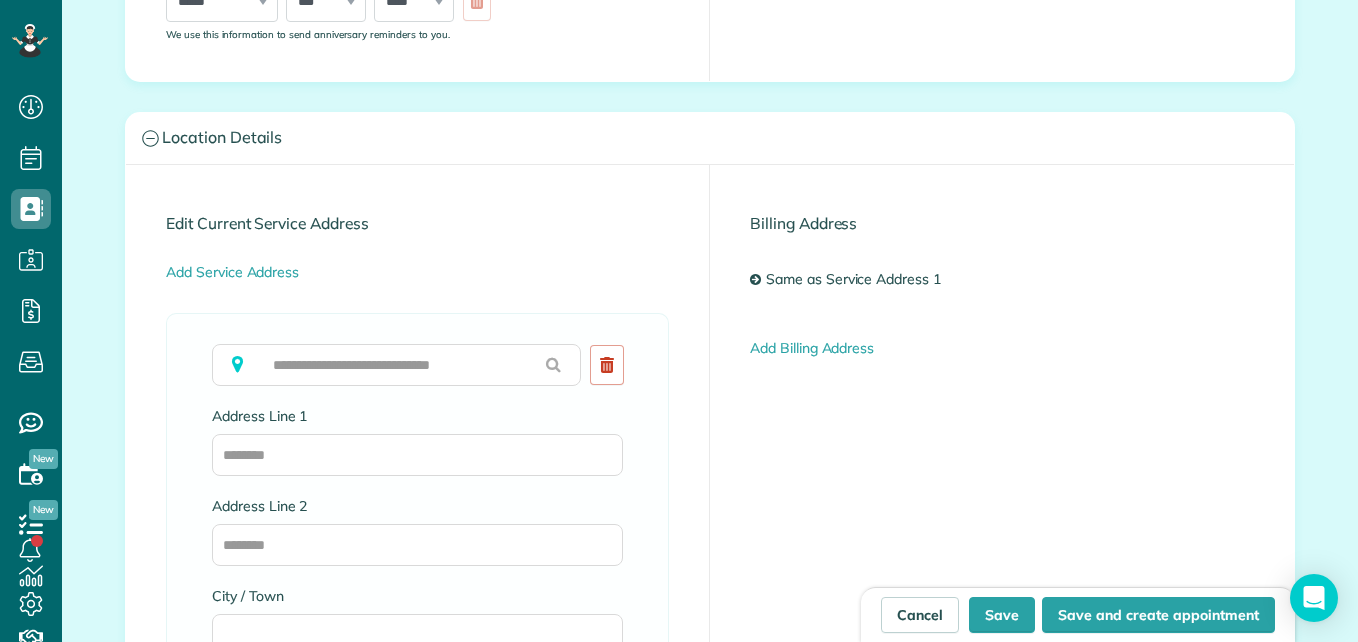 scroll, scrollTop: 1000, scrollLeft: 0, axis: vertical 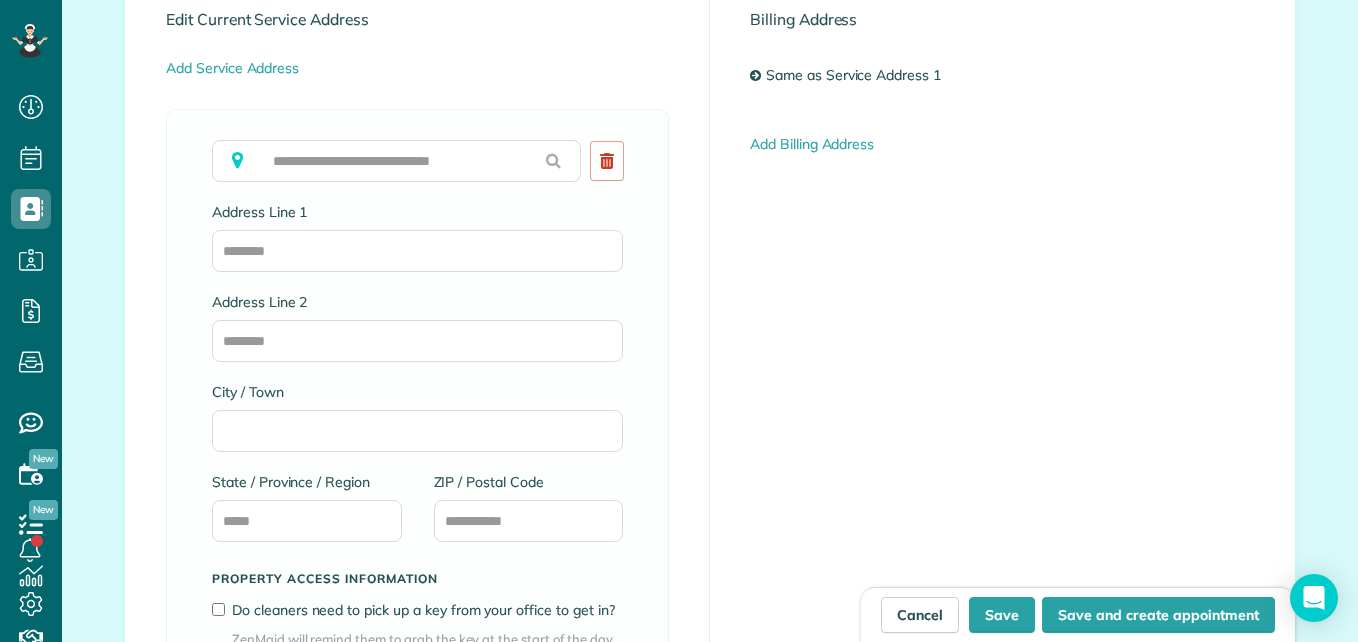 type on "**********" 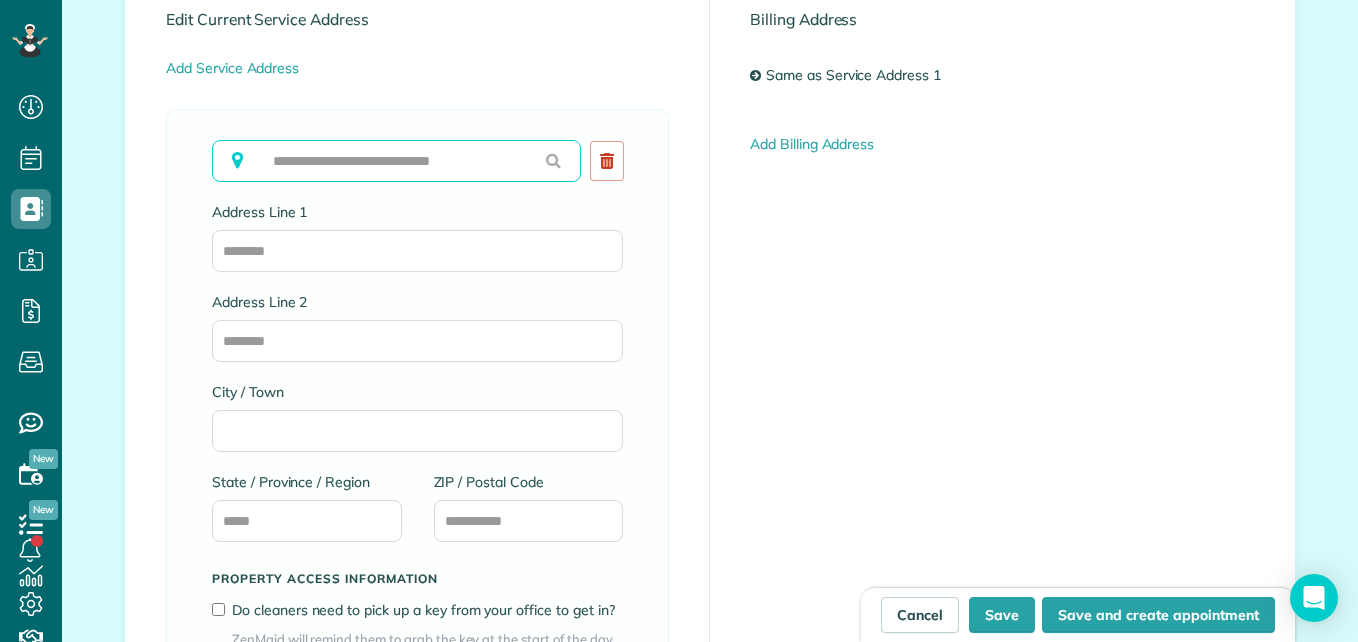 click at bounding box center (396, 161) 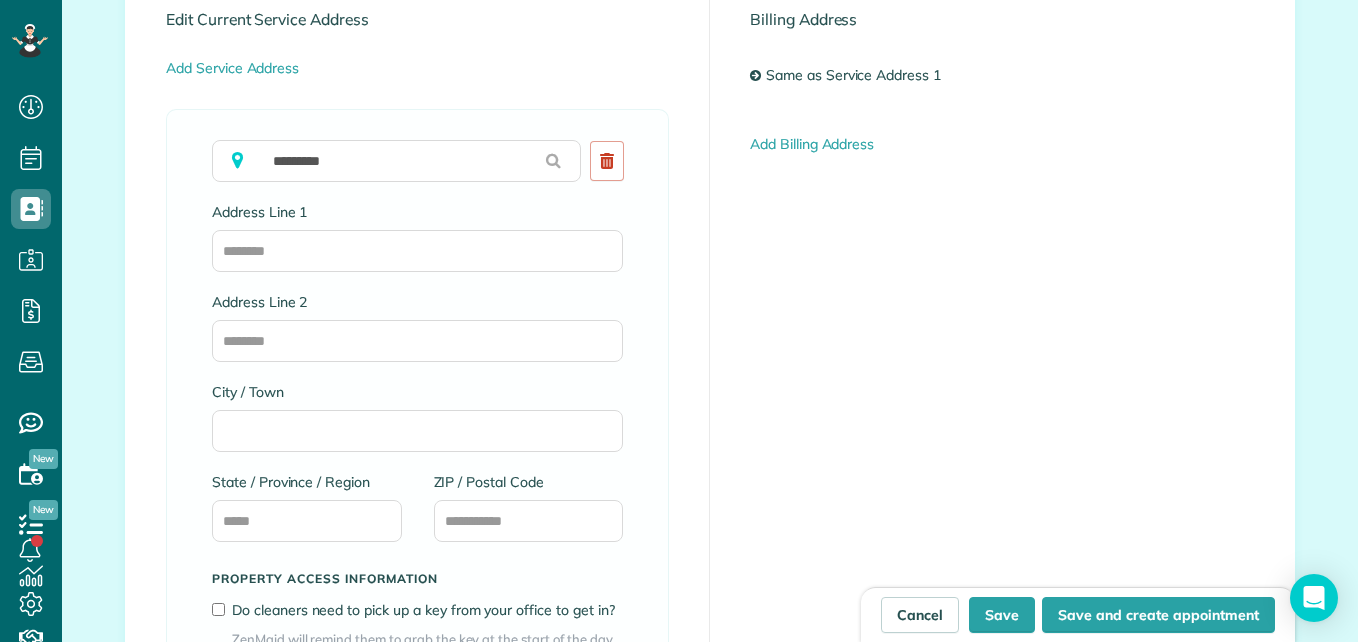 type on "**********" 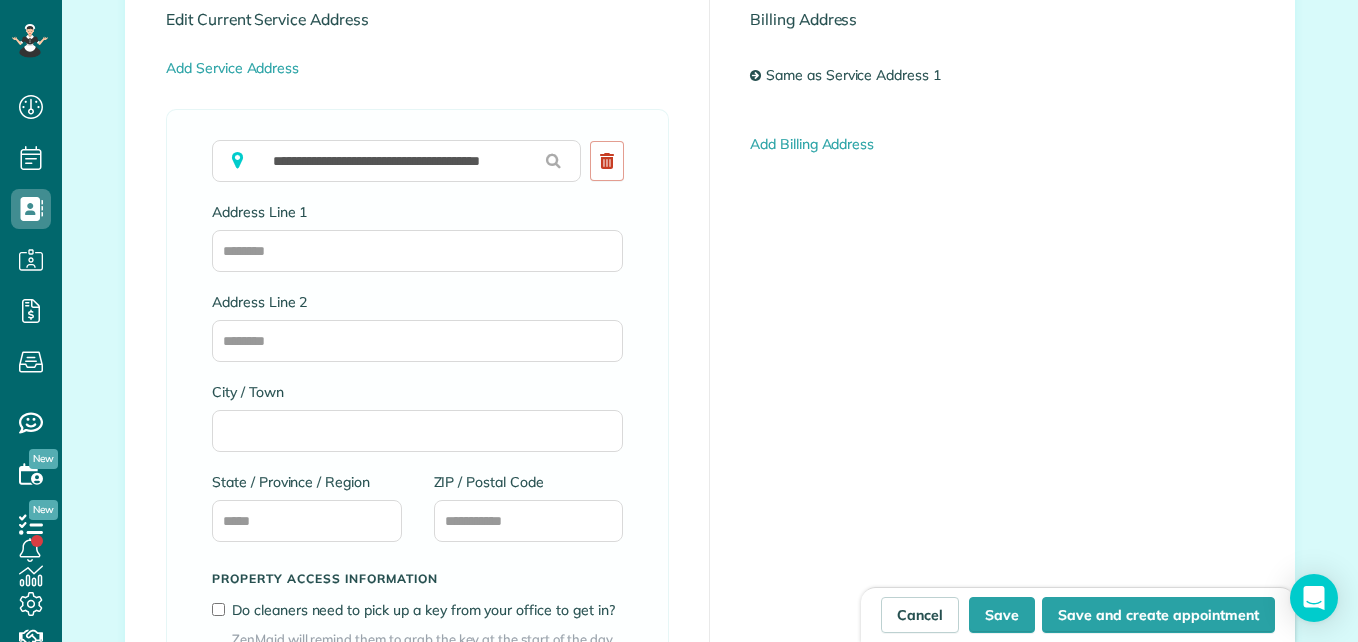 type on "**********" 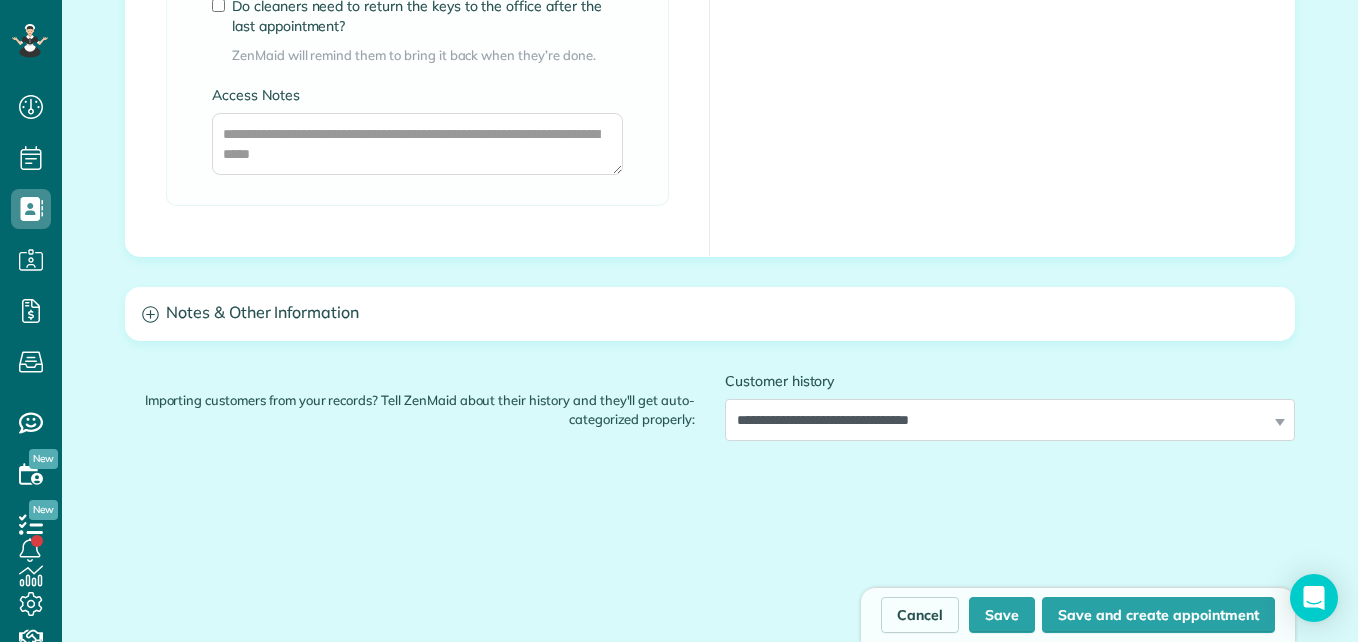 scroll, scrollTop: 1700, scrollLeft: 0, axis: vertical 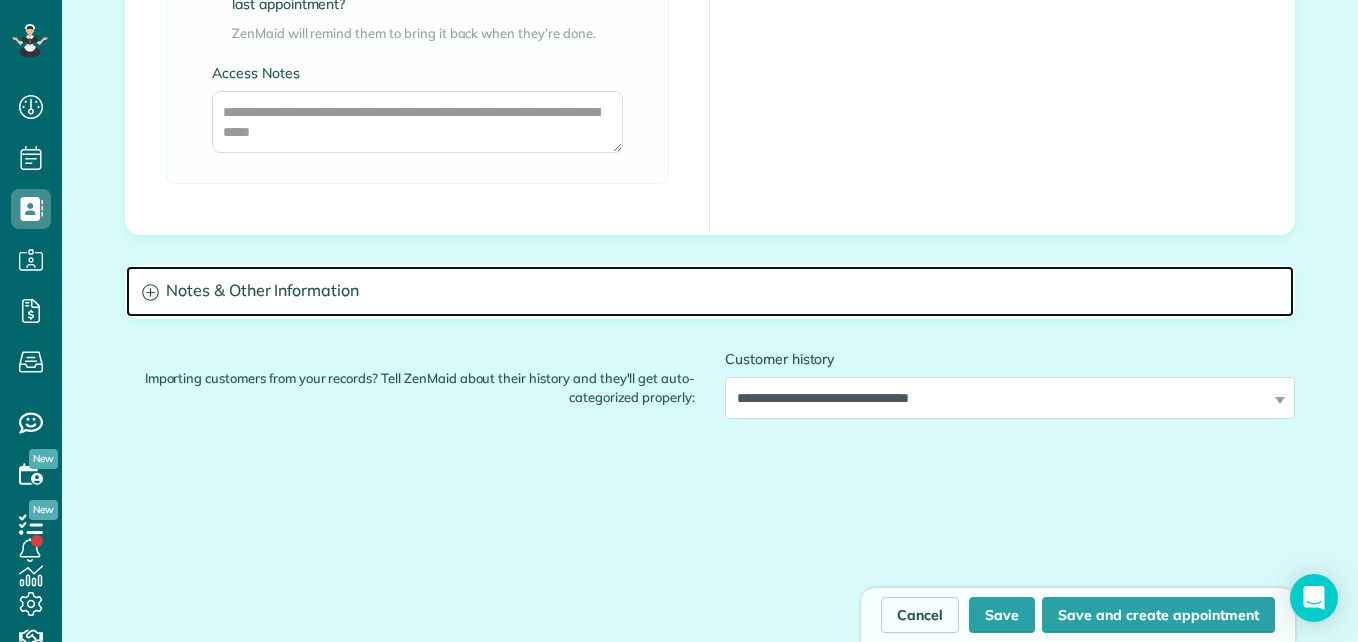click 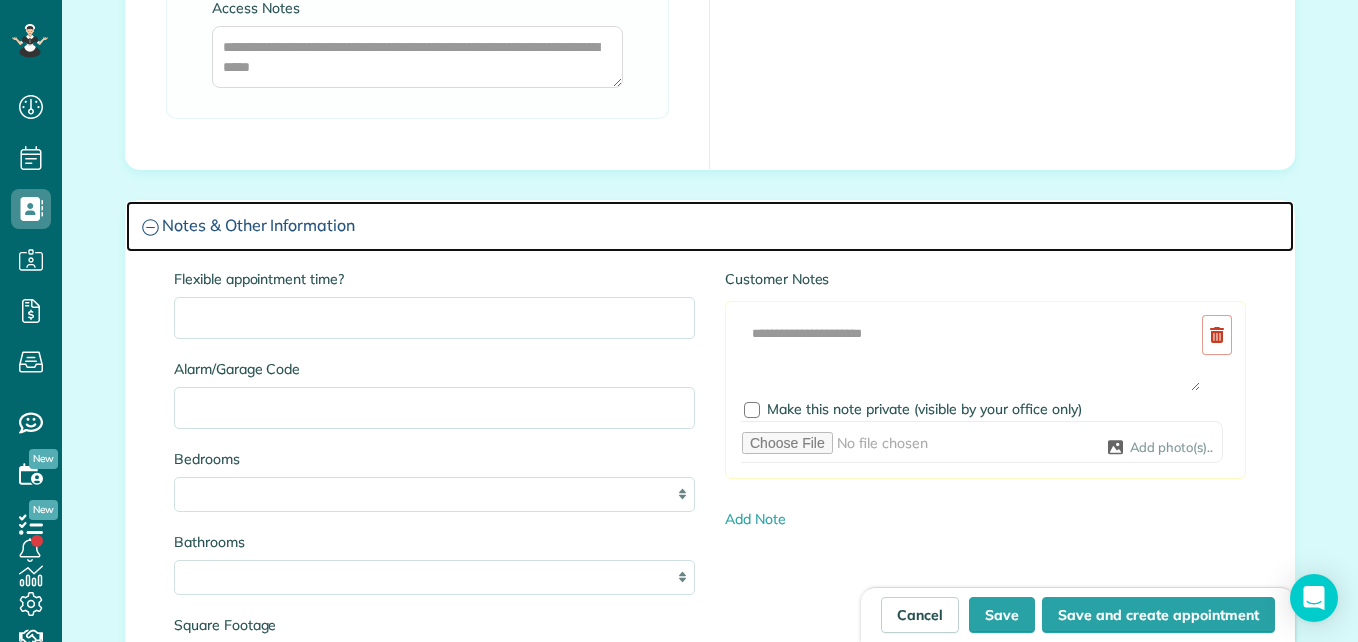 scroll, scrollTop: 1800, scrollLeft: 0, axis: vertical 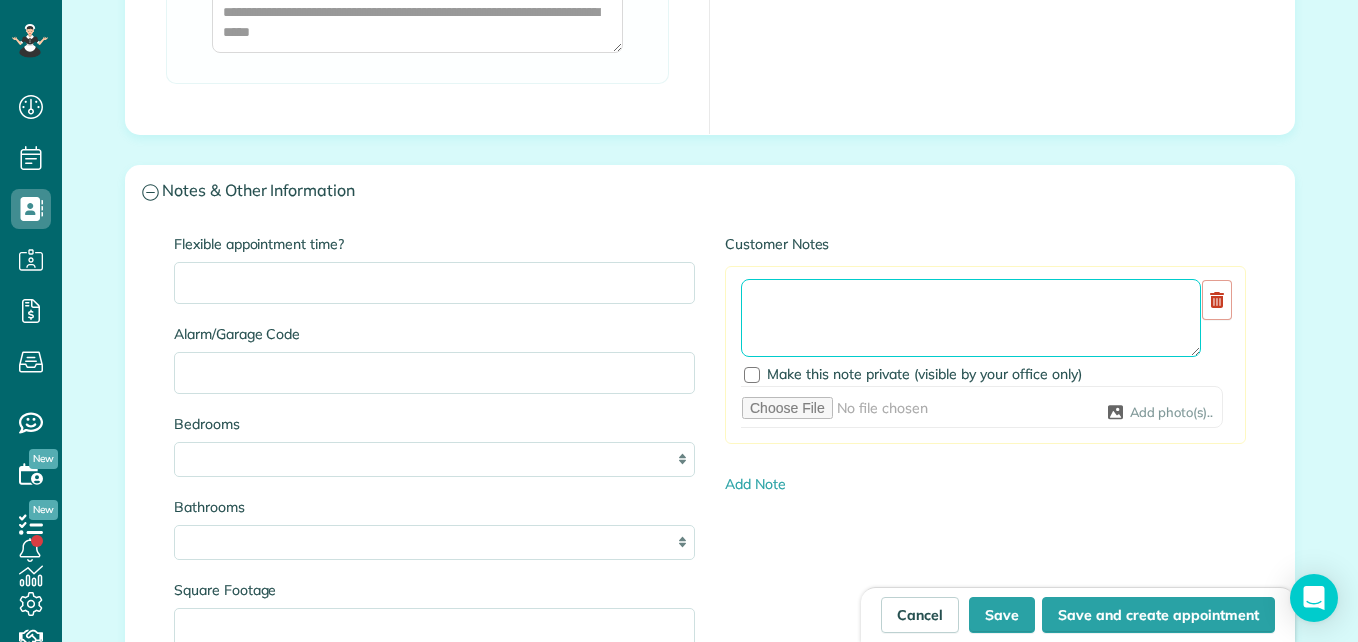 click at bounding box center [971, 318] 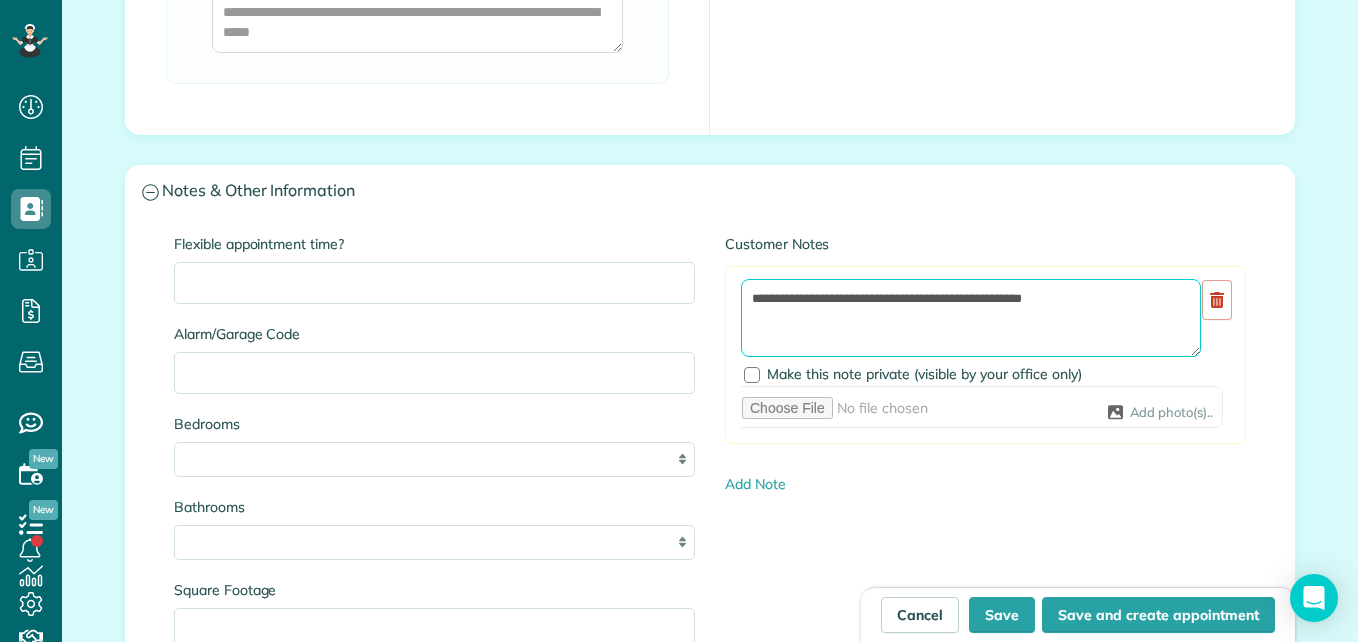 click on "**********" at bounding box center [971, 318] 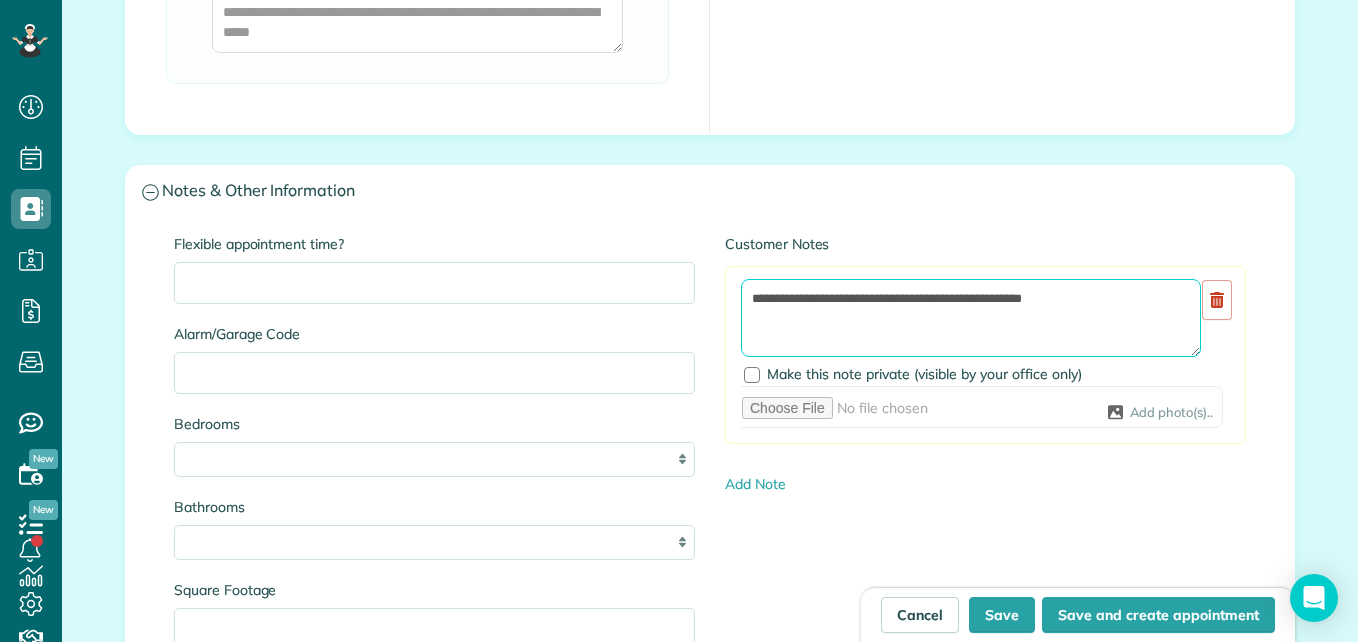 click on "**********" at bounding box center (971, 318) 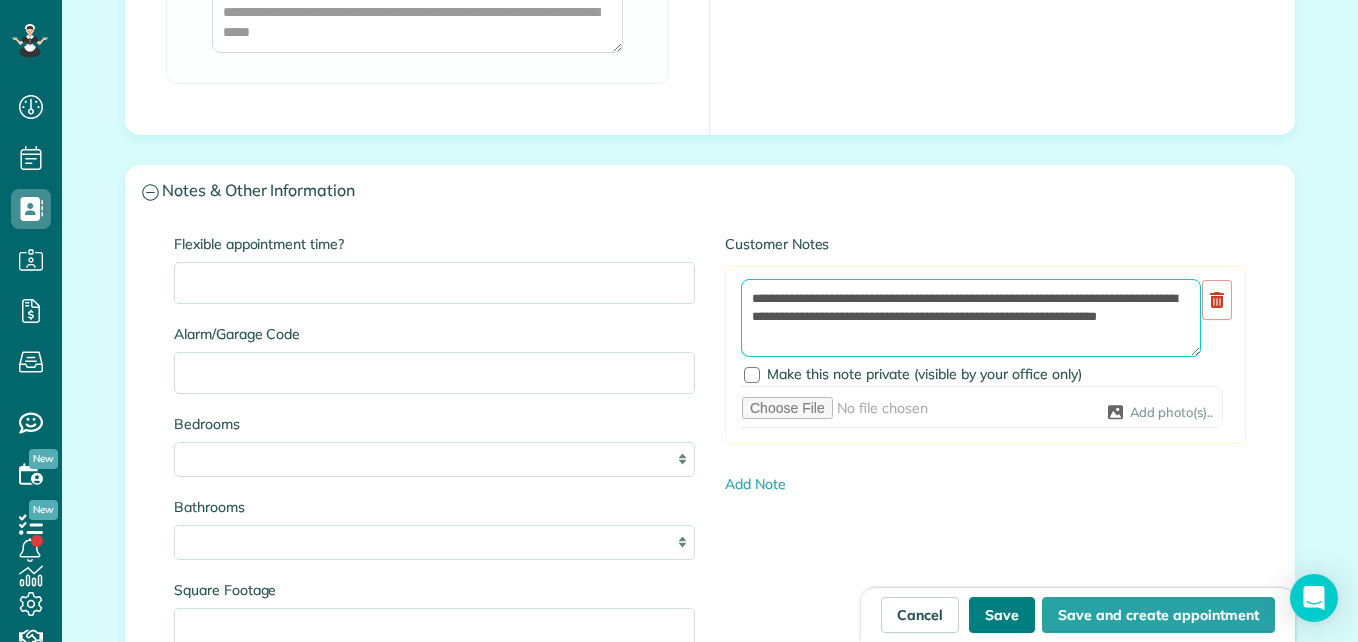 type on "**********" 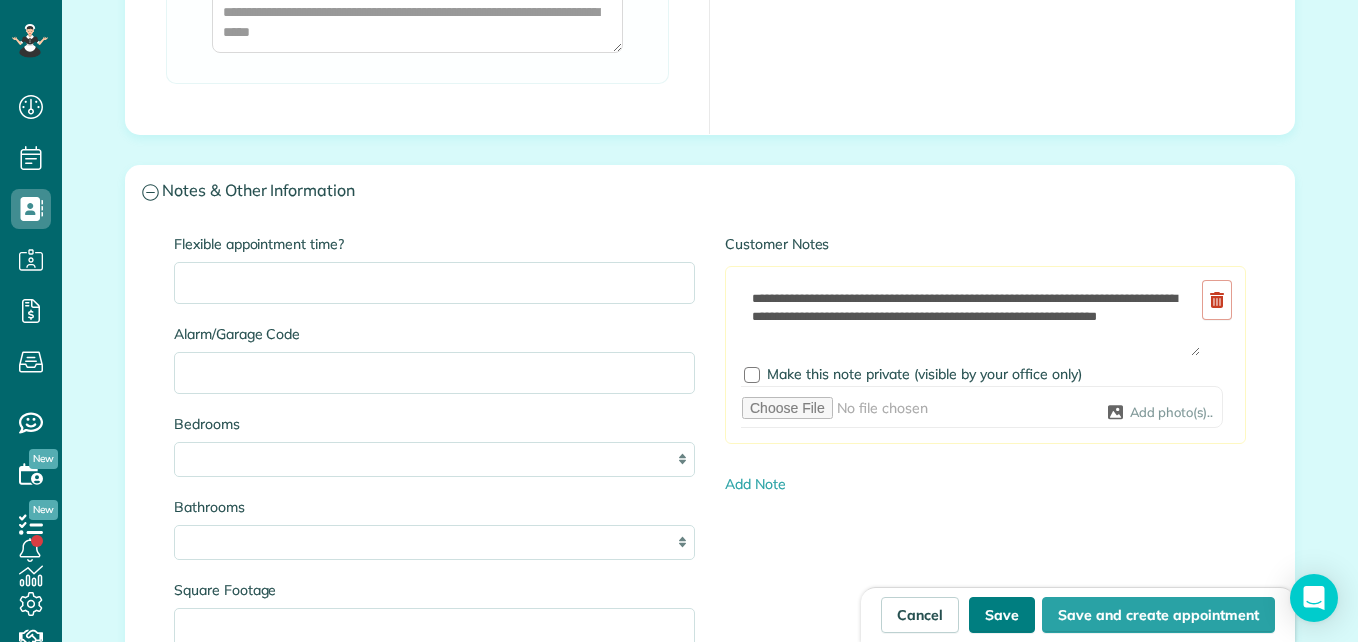 click on "Save" at bounding box center [1002, 615] 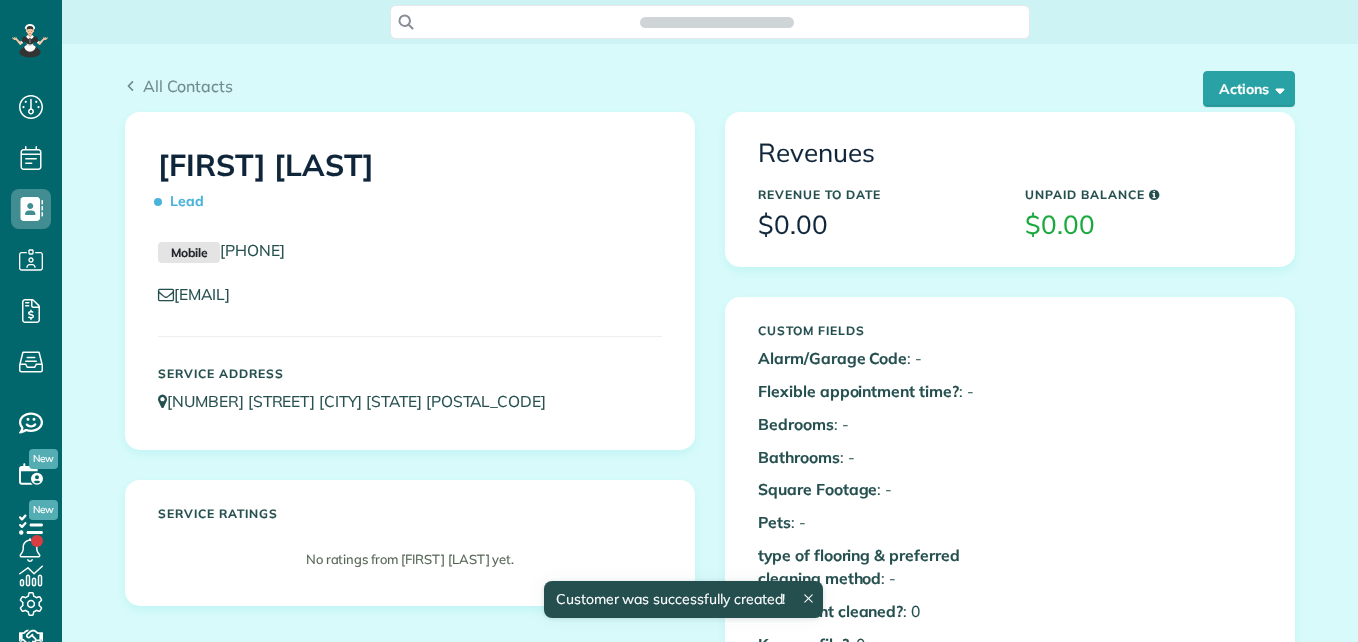 scroll, scrollTop: 0, scrollLeft: 0, axis: both 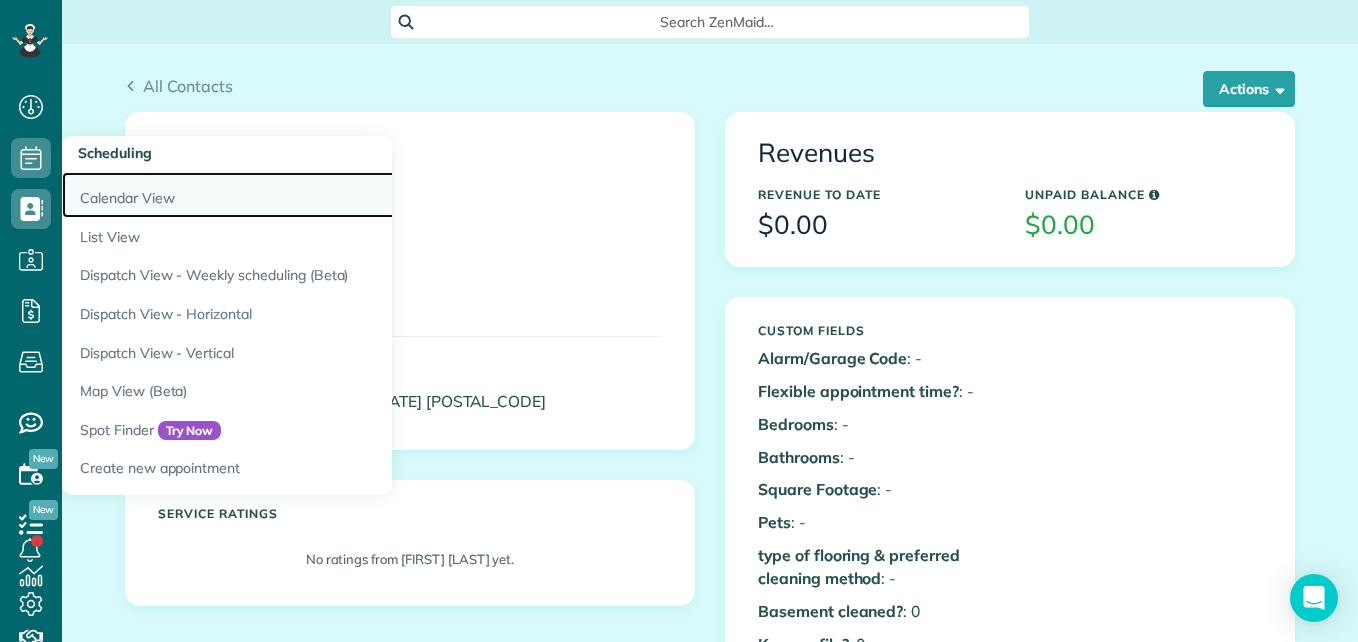 click on "Calendar View" at bounding box center [312, 195] 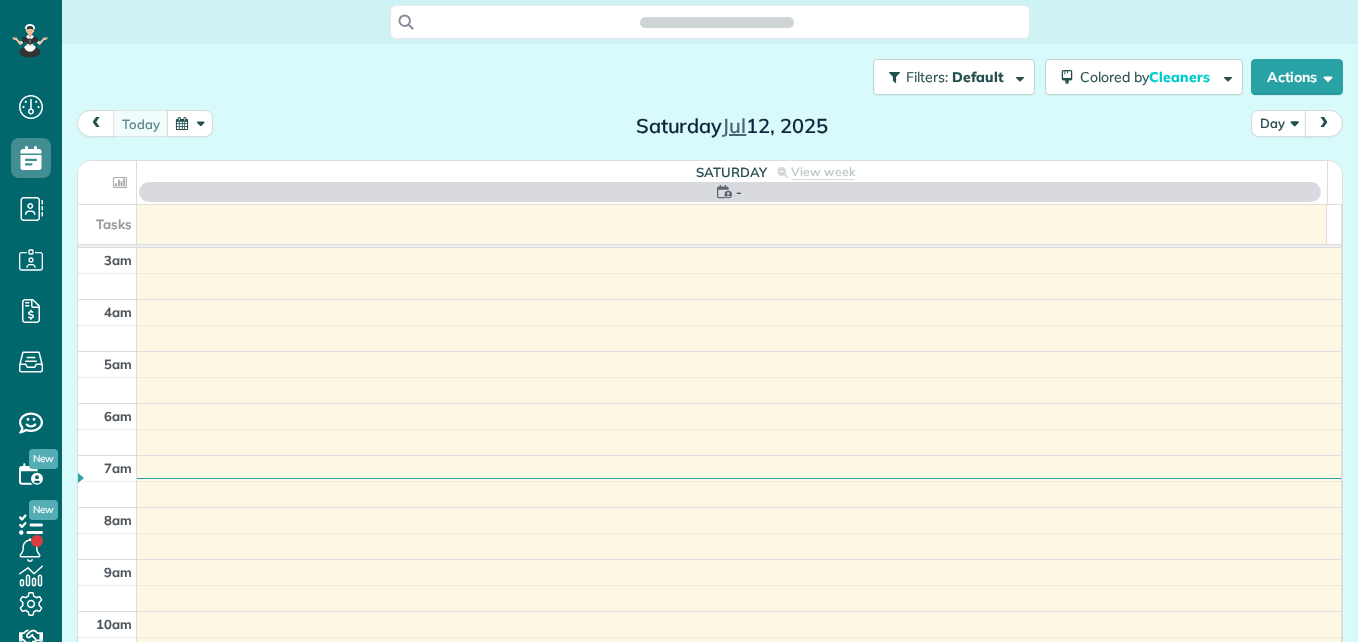 scroll, scrollTop: 0, scrollLeft: 0, axis: both 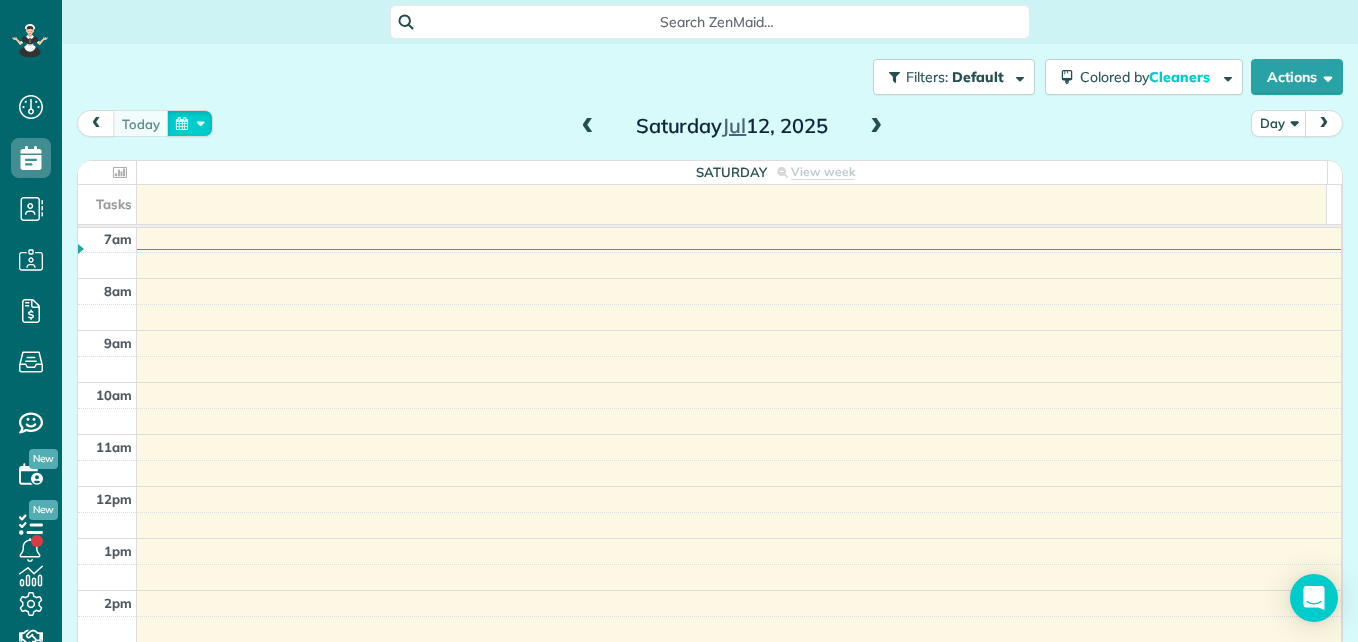 click at bounding box center [190, 123] 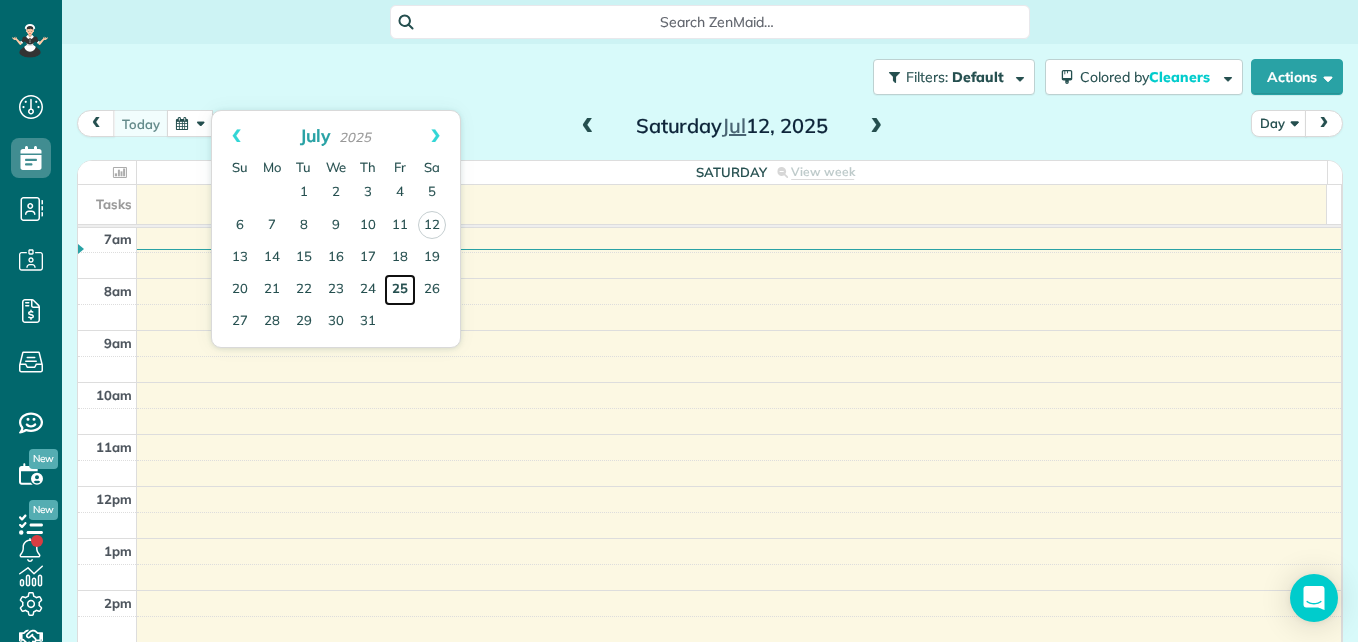 click on "25" at bounding box center (400, 290) 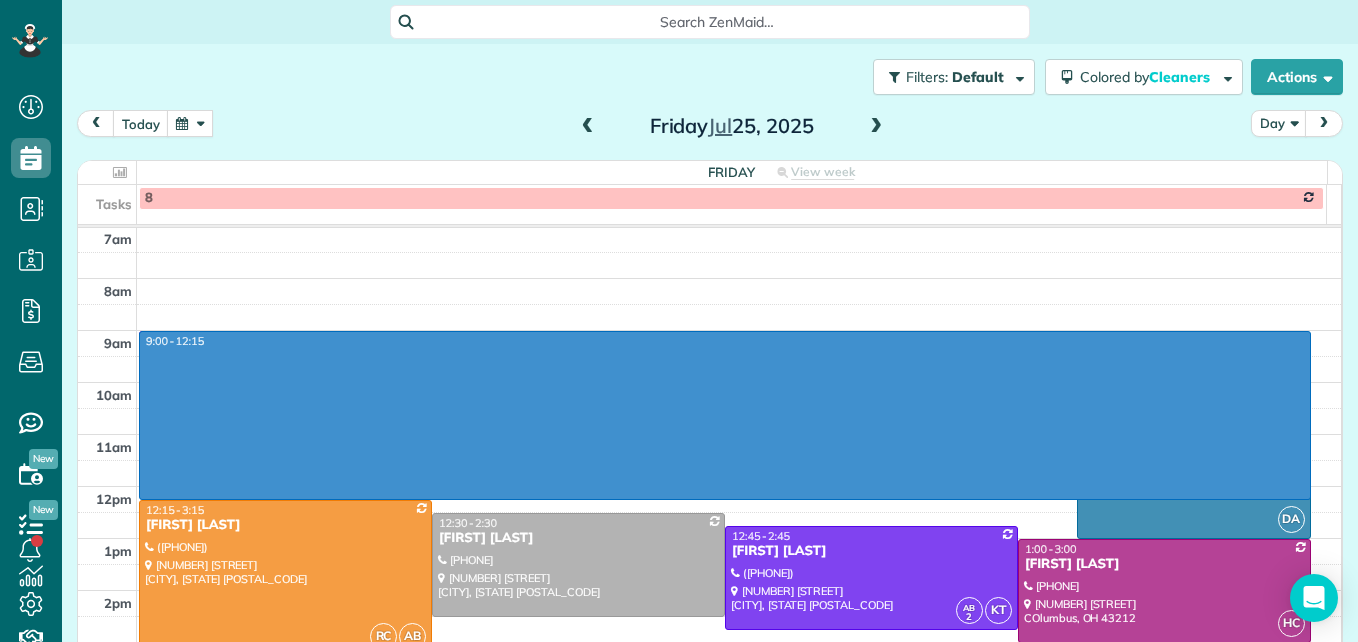 drag, startPoint x: 535, startPoint y: 491, endPoint x: 528, endPoint y: 341, distance: 150.16324 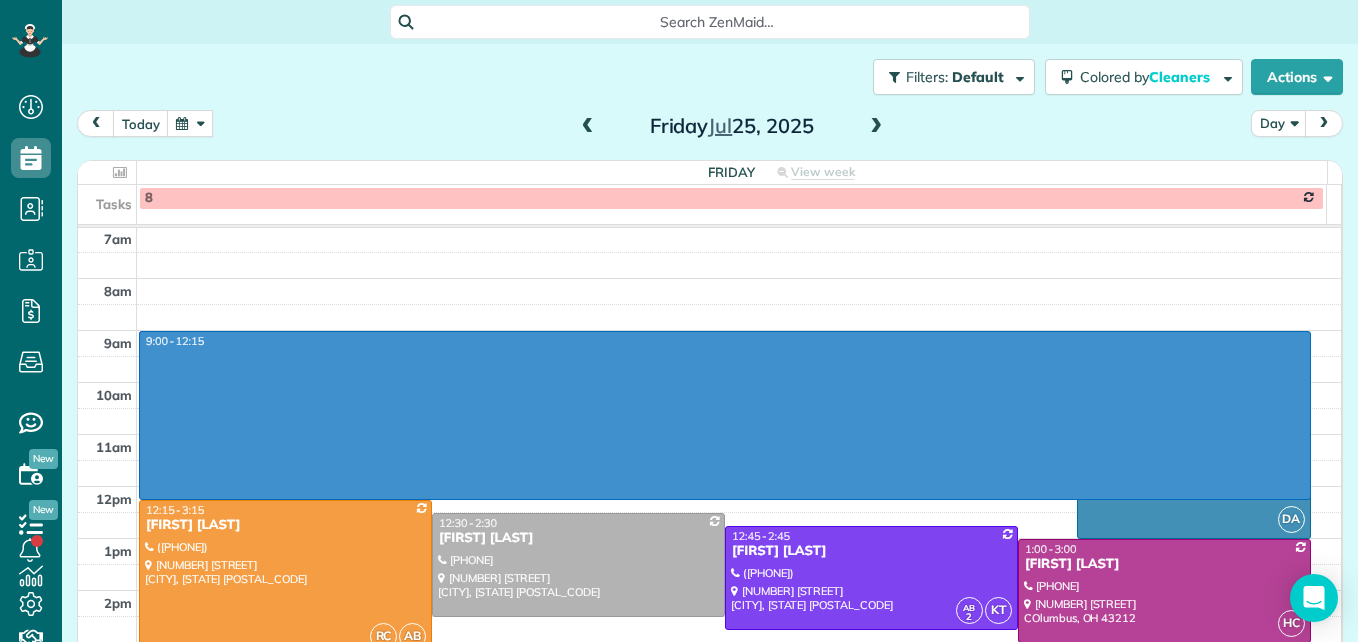 click on "[TIME] [TIME] [TIME] [TIME] [TIME] [TIME] [TIME] [TIME] [TIME] [TIME] [TIME] [TIME] [TIME] [TIME] [TIME] [TIME] [TIME] [TIME] [TIME] [TIME] [FIRST] [LAST] ([PHONE]) [NUMBER] [STREET] [CITY], [STATE] [POSTAL_CODE] [INITIALS] [TIME] - [TIME] [FIRST] [LAST] ([PHONE]) [NUMBER] [STREET] [CITY], [STATE] [POSTAL_CODE] [TIME] - [TIME] [FIRST] [LAST] ([PHONE]) [NUMBER] [STREET] [CITY], [STATE] [POSTAL_CODE] [INITIALS] [NUMBER] [INITIALS] [TIME] - [TIME] [FIRST] [LAST] ([PHONE]) [NUMBER] [STREET] [CITY], [STATE] [POSTAL_CODE] [INITIALS] [NUMBER] [INITIALS] [TIME] - [TIME] [FIRST] [LAST] ([PHONE]) [NUMBER] [STREET] [CITY], [STATE] [POSTAL_CODE] [INITIALS] [NUMBER] [TIME] - [TIME] [FIRST] [LAST] ([PHONE]) [NUMBER] [STREET] [CITY], [STATE] [POSTAL_CODE] [TIME] - [TIME] [FIRST] [LAST] ([PHONE]) [NUMBER] [STREET] [CITY], [STATE] [POSTAL_CODE] [INITIALS] [NUMBER] [INITIALS] [TIME] - [TIME] [FIRST] [LAST] ([PHONE]) [NUMBER] [STREET] [CITY], [STATE] [POSTAL_CODE]" at bounding box center (709, 408) 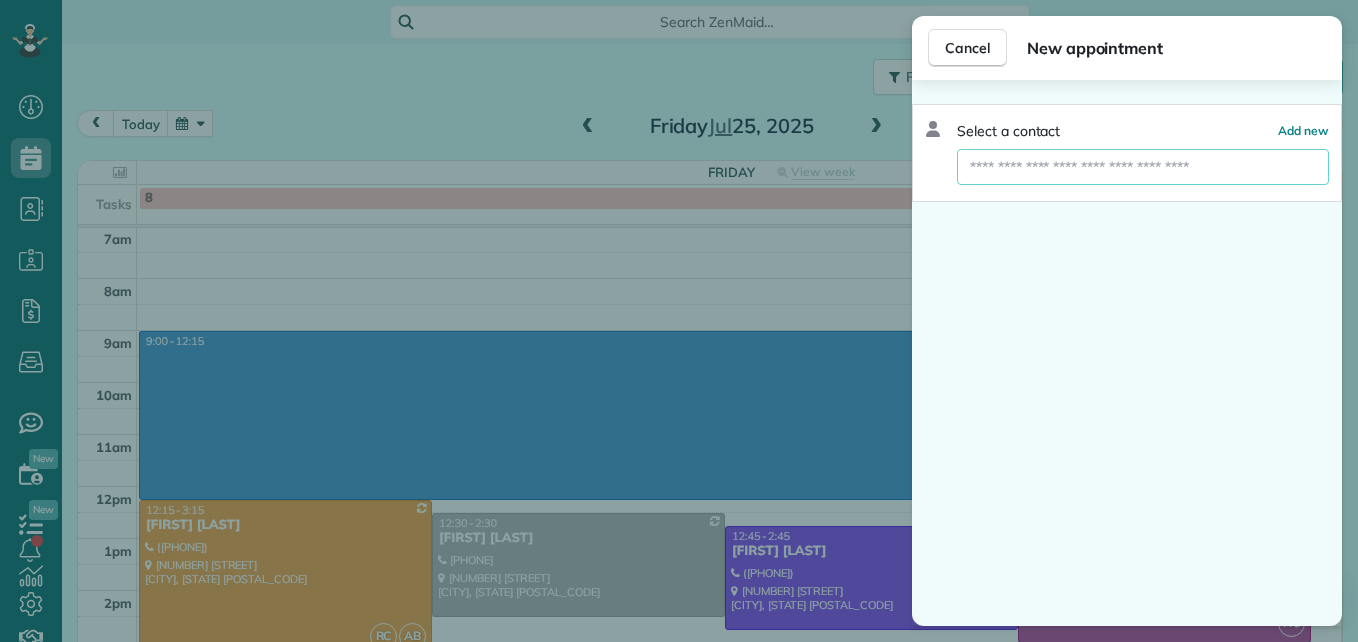 click at bounding box center [1143, 167] 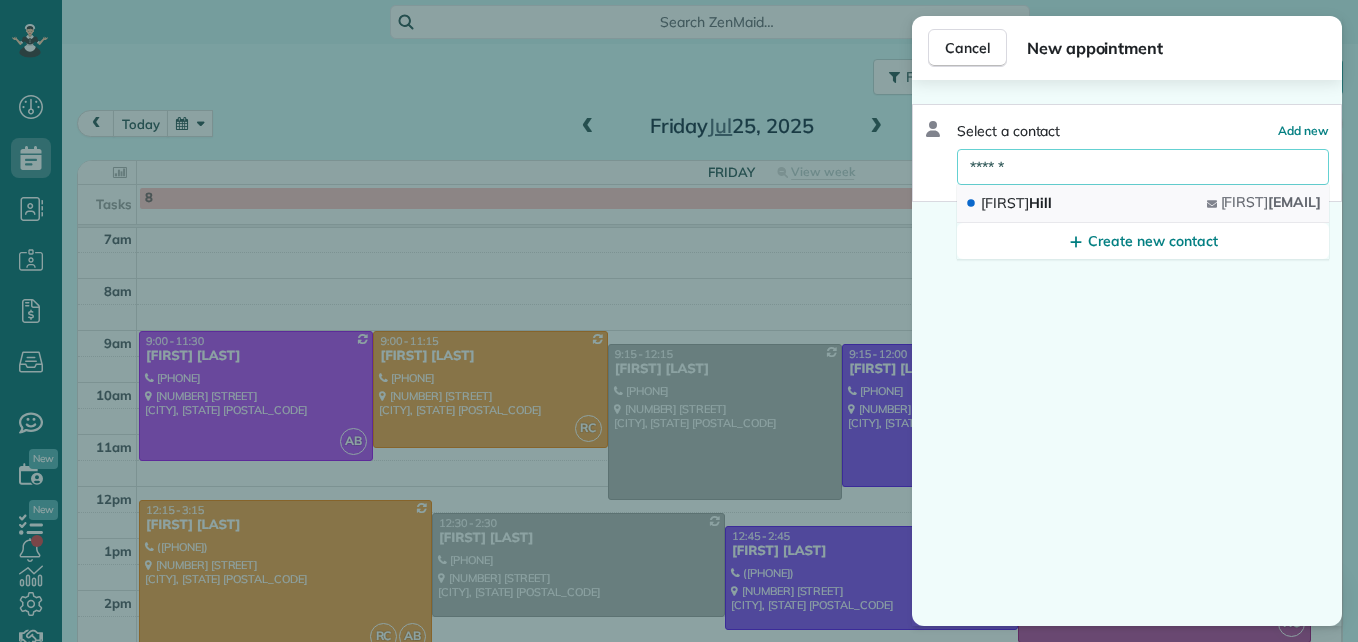 type on "******" 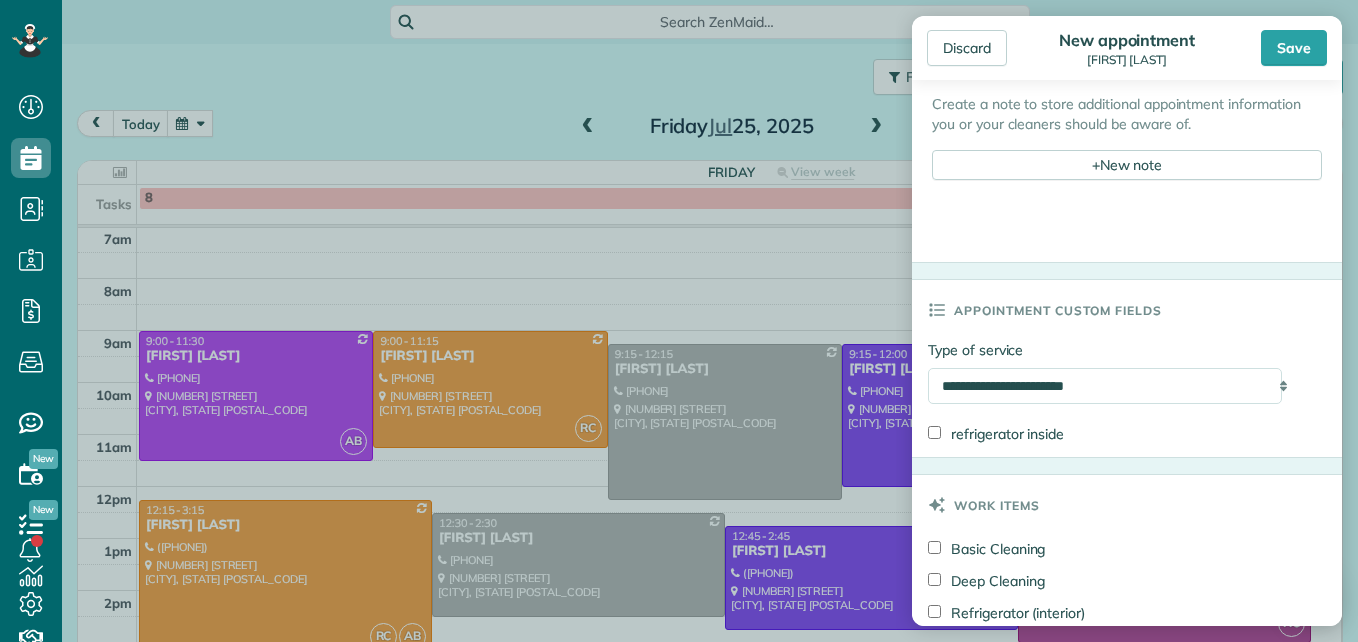 scroll, scrollTop: 800, scrollLeft: 0, axis: vertical 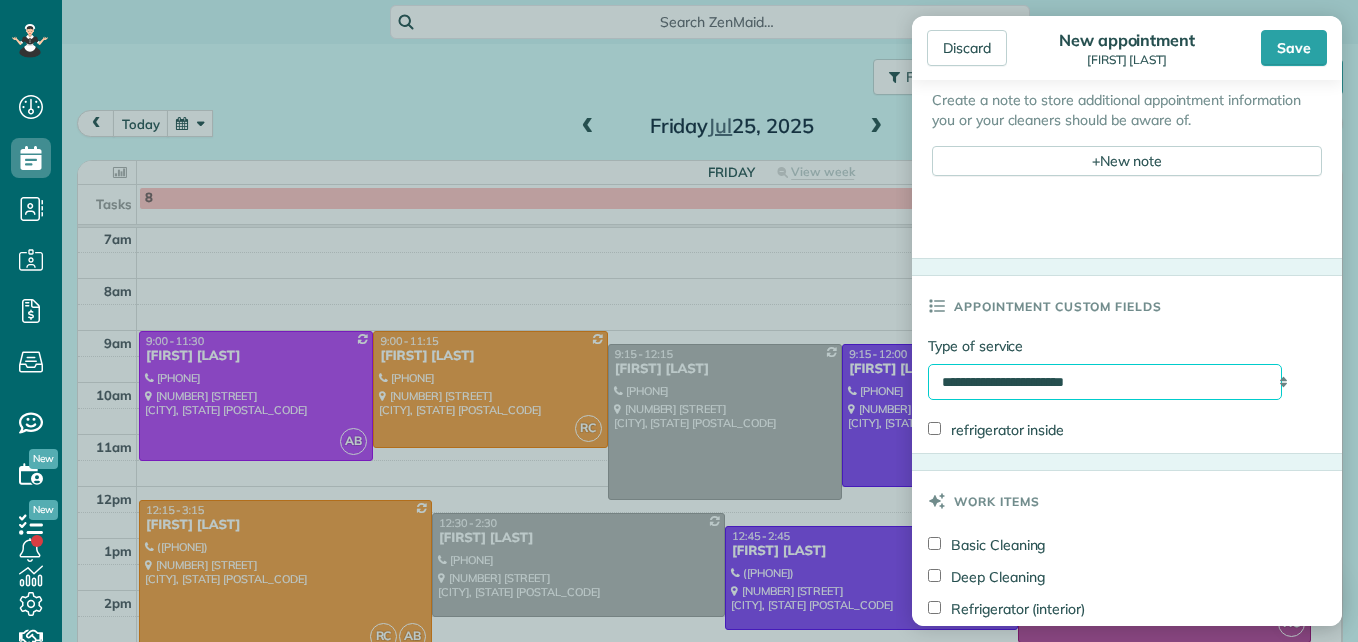 click on "**********" at bounding box center [1105, 382] 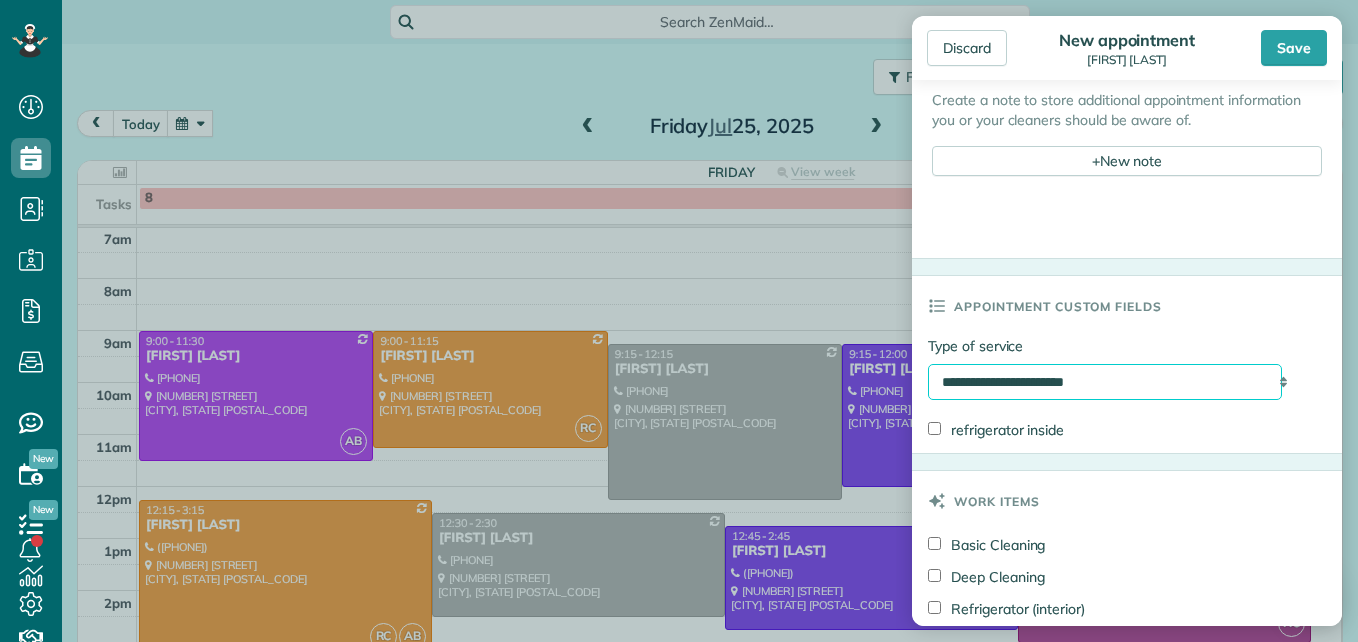 select on "**********" 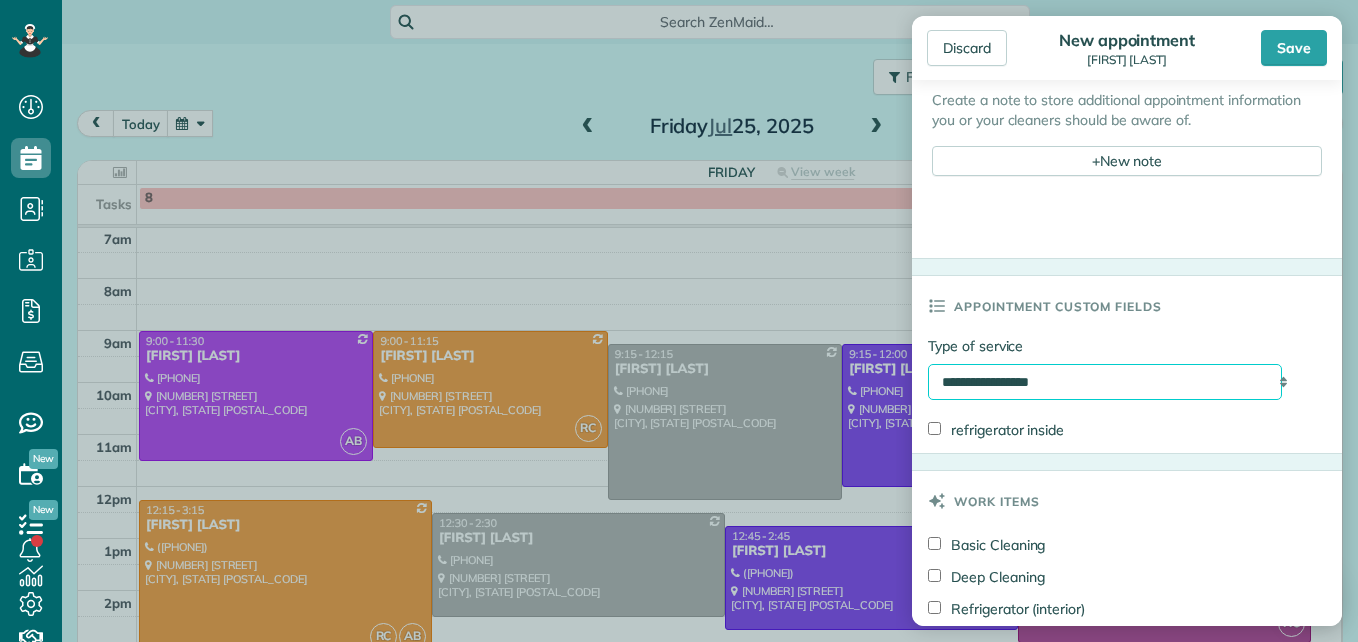 click on "**********" at bounding box center [1105, 382] 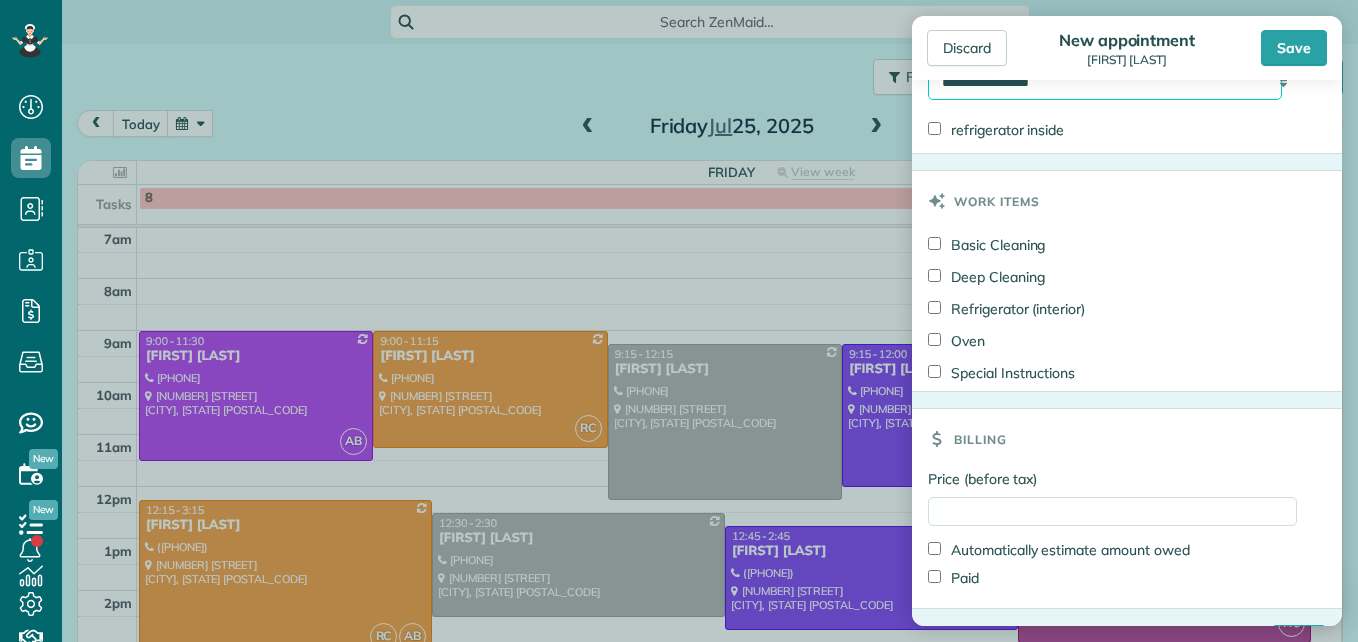 scroll, scrollTop: 1154, scrollLeft: 0, axis: vertical 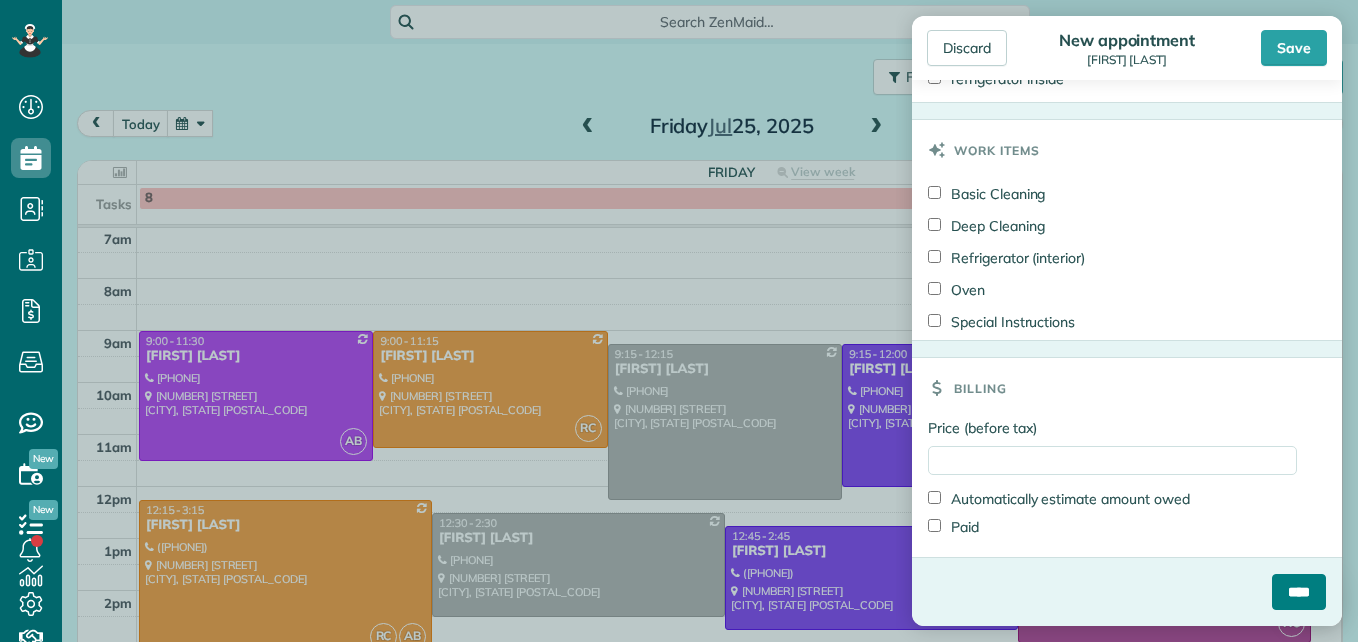 click on "****" at bounding box center [1299, 592] 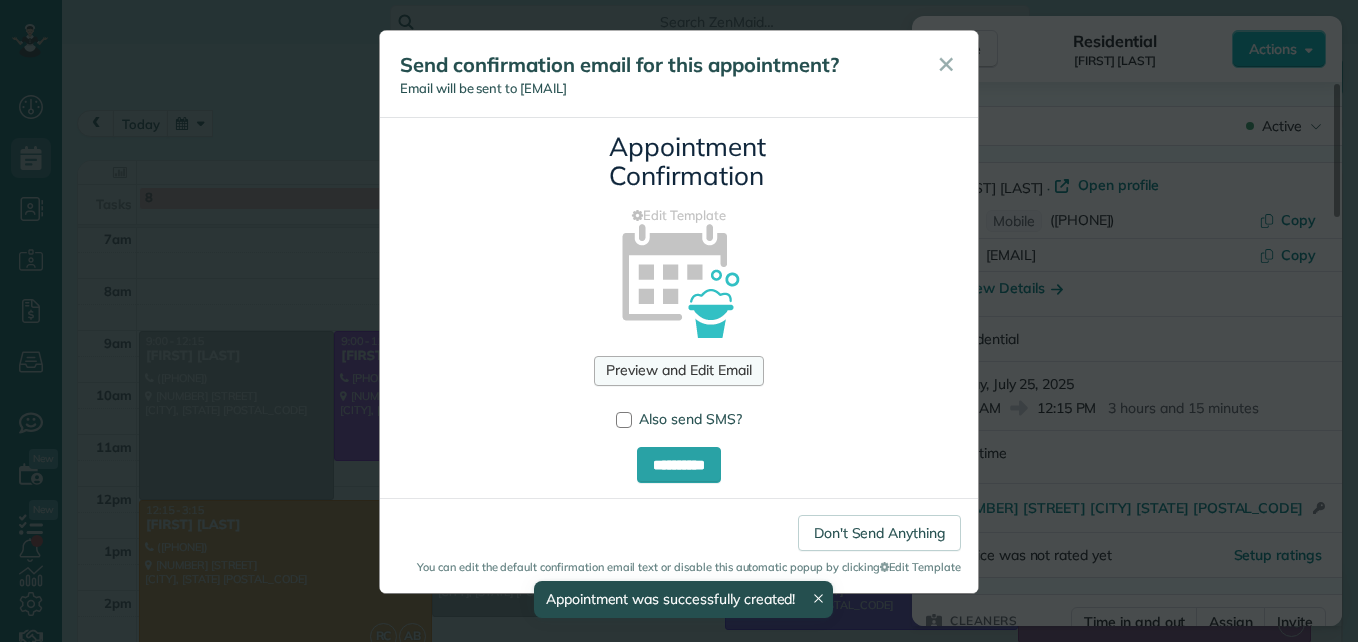 click on "Preview and Edit Email" at bounding box center [678, 371] 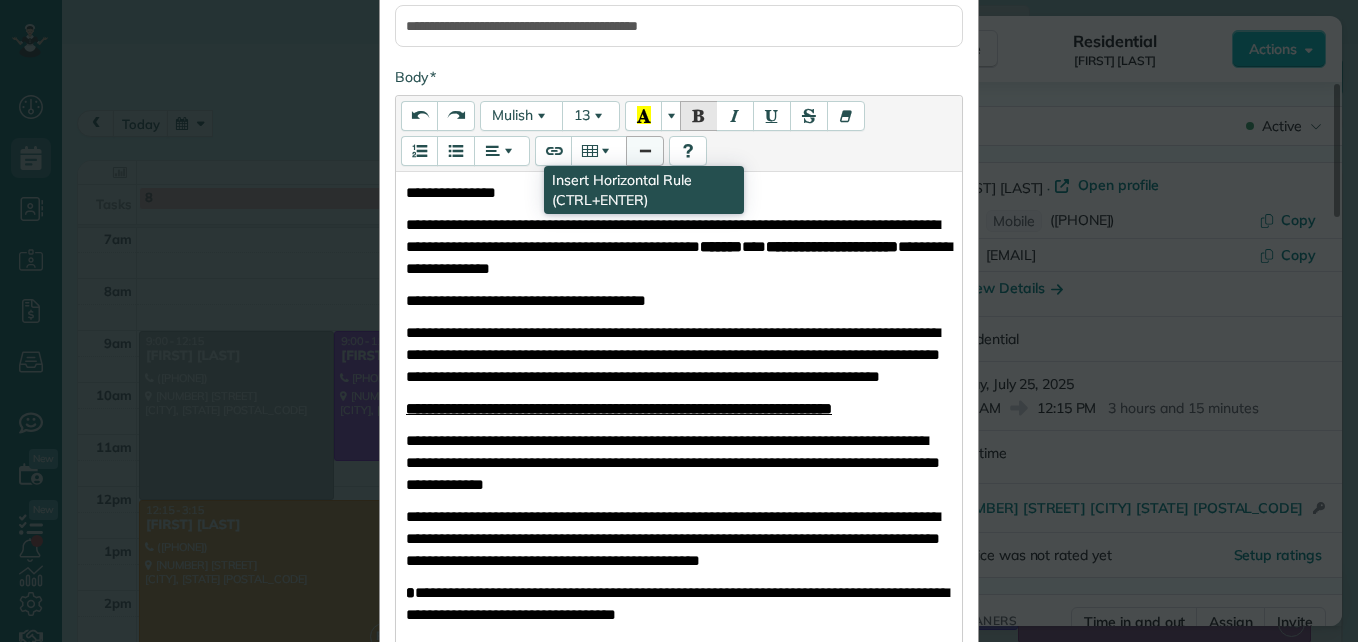 scroll, scrollTop: 400, scrollLeft: 0, axis: vertical 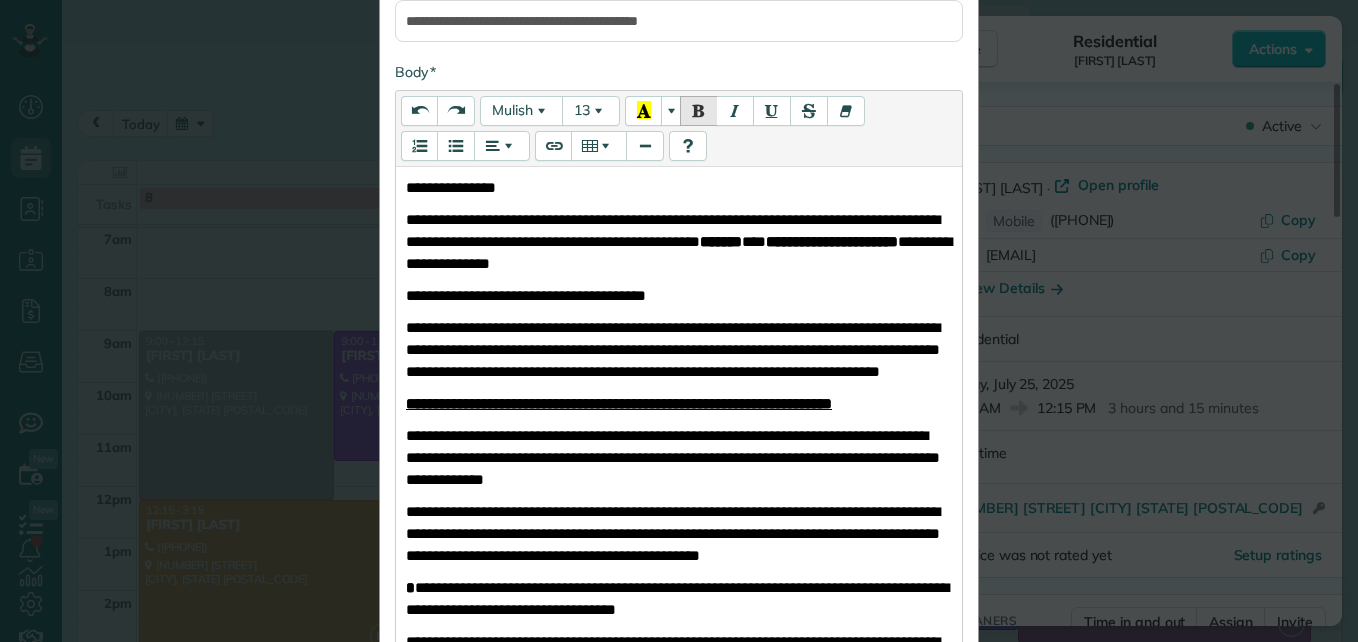 click on "*******" at bounding box center [721, 241] 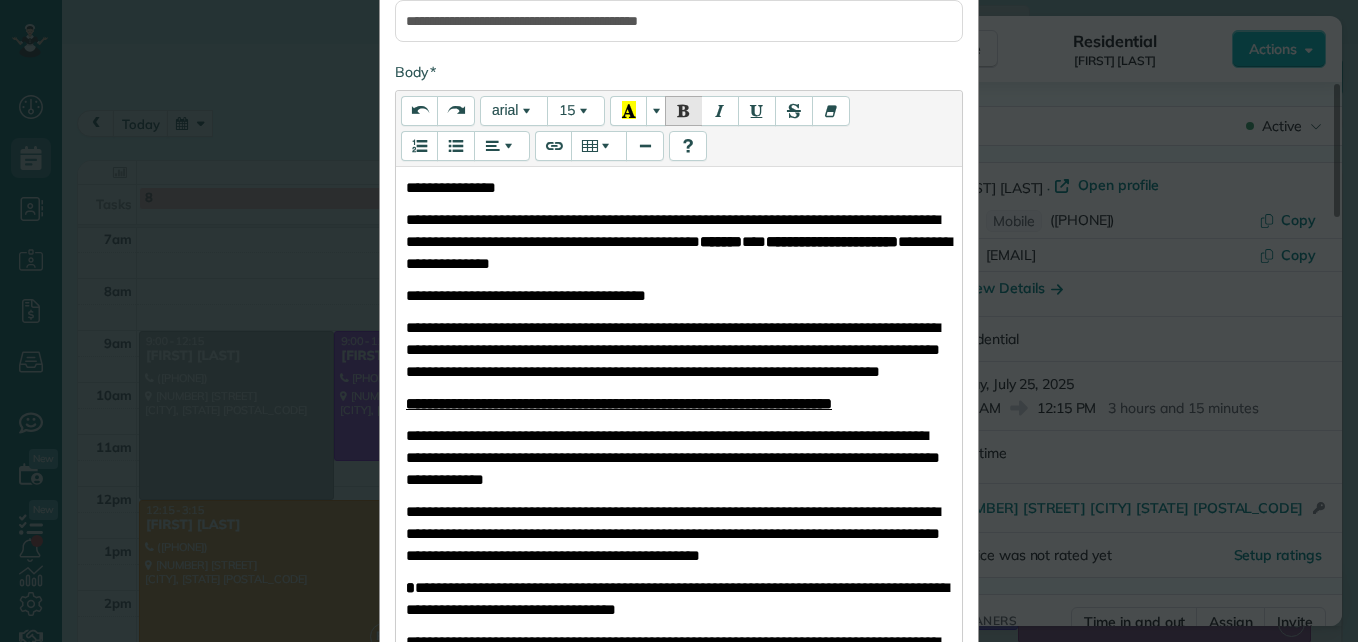type 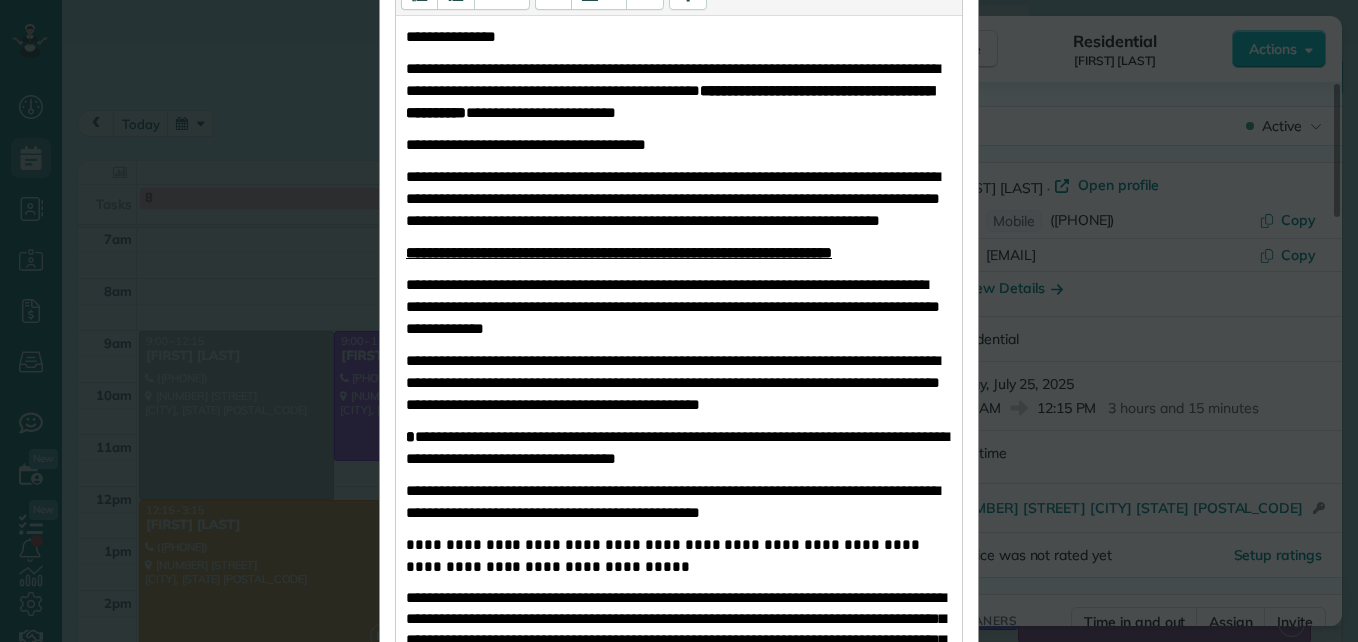 scroll, scrollTop: 600, scrollLeft: 0, axis: vertical 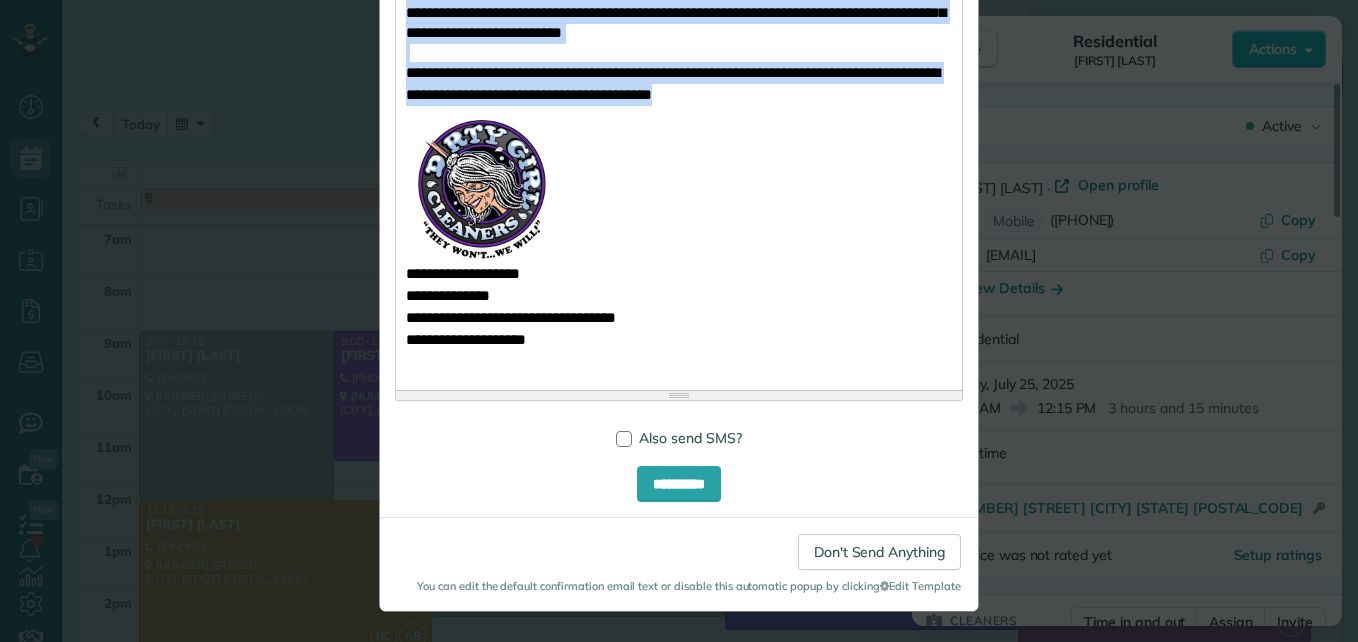 drag, startPoint x: 394, startPoint y: 127, endPoint x: 843, endPoint y: 122, distance: 449.02783 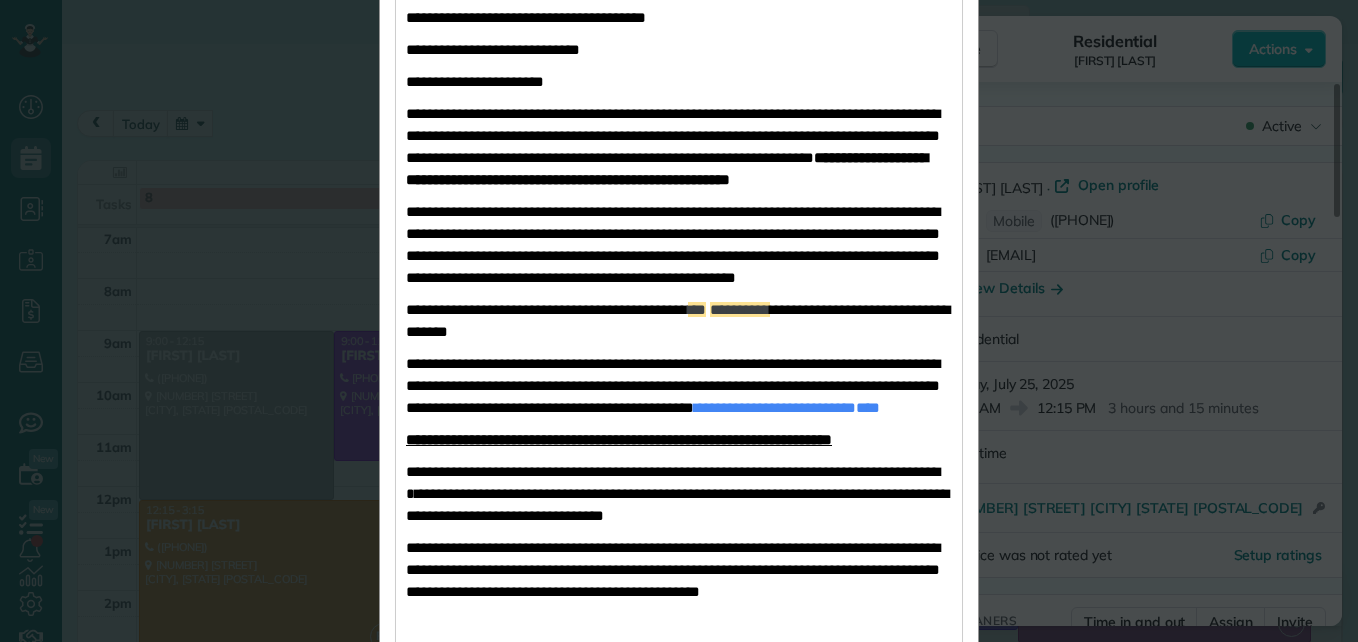 scroll, scrollTop: 578, scrollLeft: 0, axis: vertical 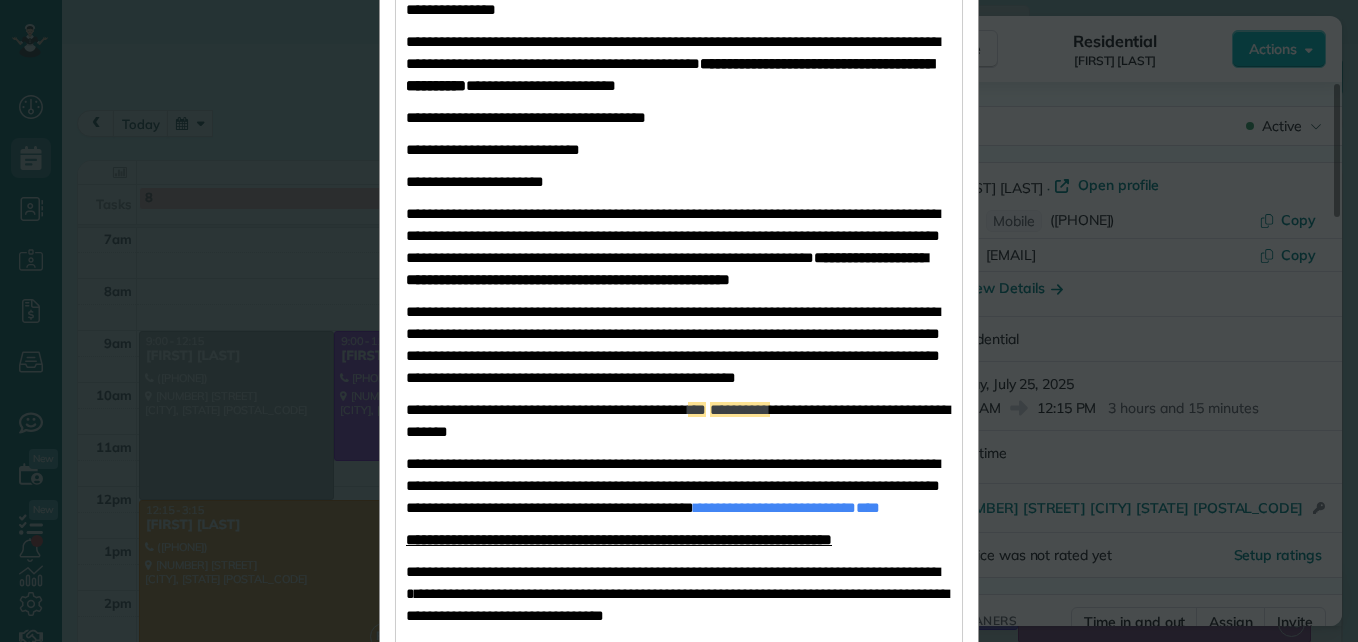 click on "**********" at bounding box center (679, 182) 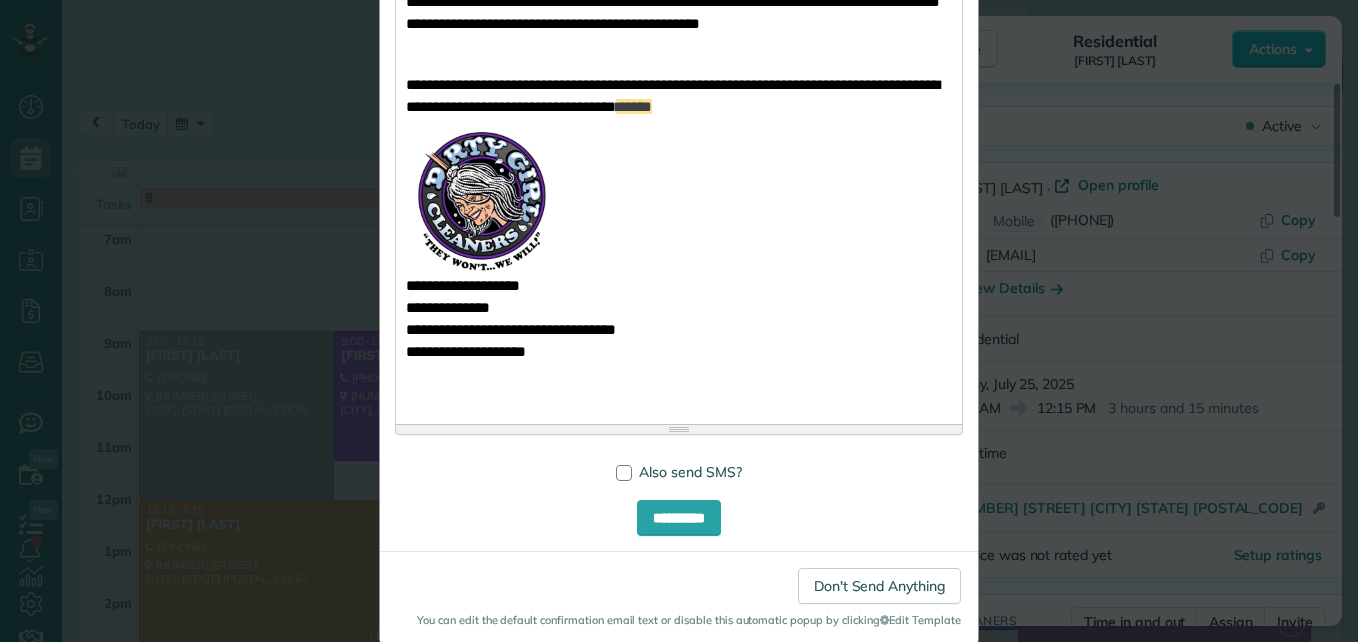 scroll, scrollTop: 1280, scrollLeft: 0, axis: vertical 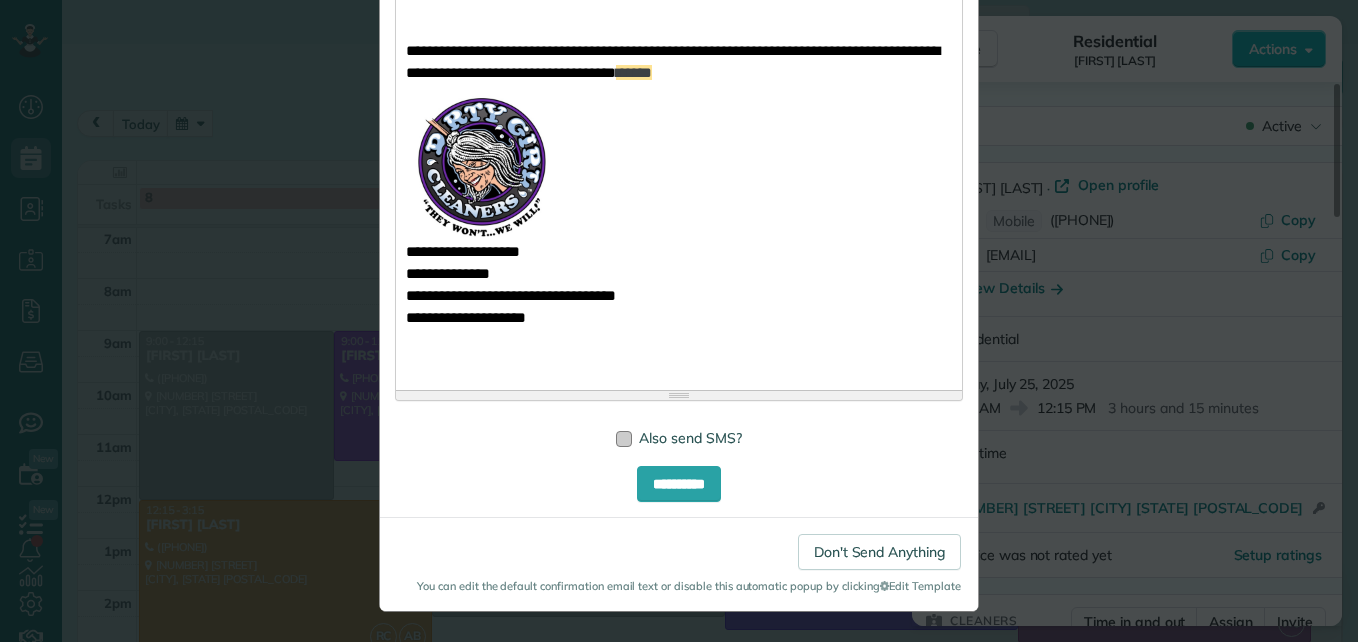 click at bounding box center (624, 439) 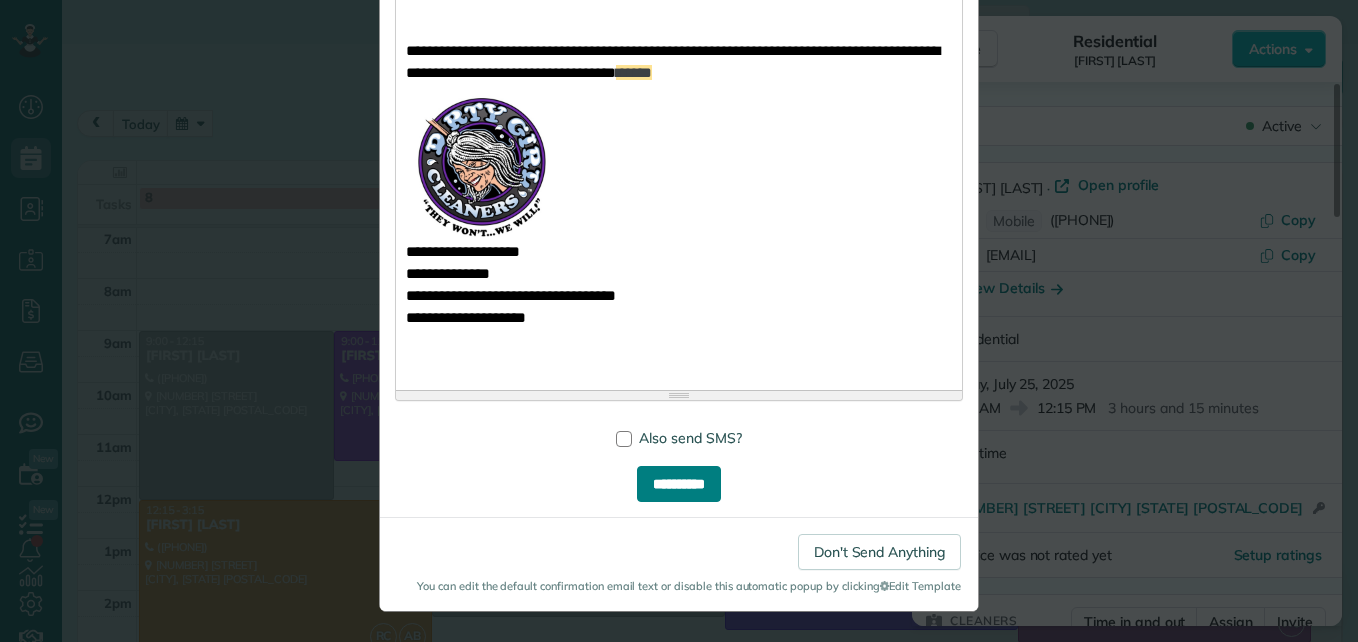 click on "**********" at bounding box center [679, 484] 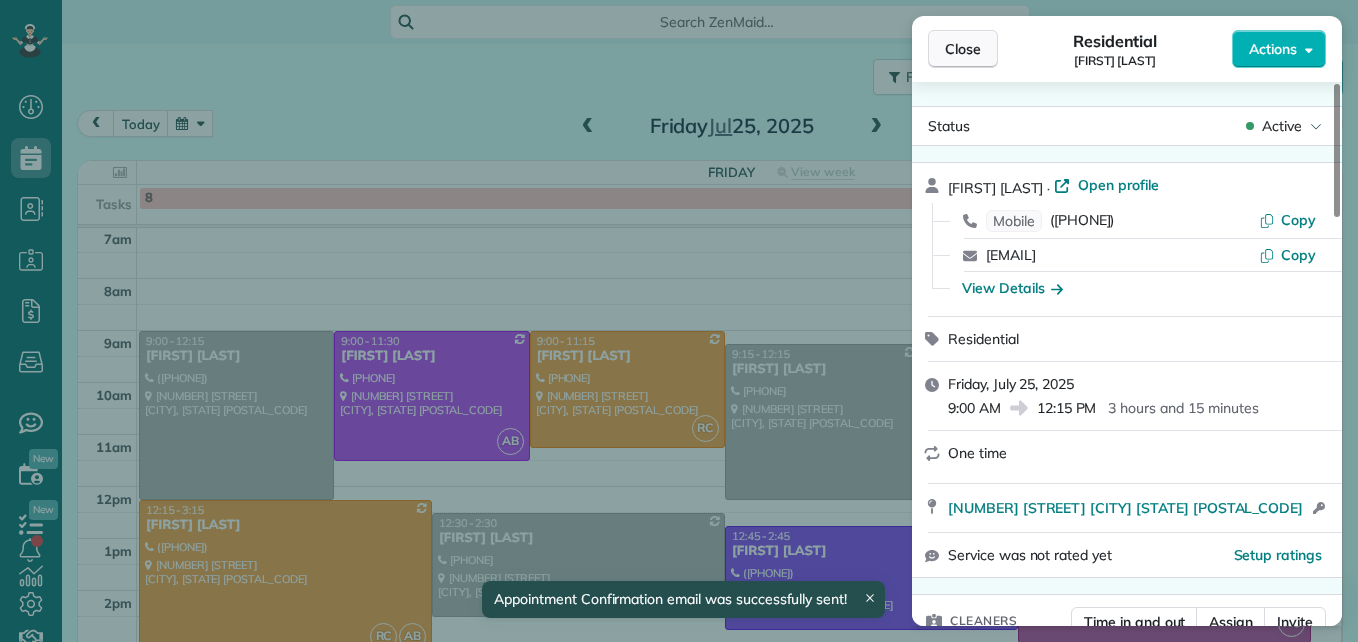 click on "Close" at bounding box center [963, 49] 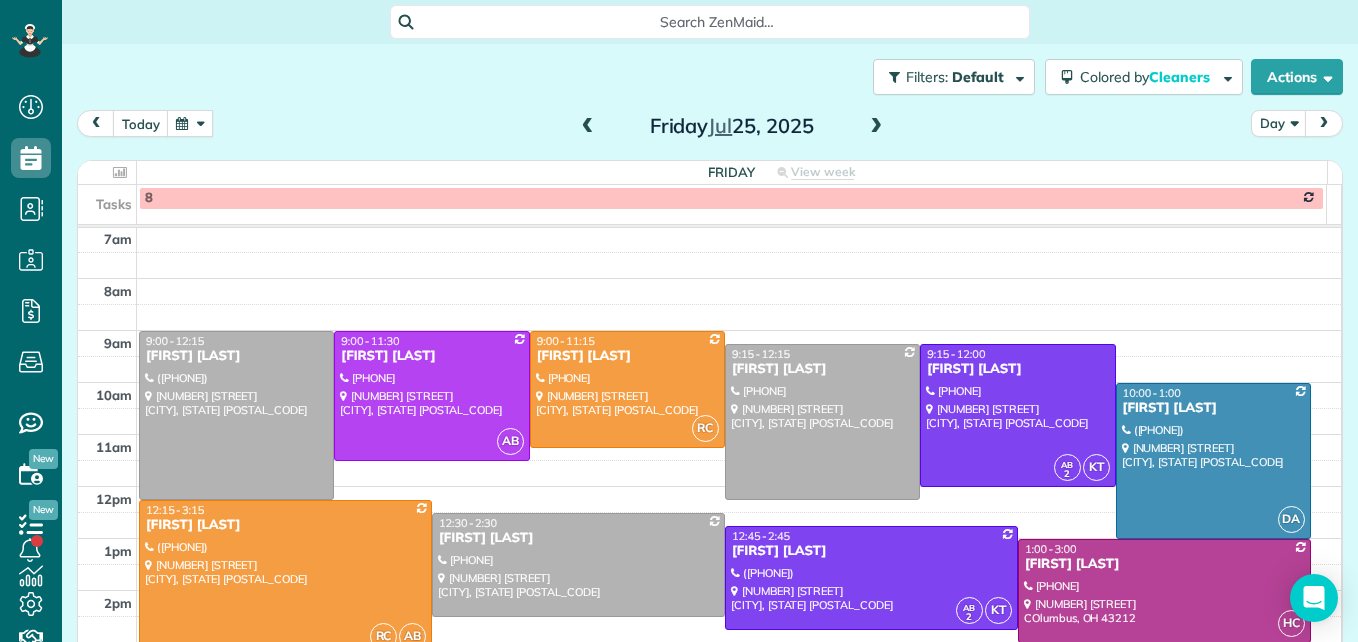 click at bounding box center (190, 123) 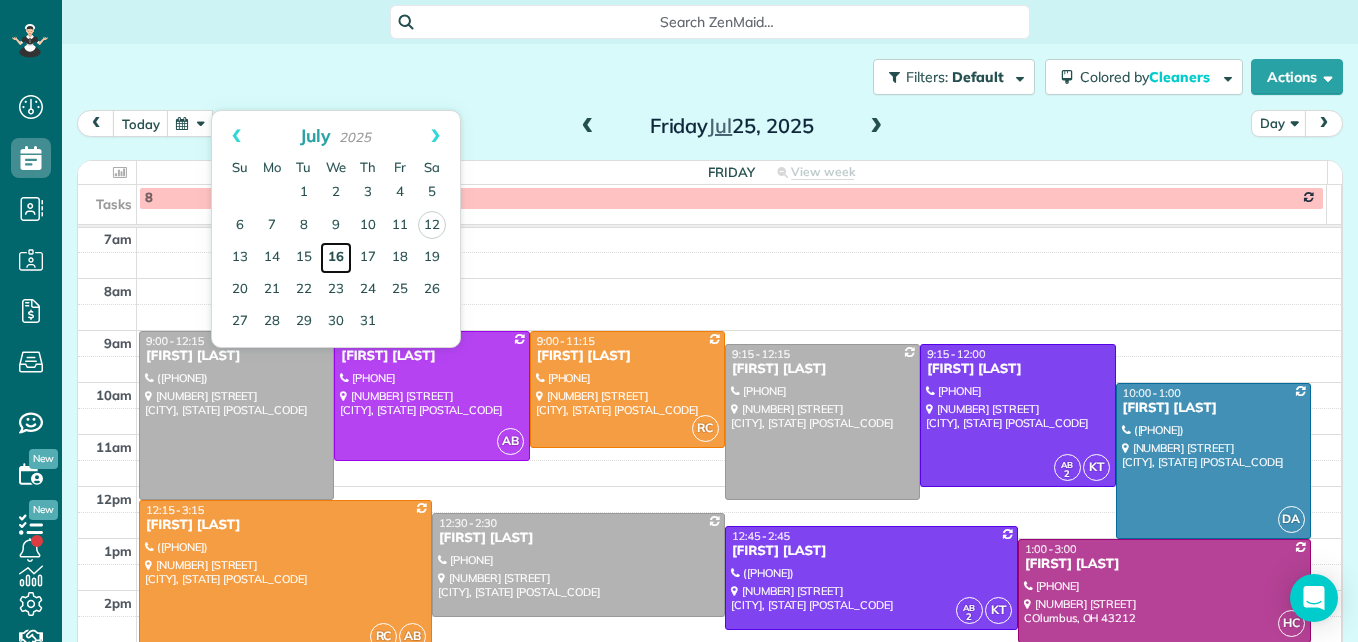 click on "16" at bounding box center (336, 258) 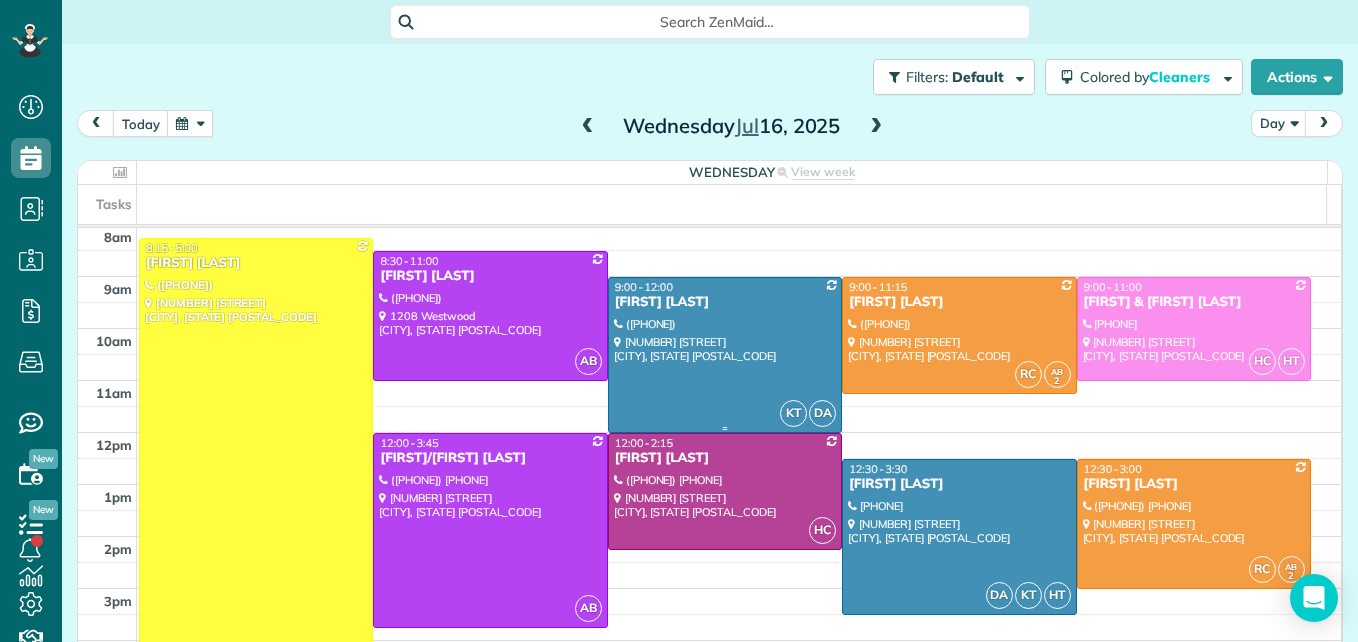 scroll, scrollTop: 309, scrollLeft: 0, axis: vertical 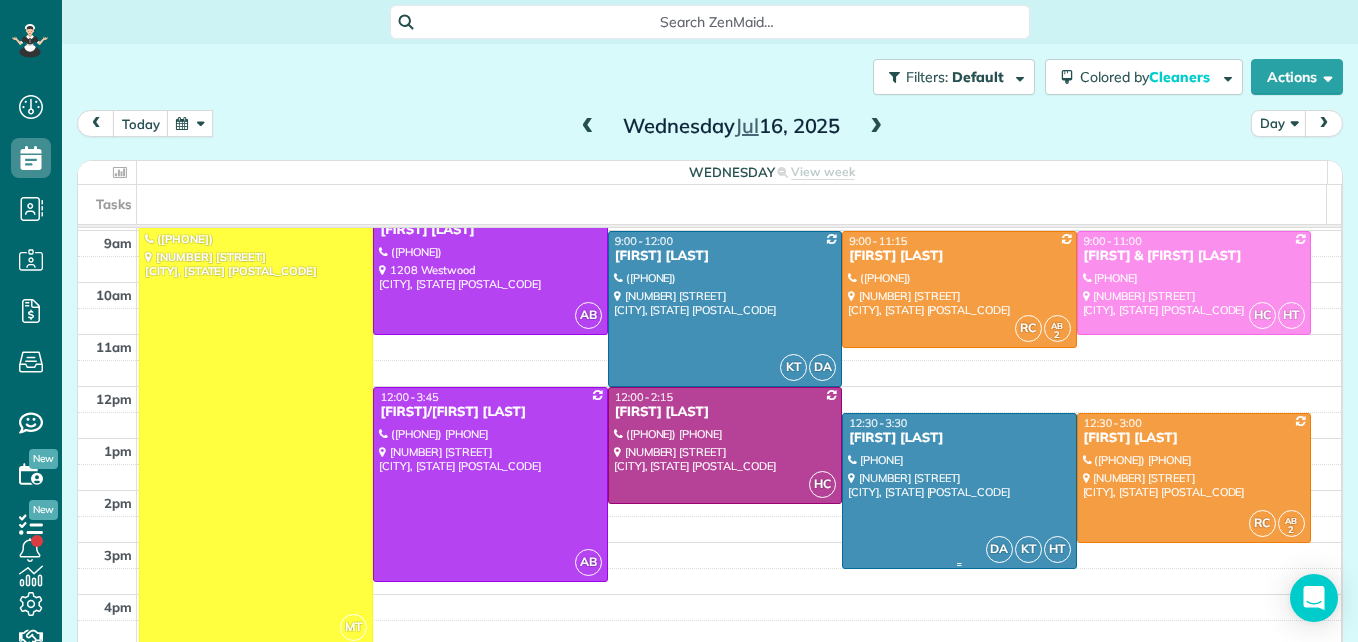 click at bounding box center [959, 491] 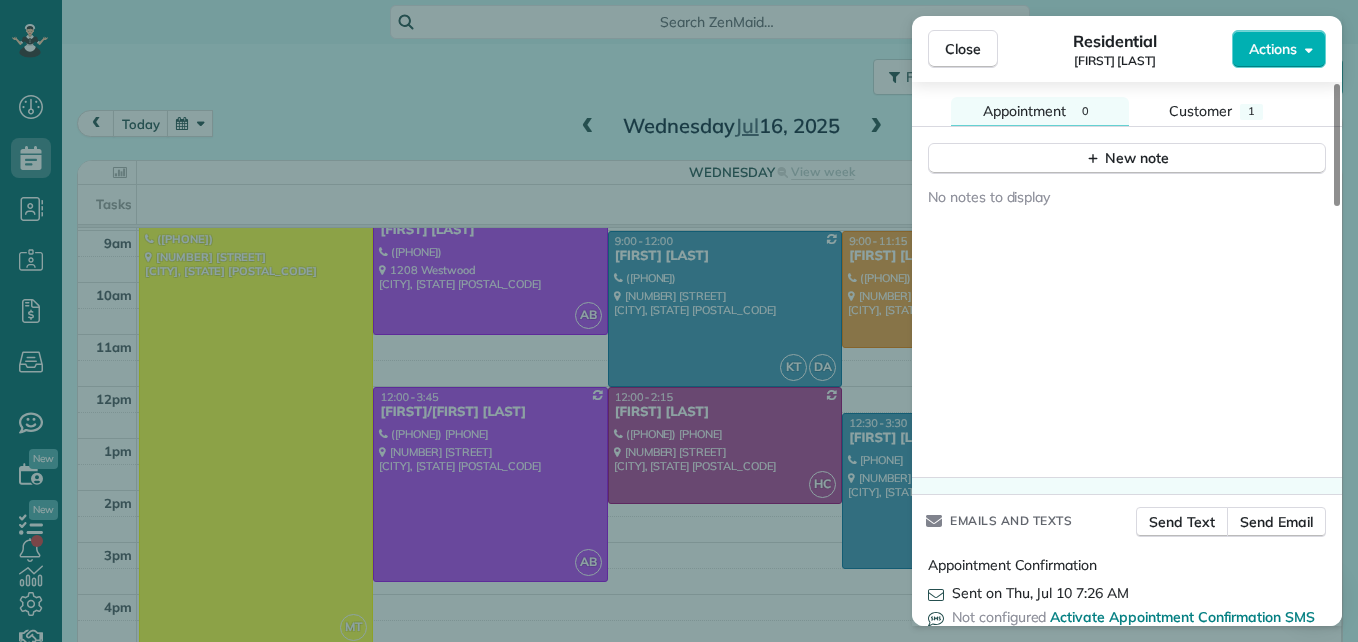 scroll, scrollTop: 1860, scrollLeft: 0, axis: vertical 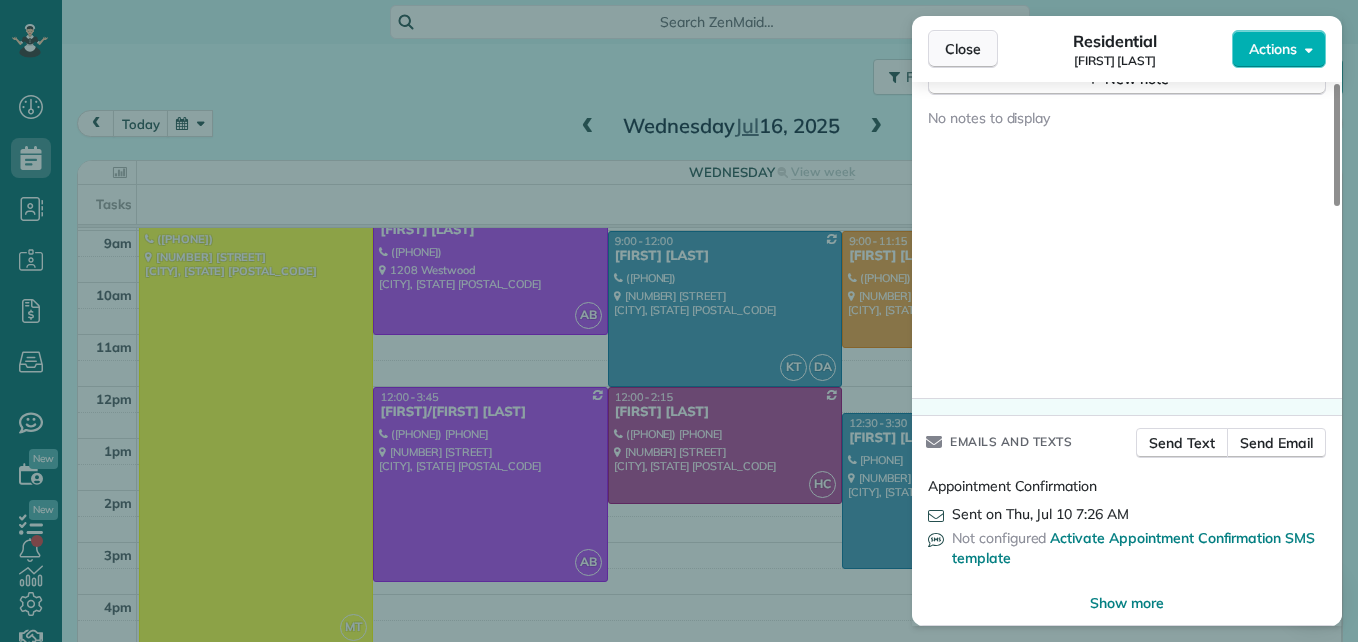 click on "Close" at bounding box center (963, 49) 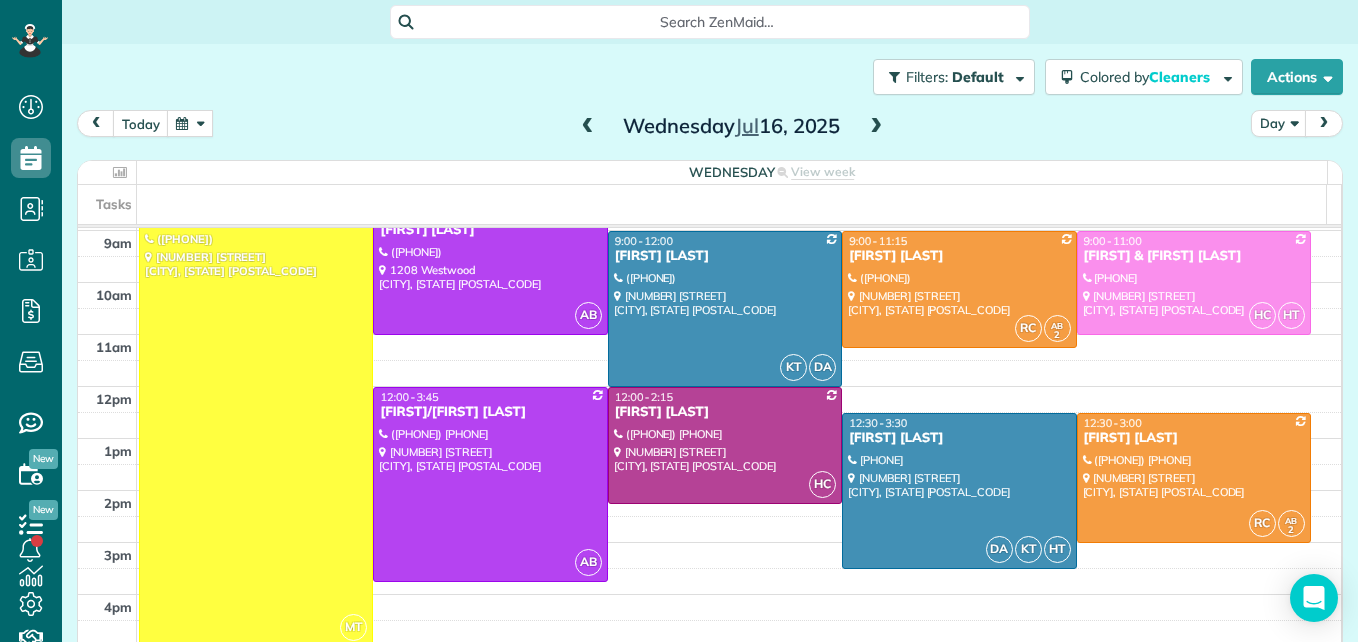 click at bounding box center (190, 123) 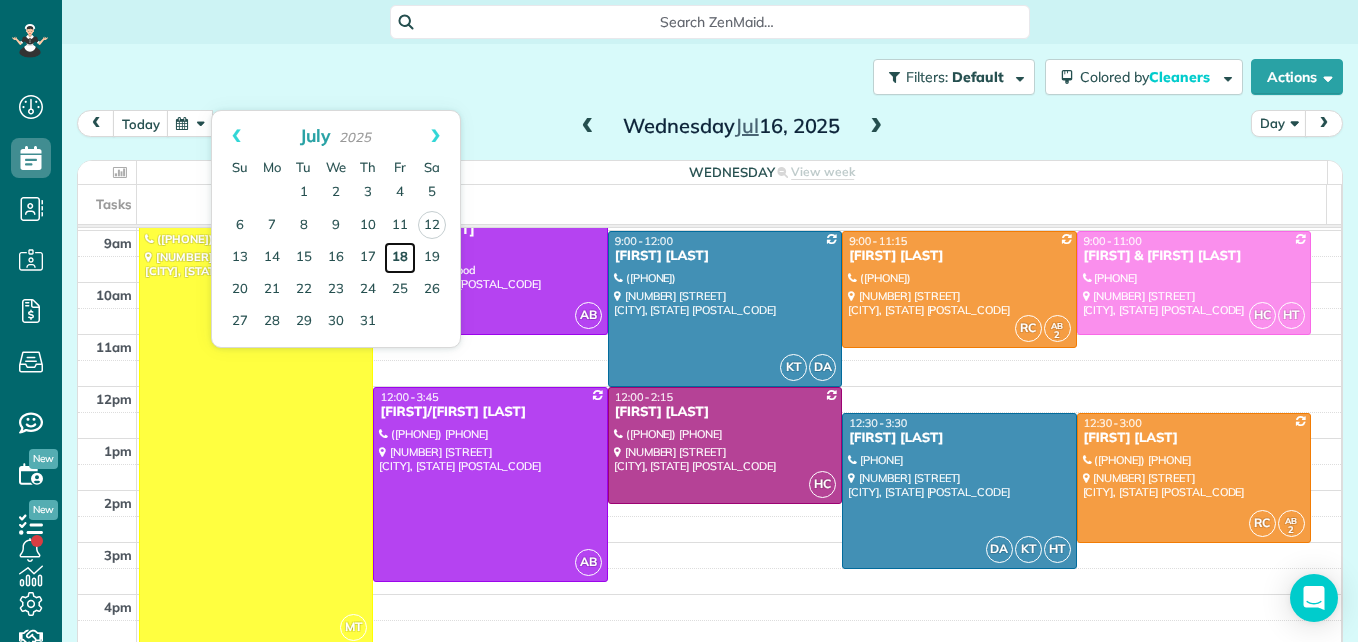 click on "18" at bounding box center (400, 258) 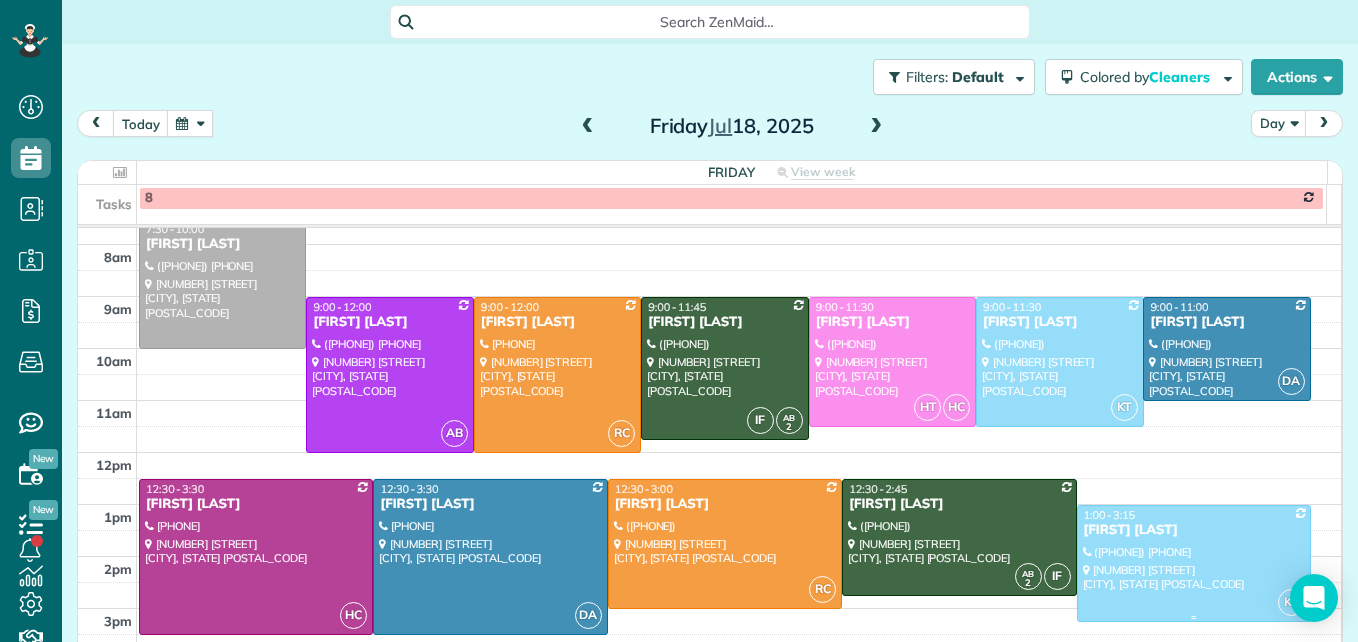 scroll, scrollTop: 209, scrollLeft: 0, axis: vertical 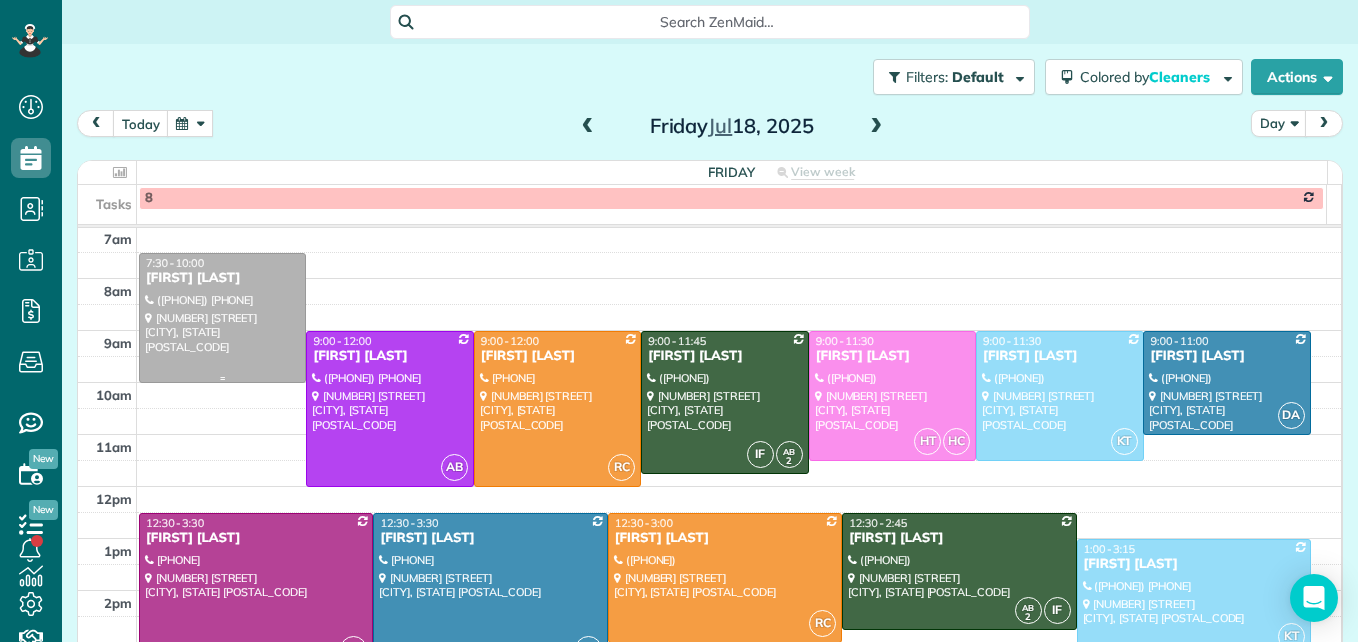 click at bounding box center [222, 318] 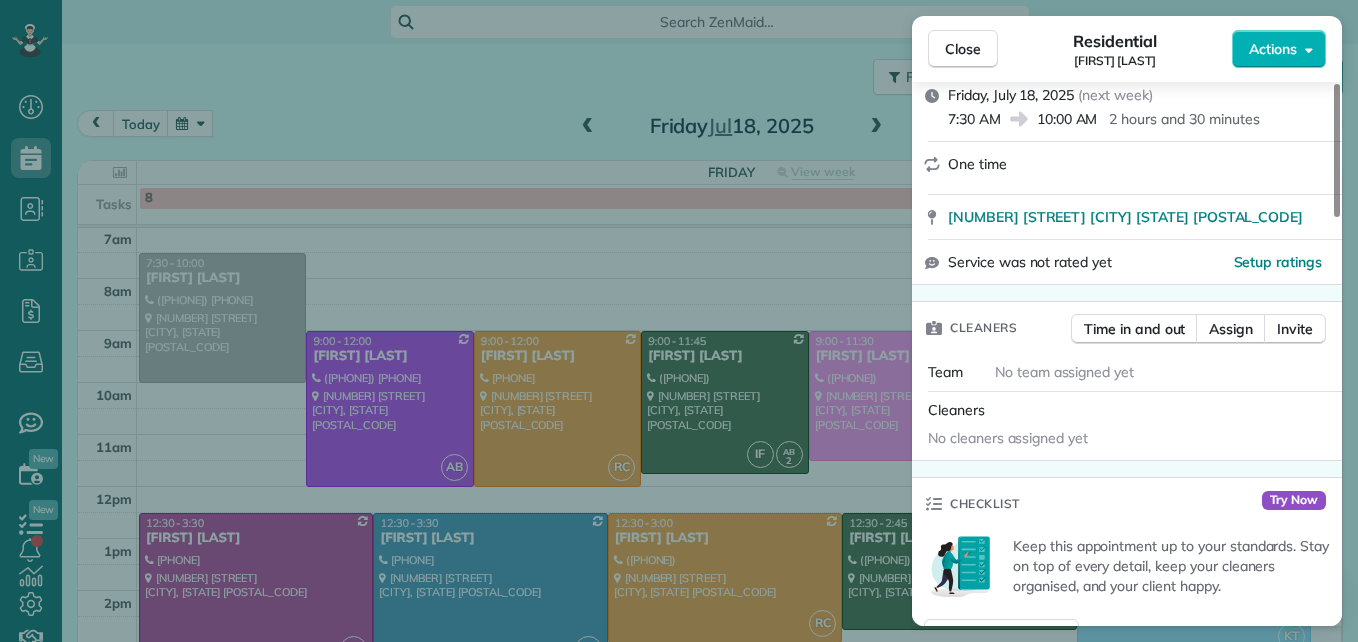 scroll, scrollTop: 300, scrollLeft: 0, axis: vertical 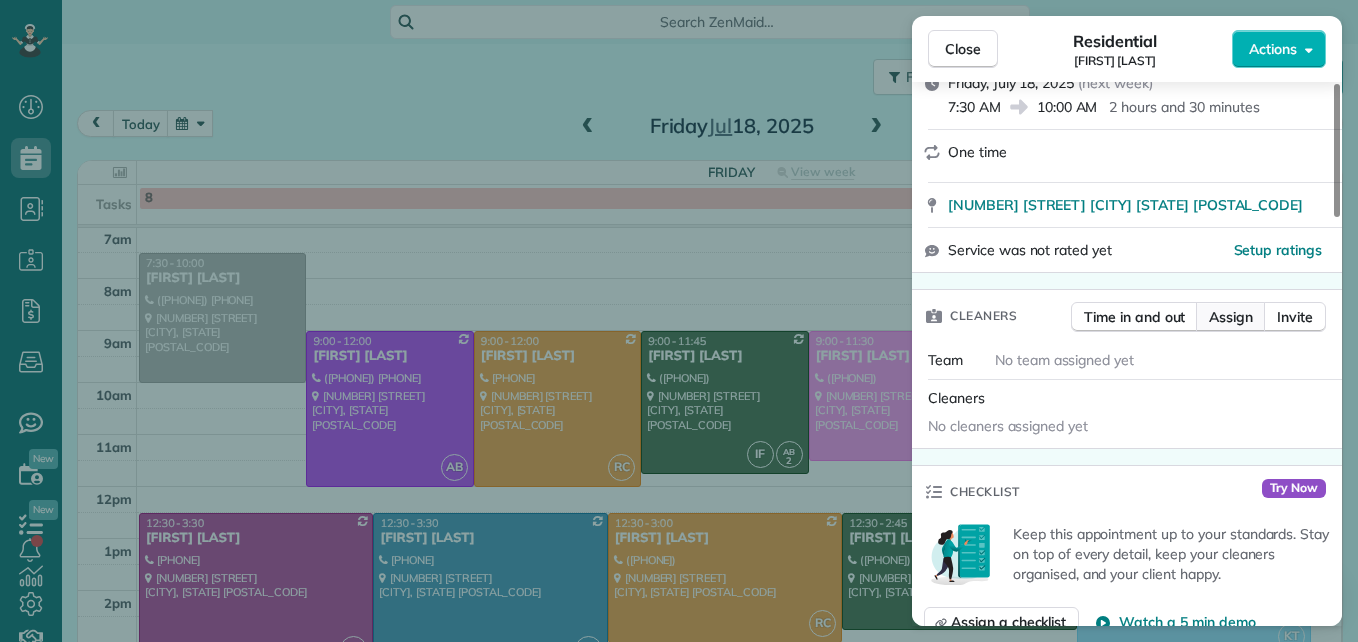 click on "Assign" at bounding box center [1231, 317] 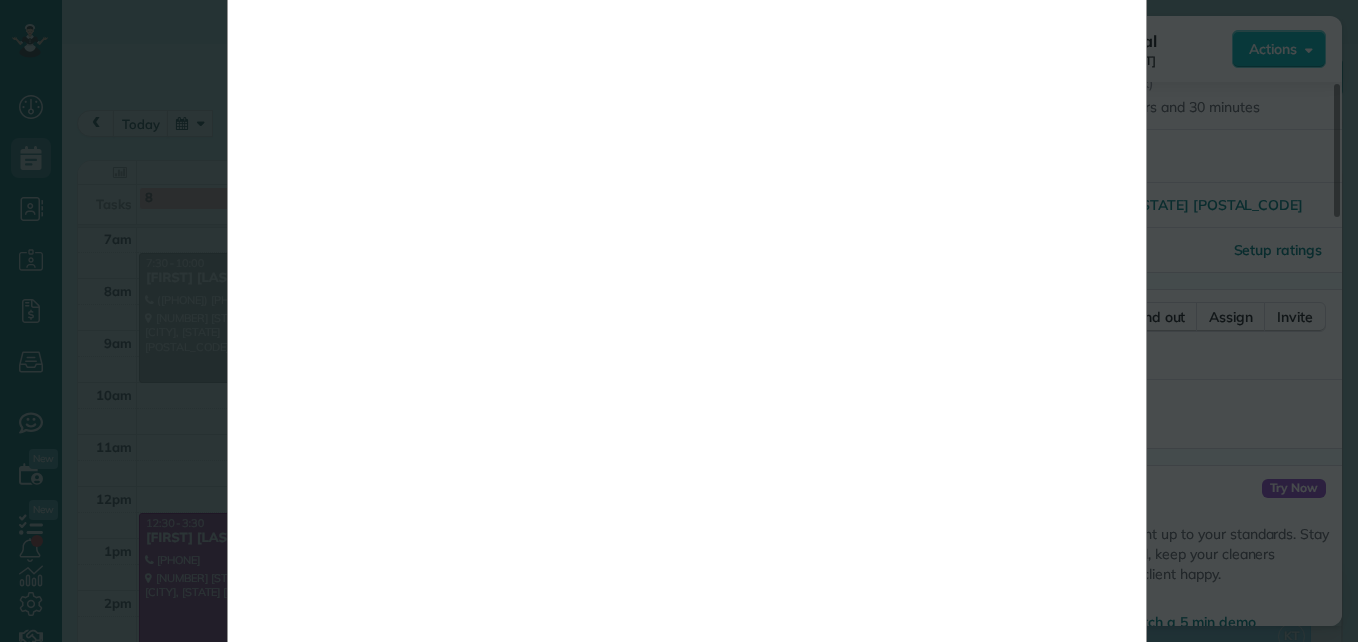scroll, scrollTop: 0, scrollLeft: 0, axis: both 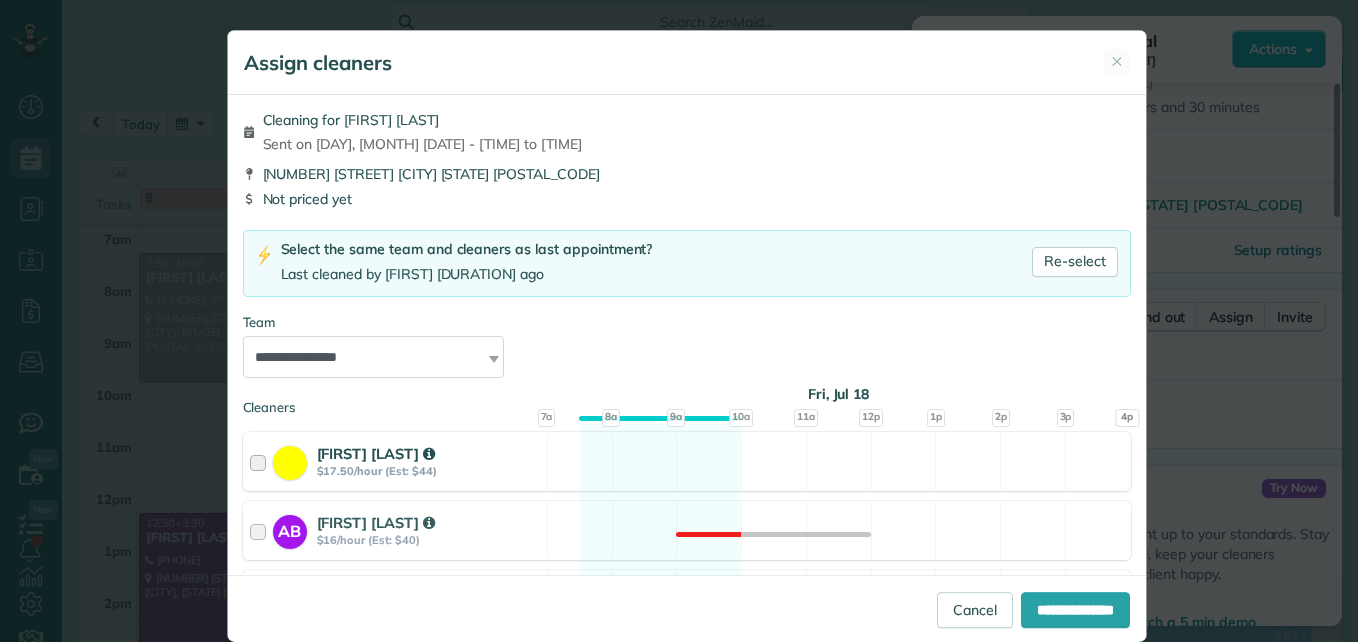 click at bounding box center (261, 461) 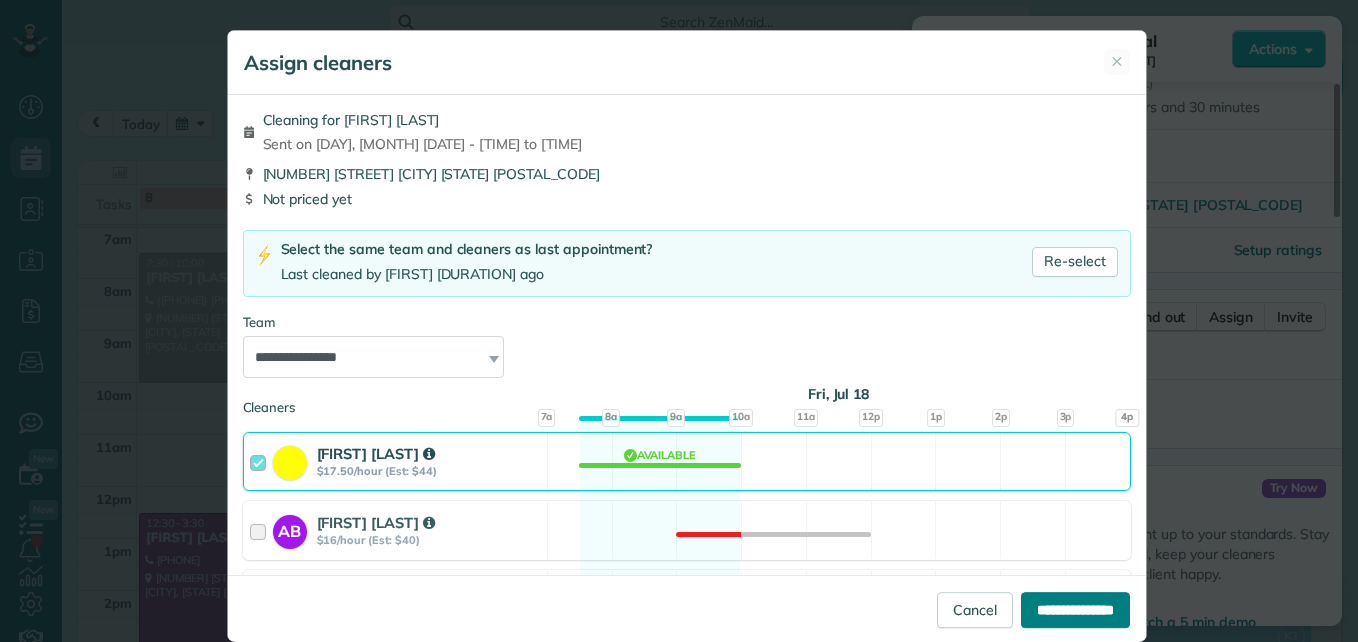 click on "**********" at bounding box center [1075, 610] 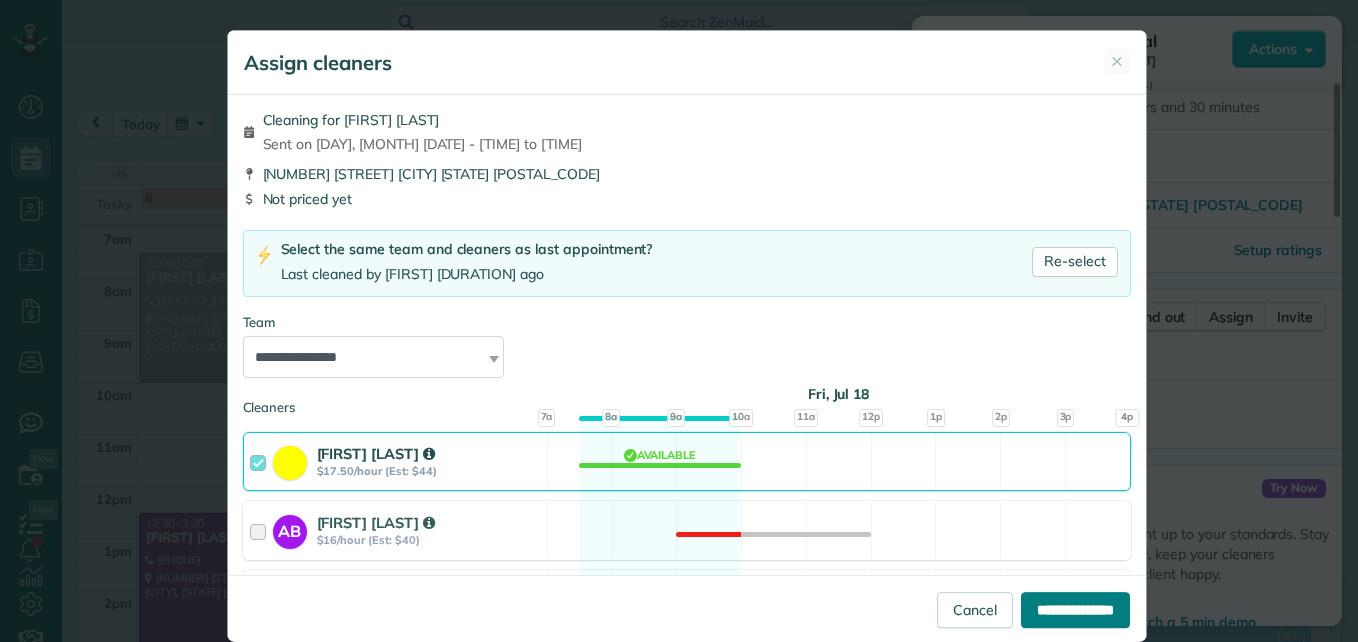 type on "**********" 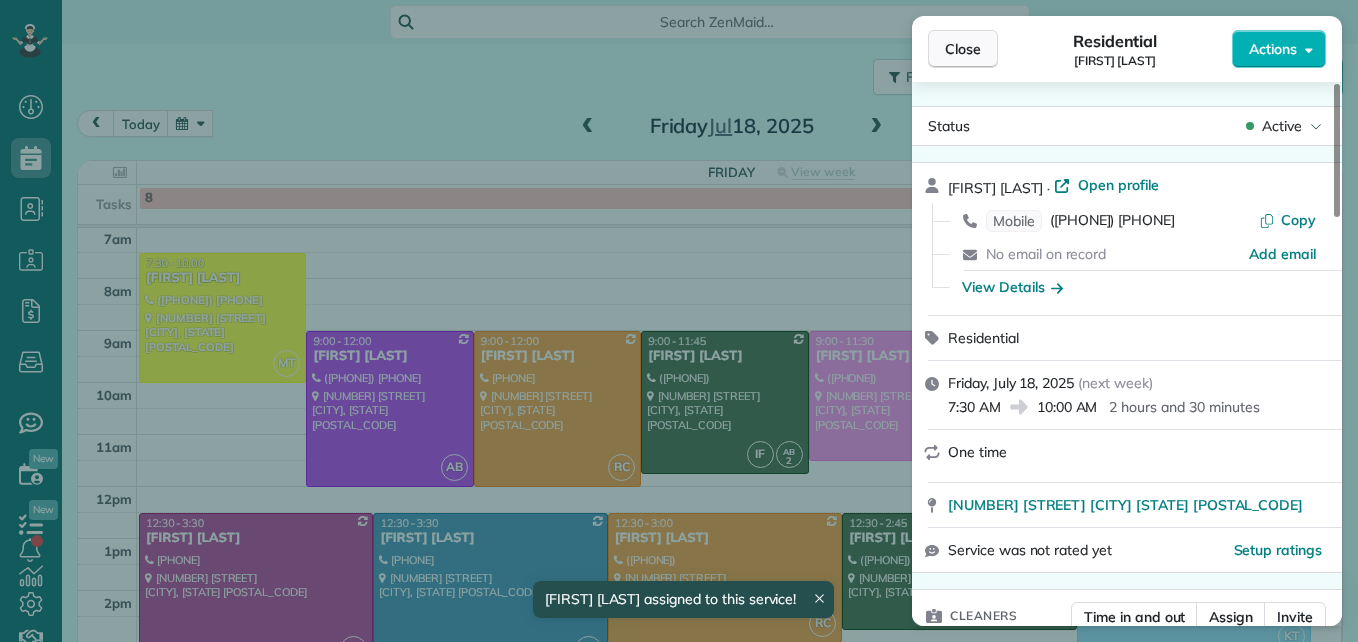 click on "Close" at bounding box center [963, 49] 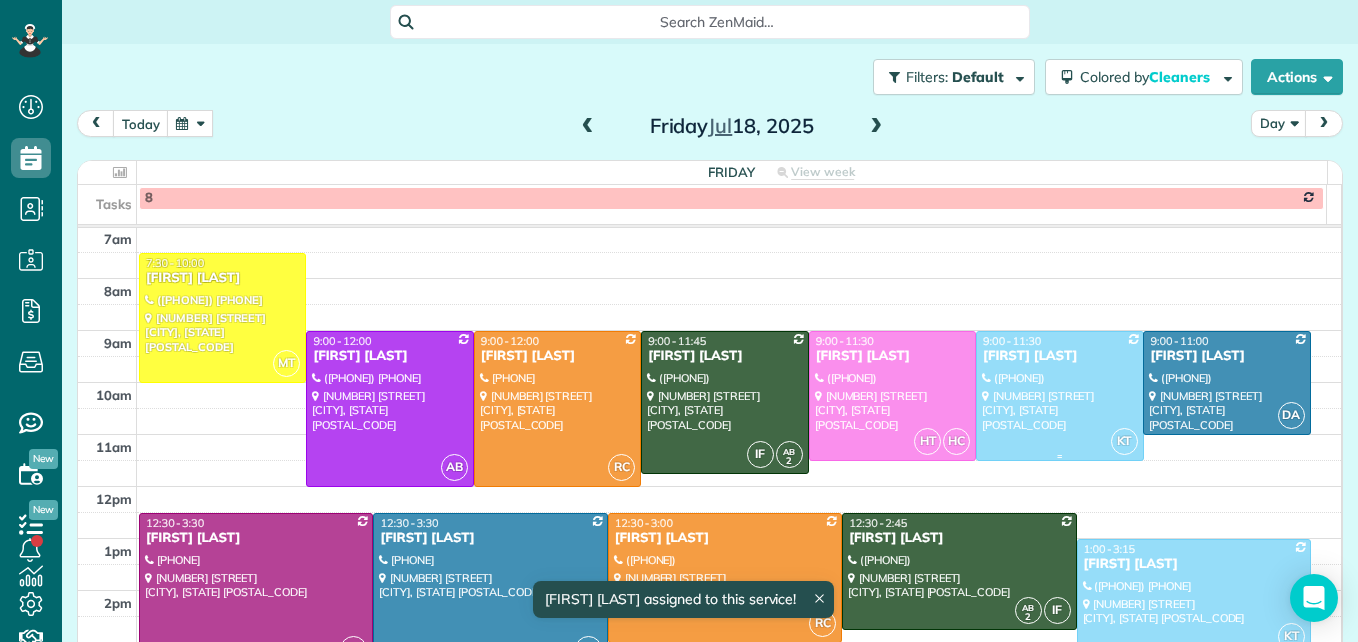 scroll, scrollTop: 309, scrollLeft: 0, axis: vertical 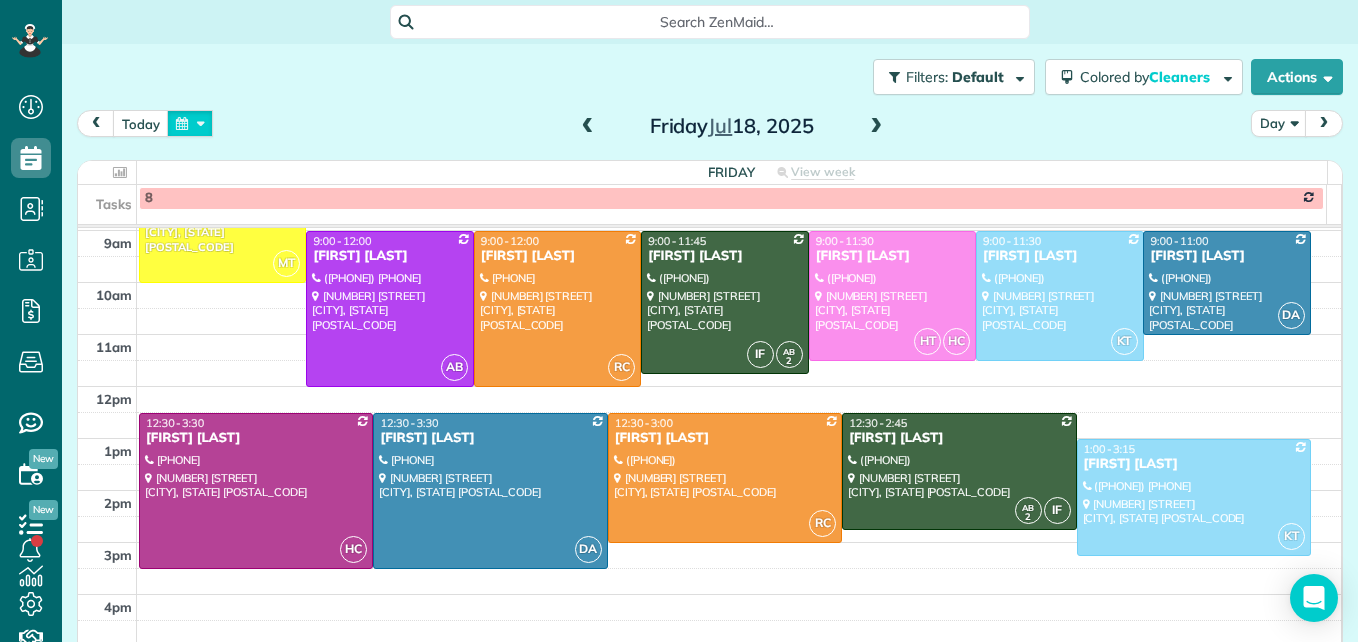 click at bounding box center (190, 123) 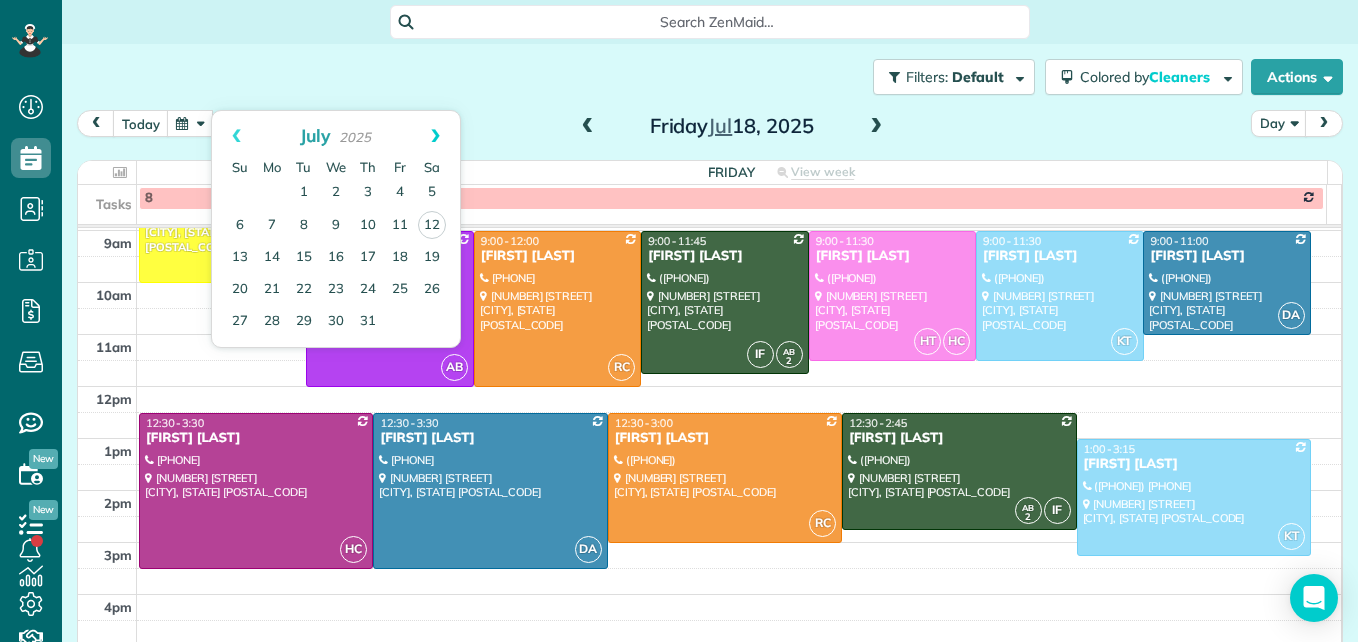 click on "Next" at bounding box center [435, 136] 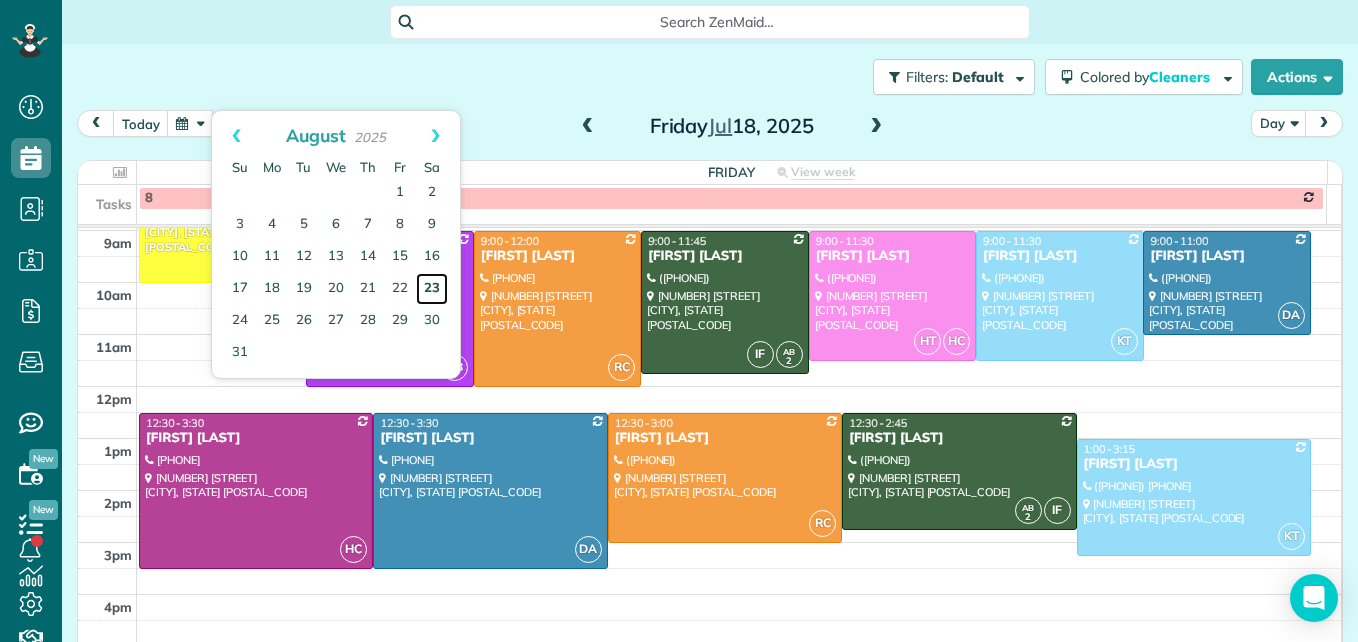 click on "23" at bounding box center (432, 289) 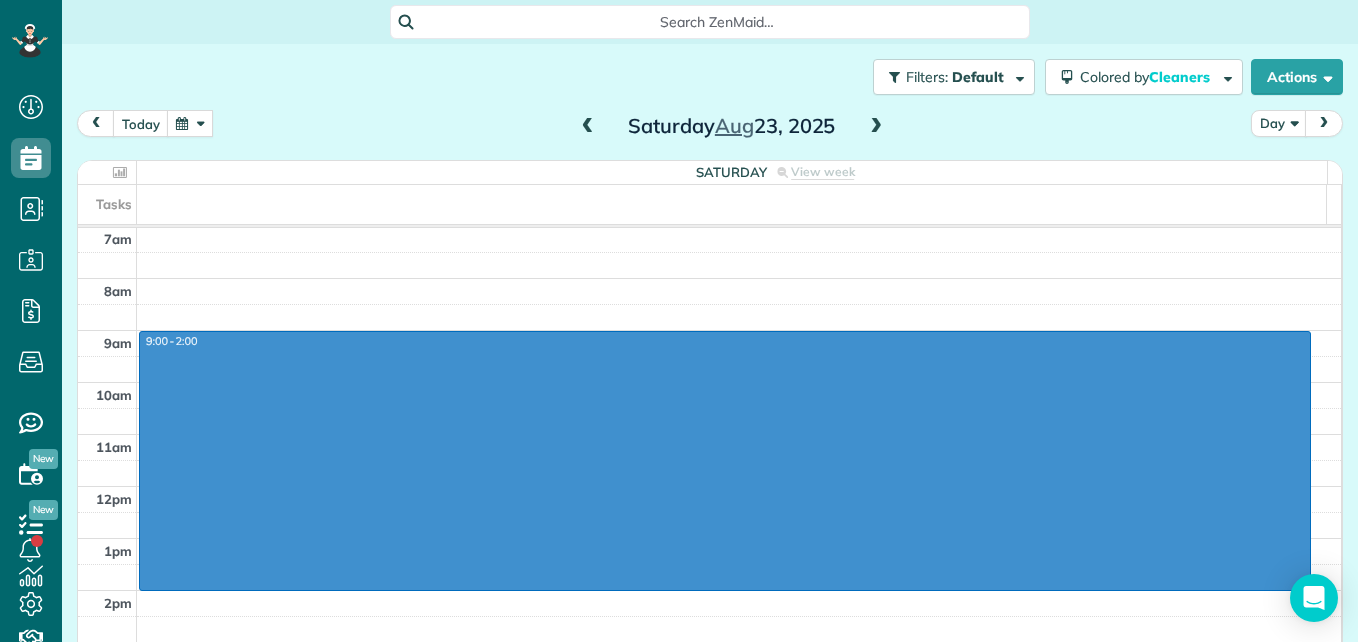 drag, startPoint x: 516, startPoint y: 336, endPoint x: 536, endPoint y: 587, distance: 251.79555 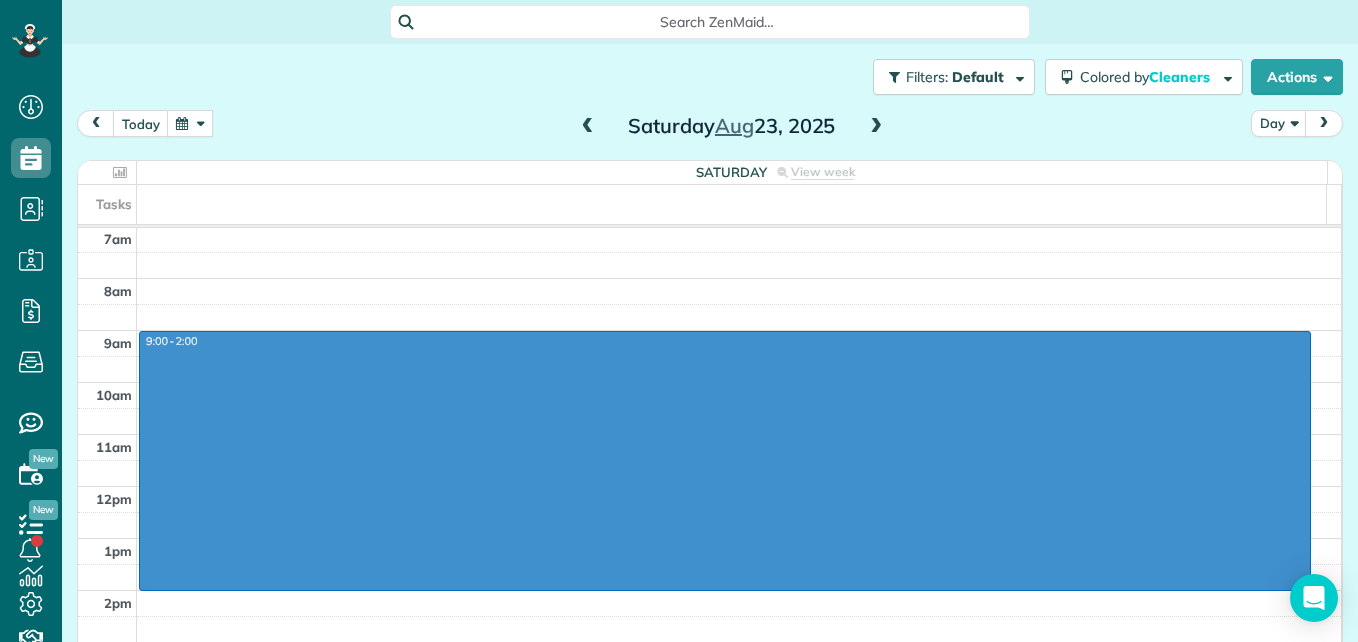 click on "3am 4am 5am 6am 7am 8am 9am 10am 11am 12pm 1pm 2pm 3pm 4pm 5pm 9:00 - 2:00" at bounding box center (709, 408) 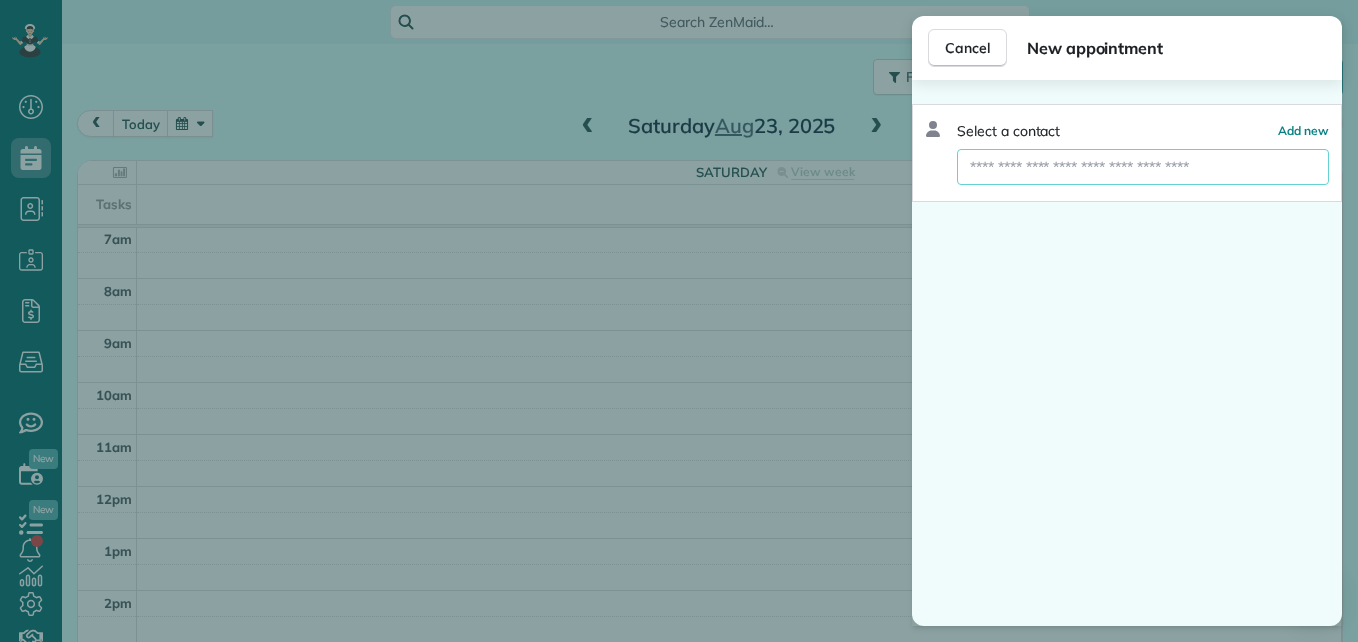 click at bounding box center [1143, 167] 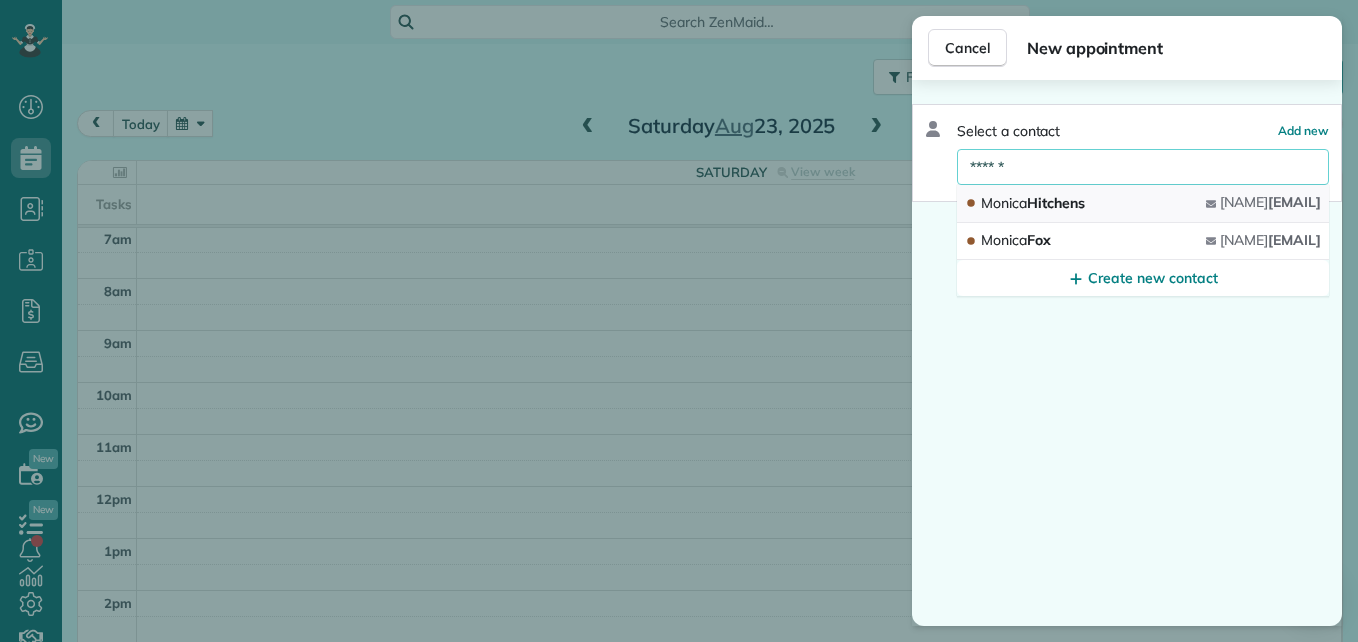 type on "******" 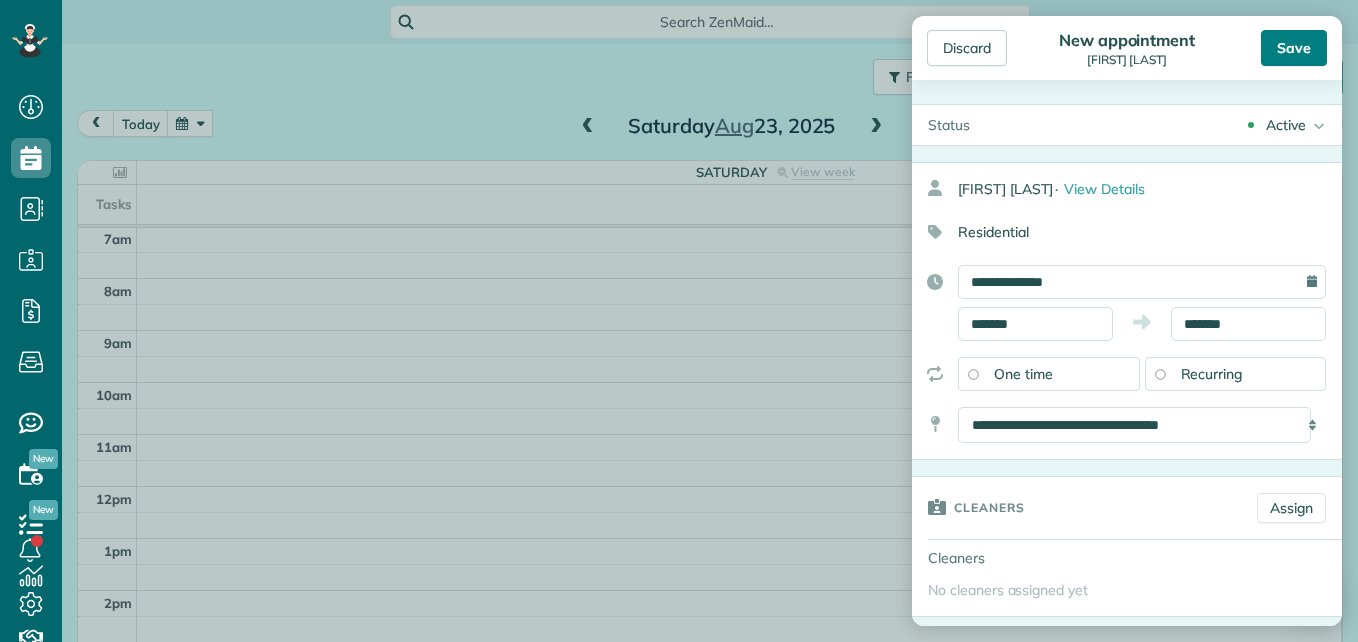 click on "Save" at bounding box center [1294, 48] 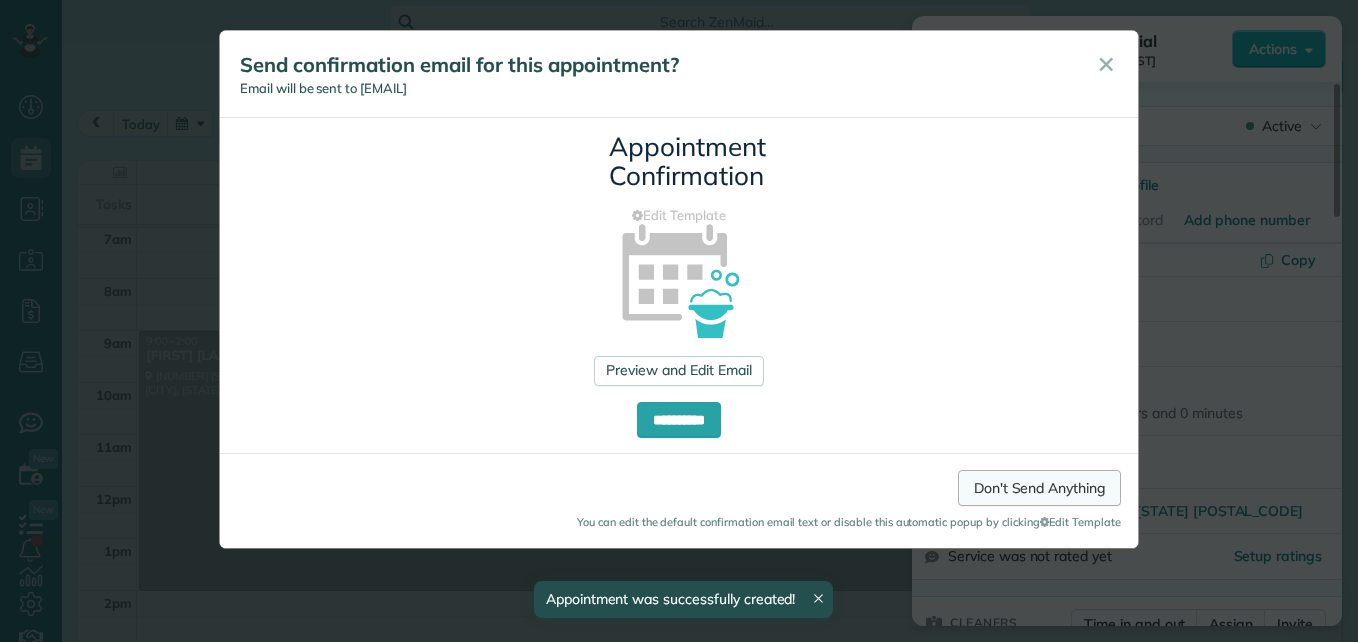 click on "Don't Send Anything" at bounding box center [1039, 488] 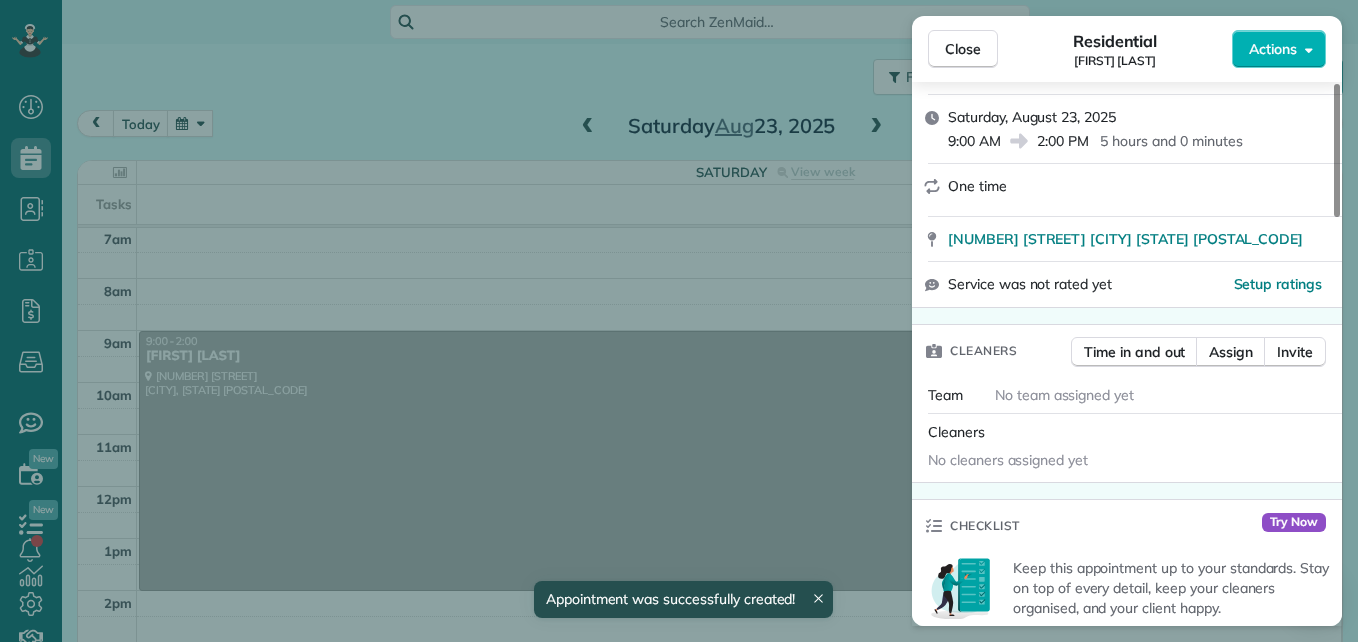 scroll, scrollTop: 300, scrollLeft: 0, axis: vertical 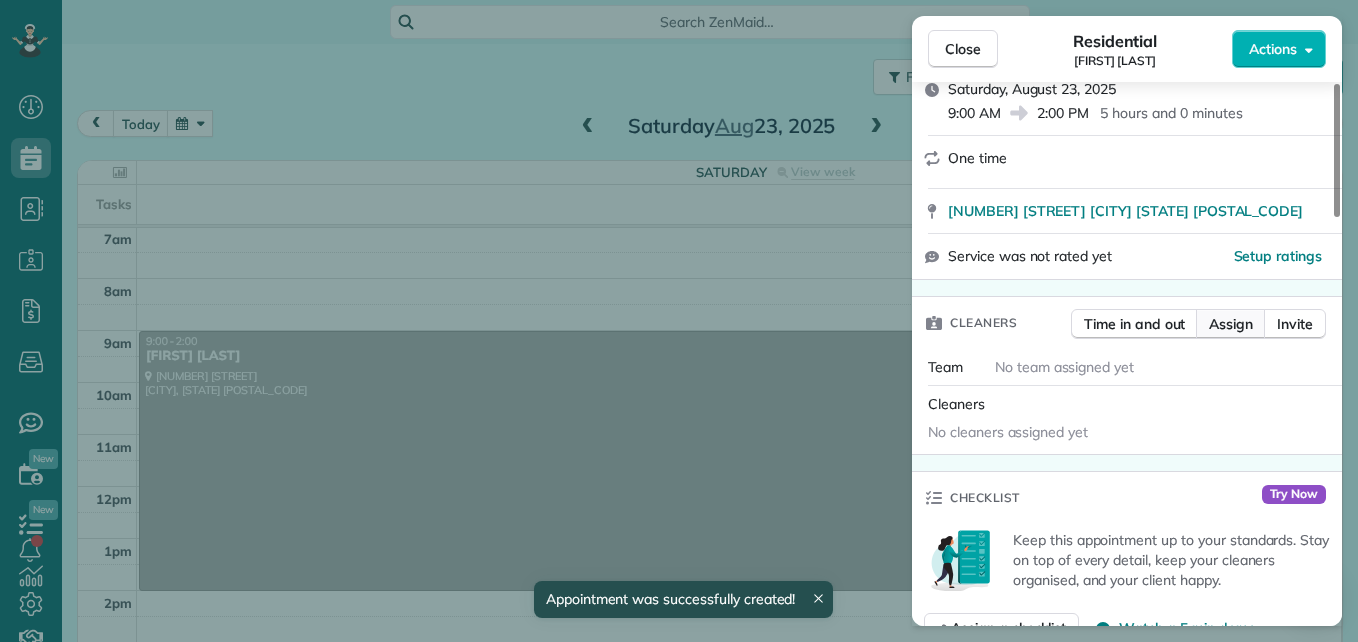 click on "Assign" at bounding box center (1231, 324) 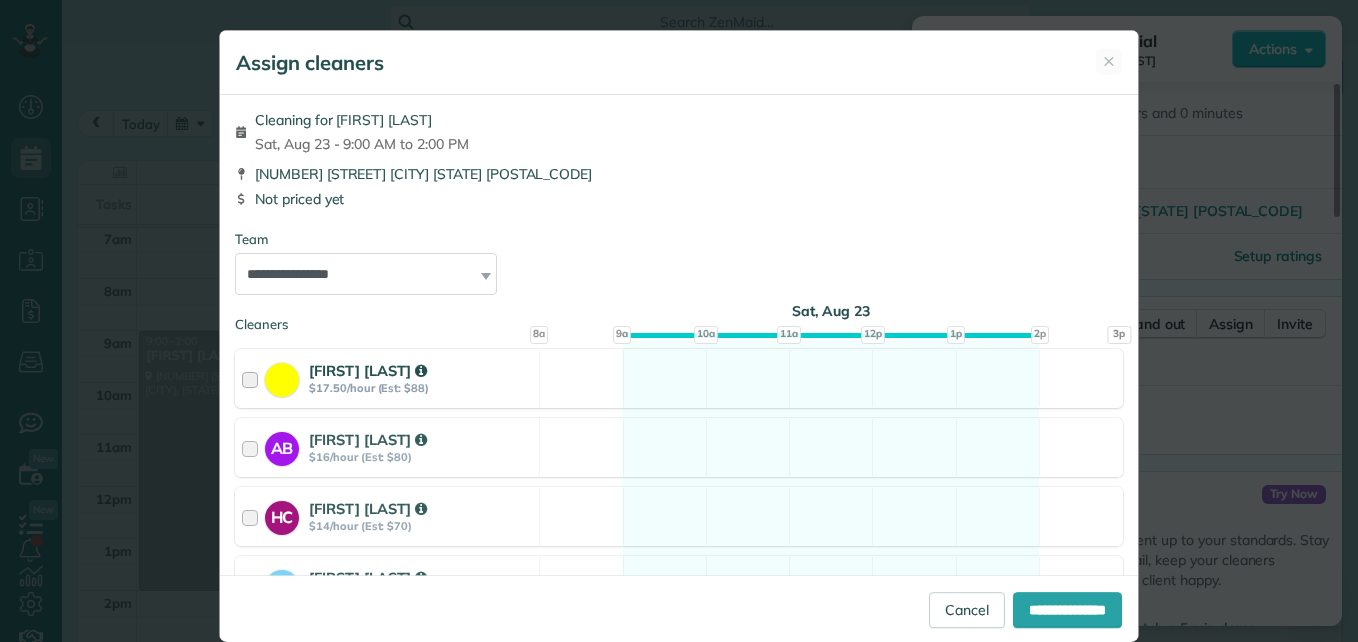 click at bounding box center (253, 378) 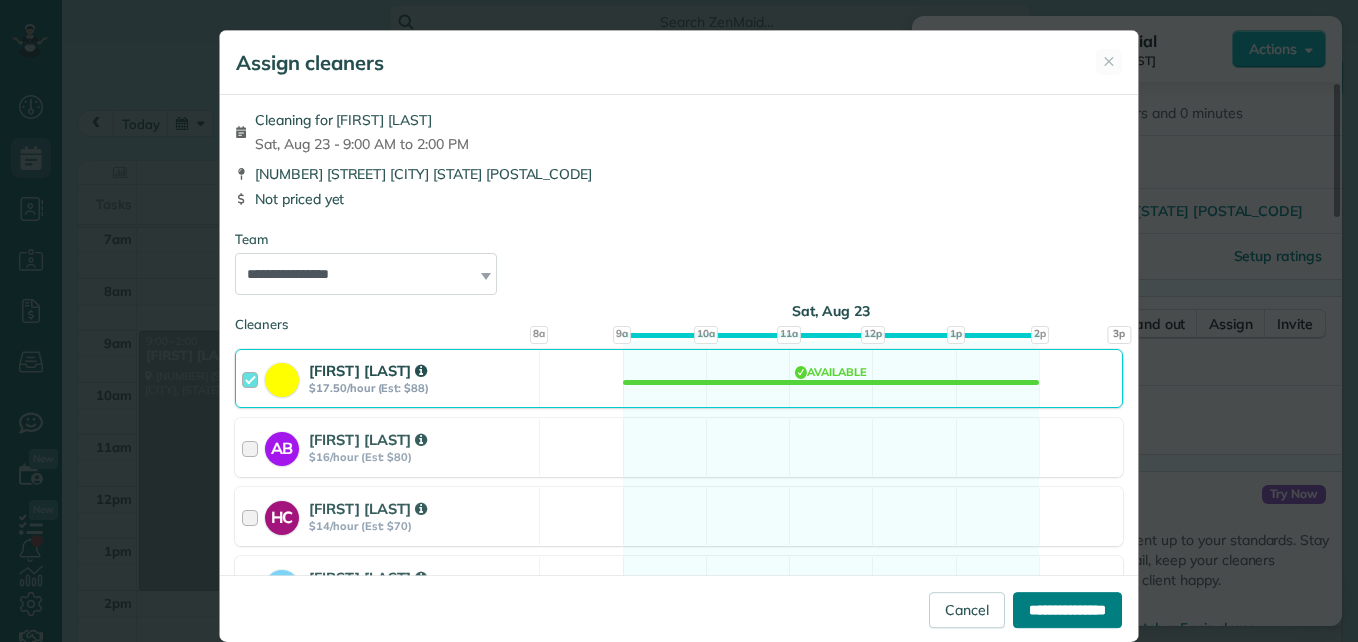 click on "**********" at bounding box center [1067, 610] 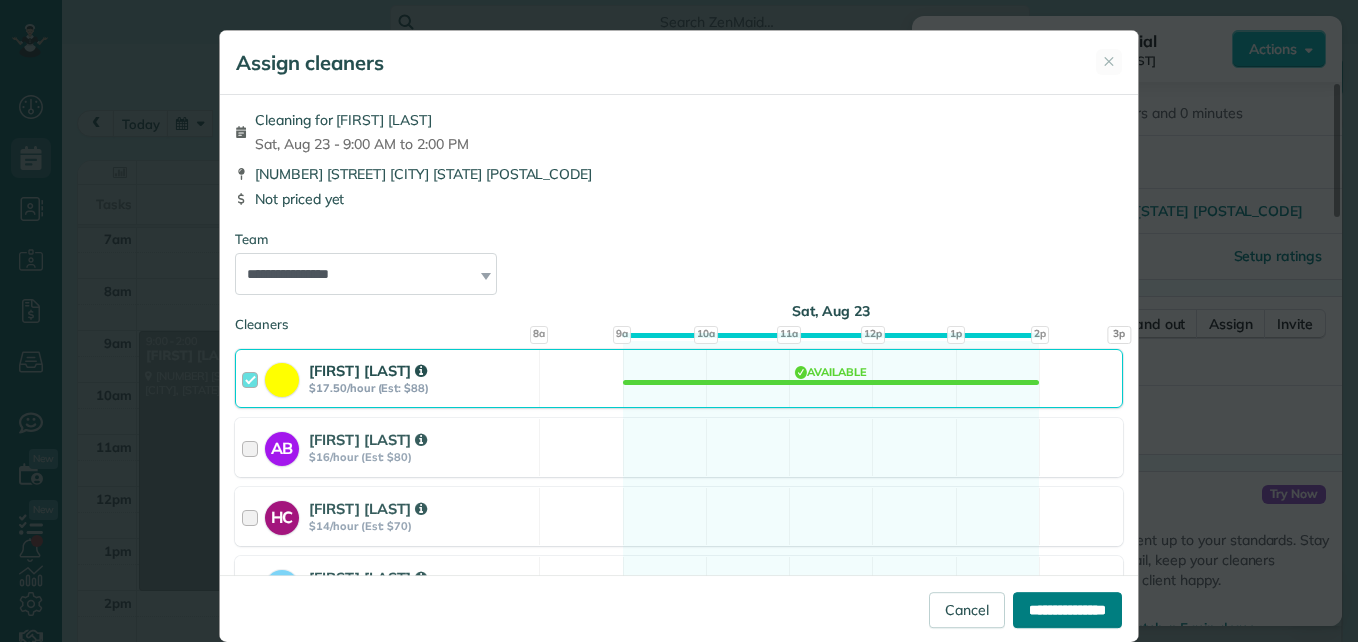 type on "**********" 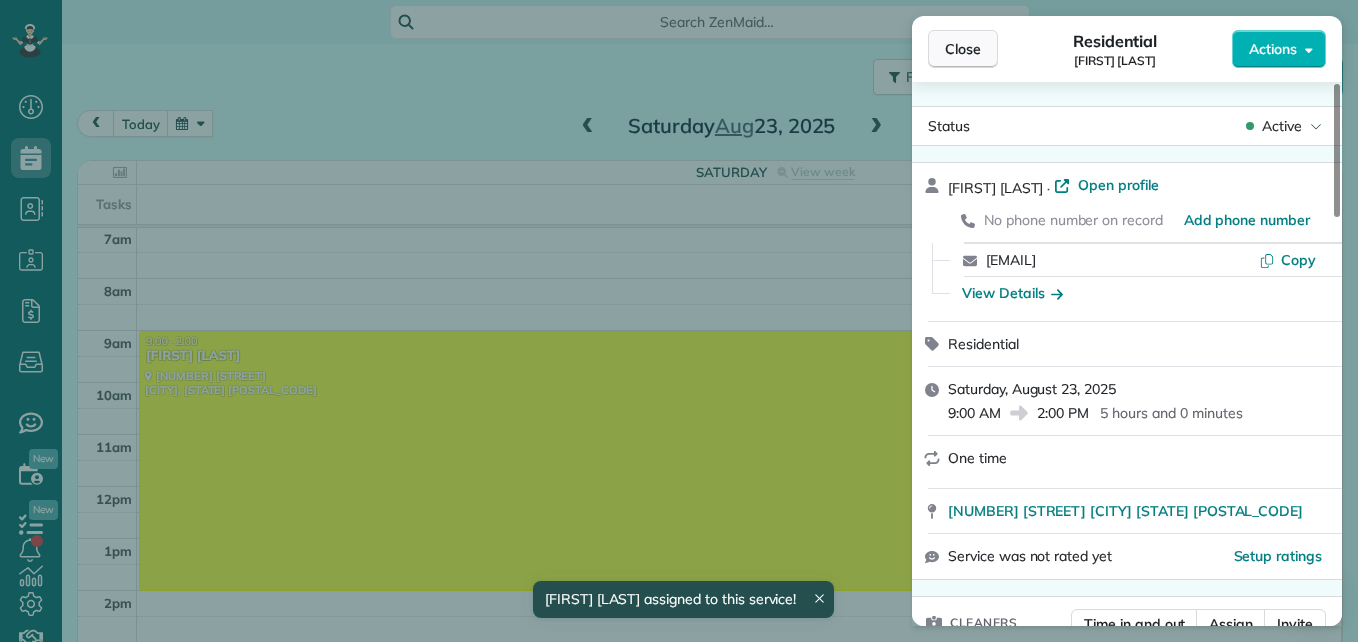 click on "Close" at bounding box center [963, 49] 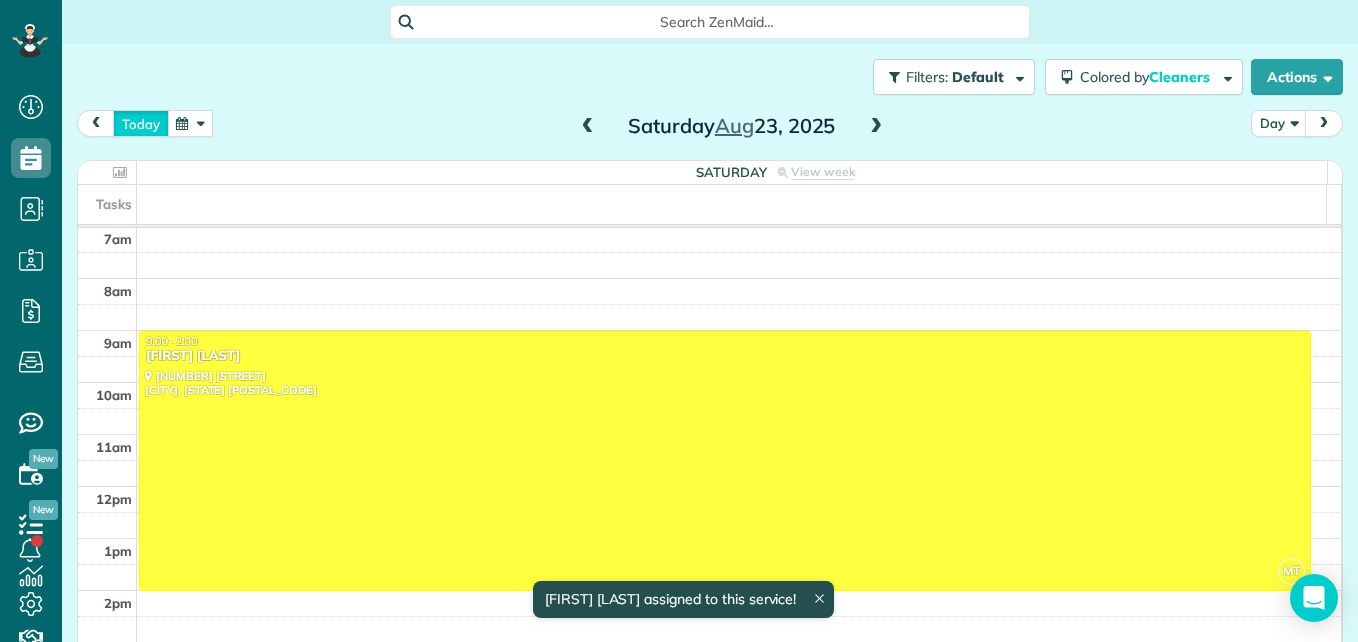 click on "today" at bounding box center [141, 123] 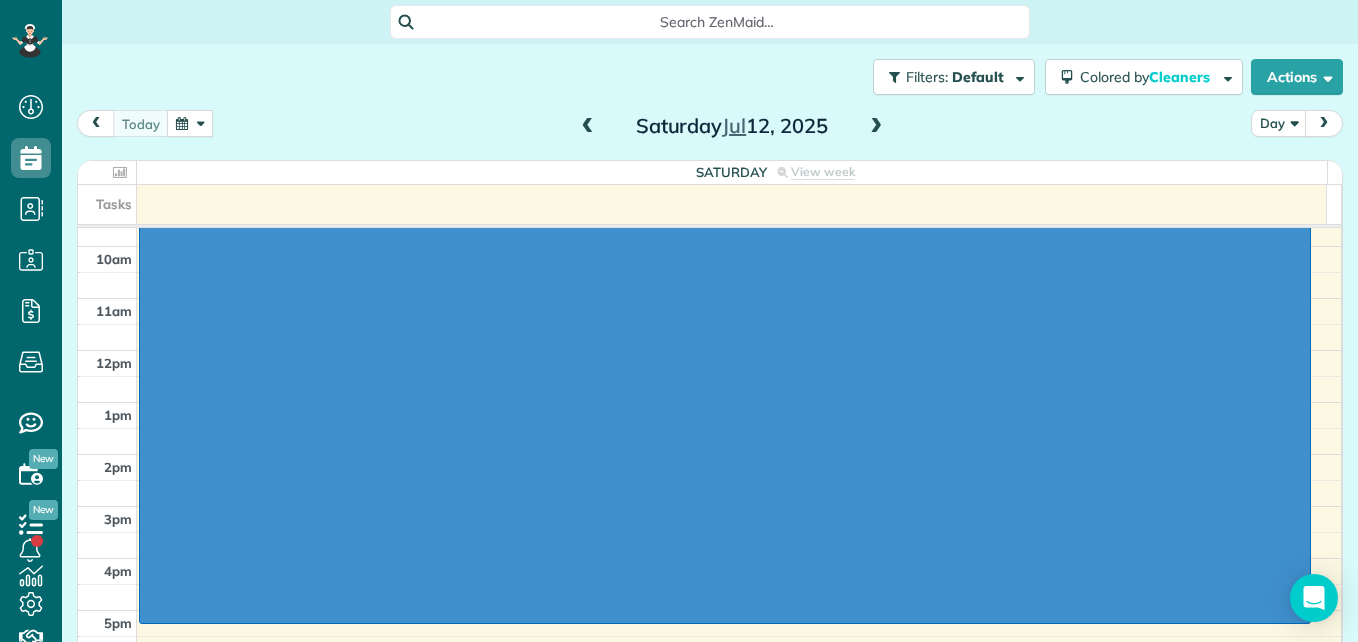 scroll, scrollTop: 351, scrollLeft: 0, axis: vertical 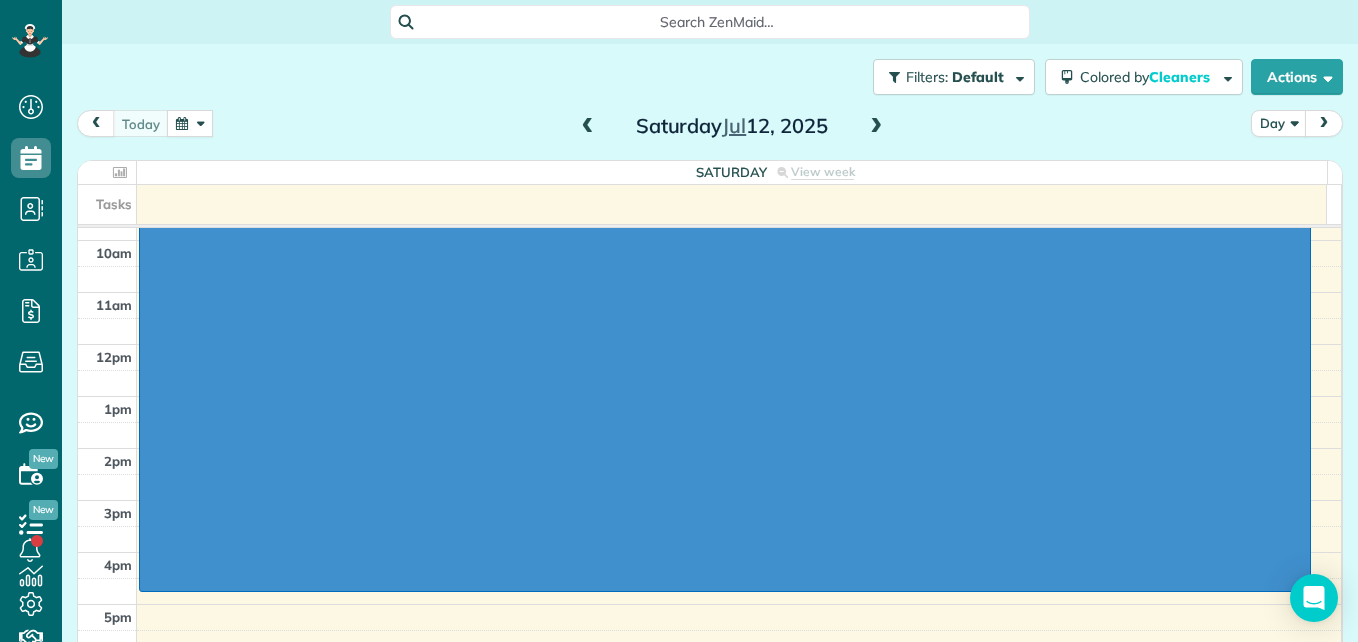 drag, startPoint x: 453, startPoint y: 330, endPoint x: 510, endPoint y: 590, distance: 266.17474 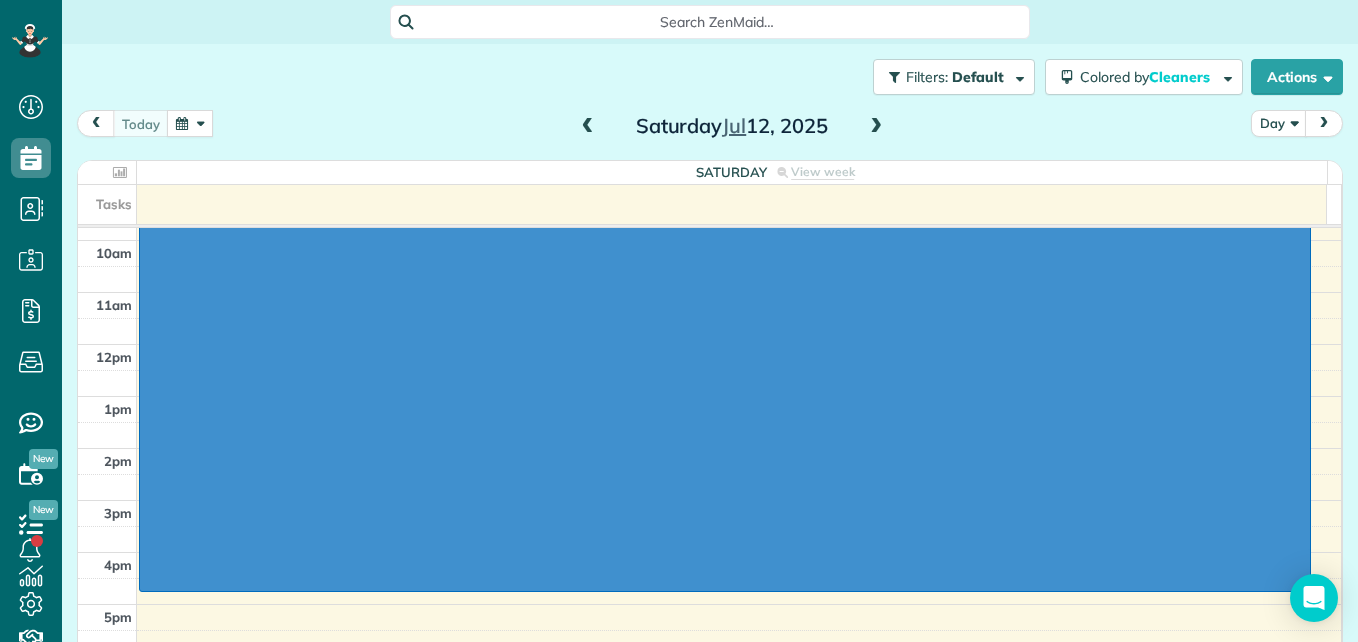 click on "3am 4am 5am 6am 7am 8am 9am 10am 11am 12pm 1pm 2pm 3pm 4pm 5pm 8:45 - 4:45" at bounding box center [709, 266] 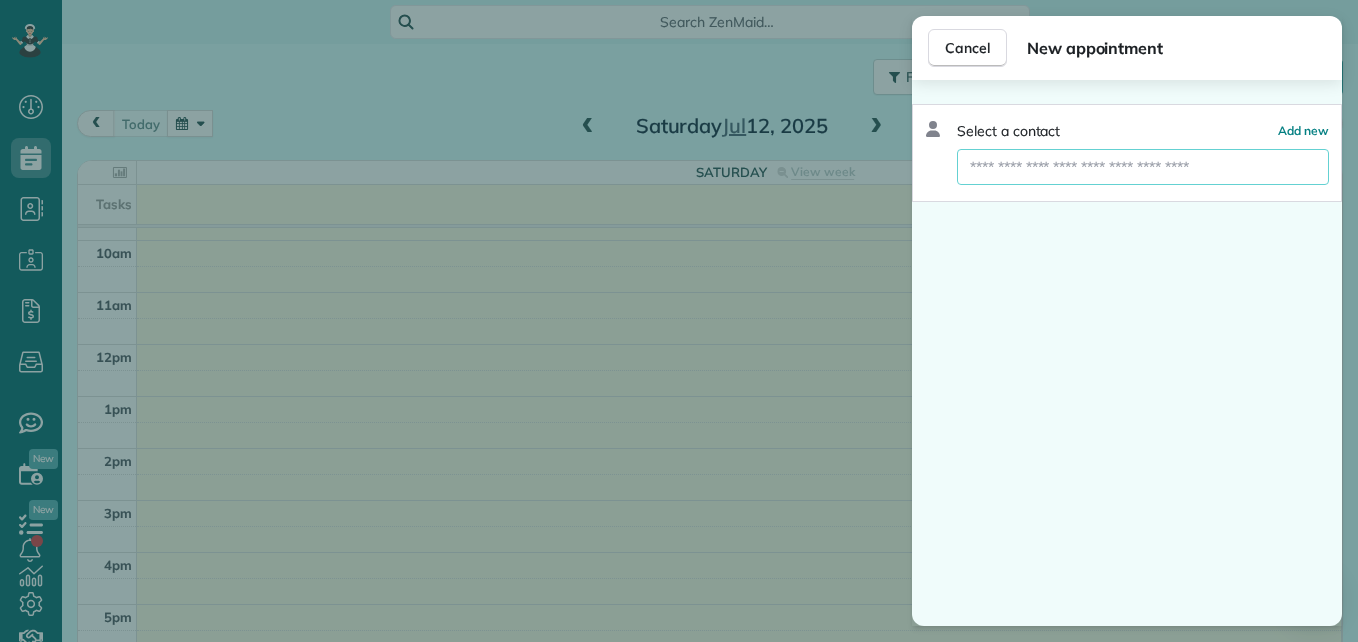 click at bounding box center [1143, 167] 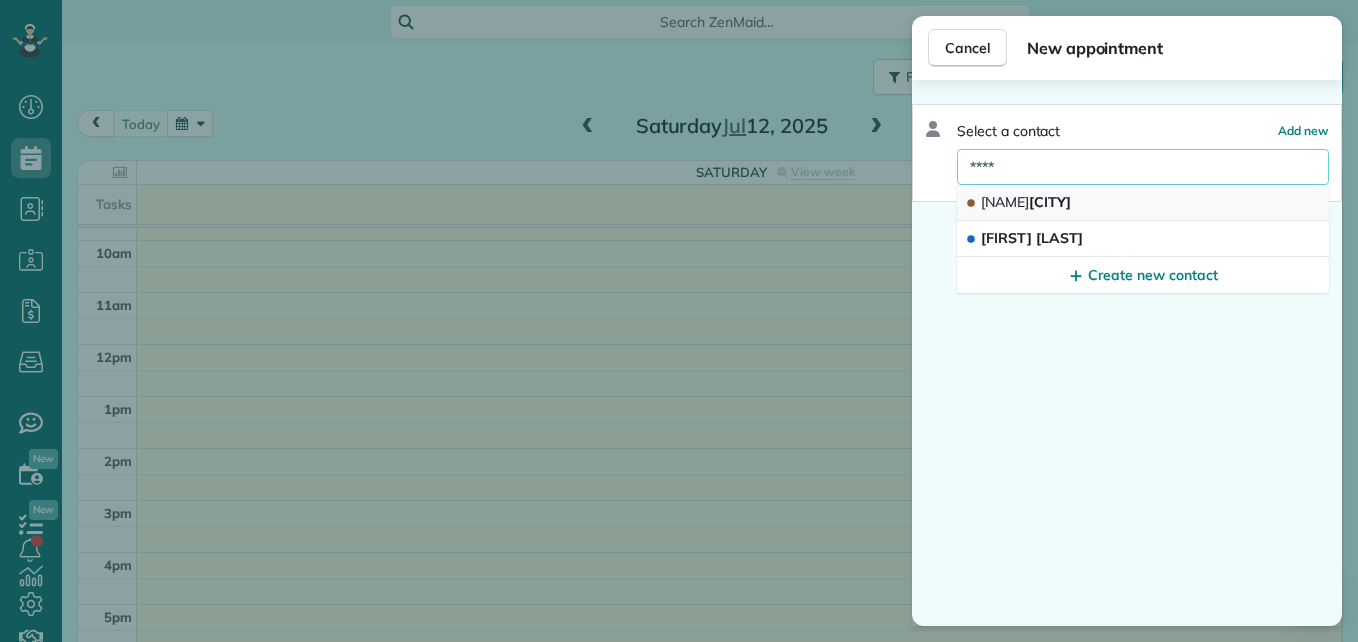 type on "****" 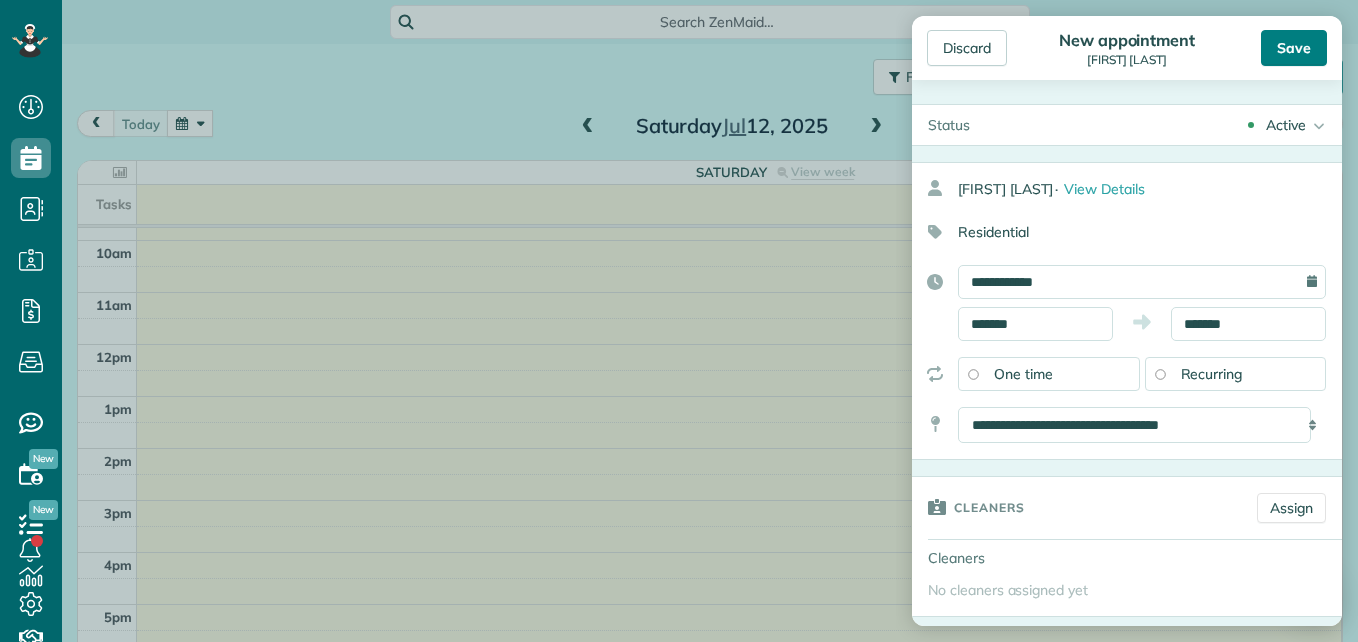 click on "Save" at bounding box center (1294, 48) 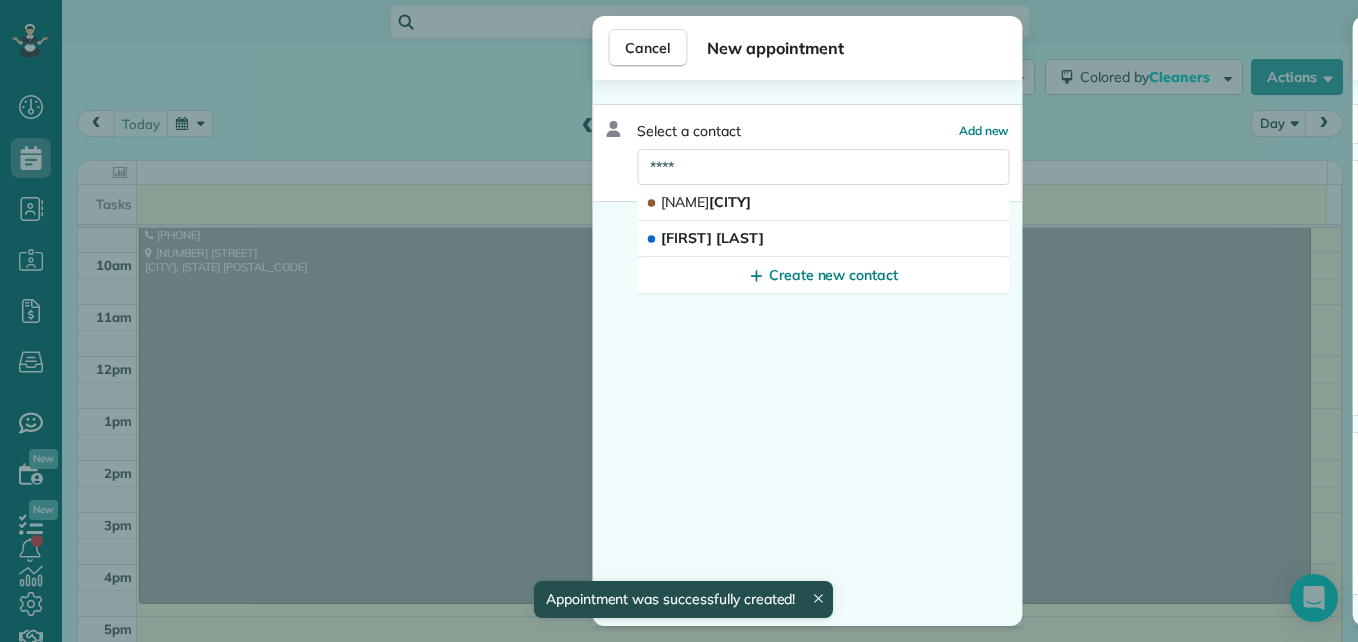 scroll, scrollTop: 339, scrollLeft: 0, axis: vertical 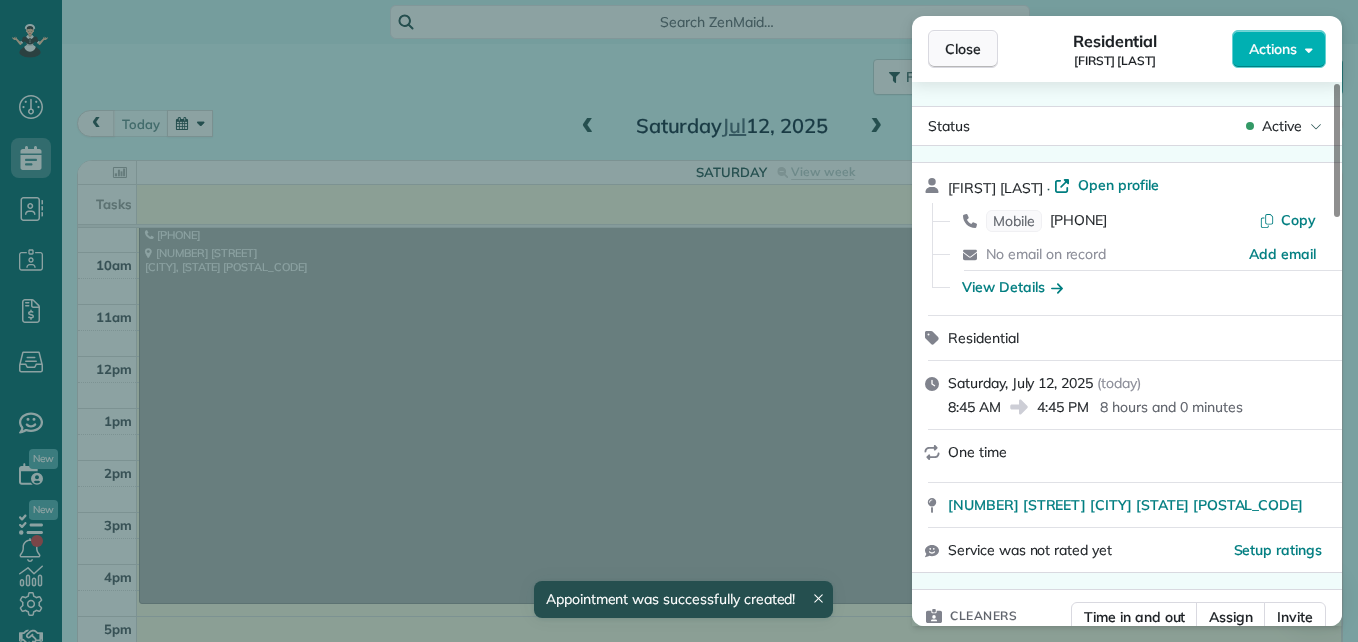 click on "Close" at bounding box center (963, 49) 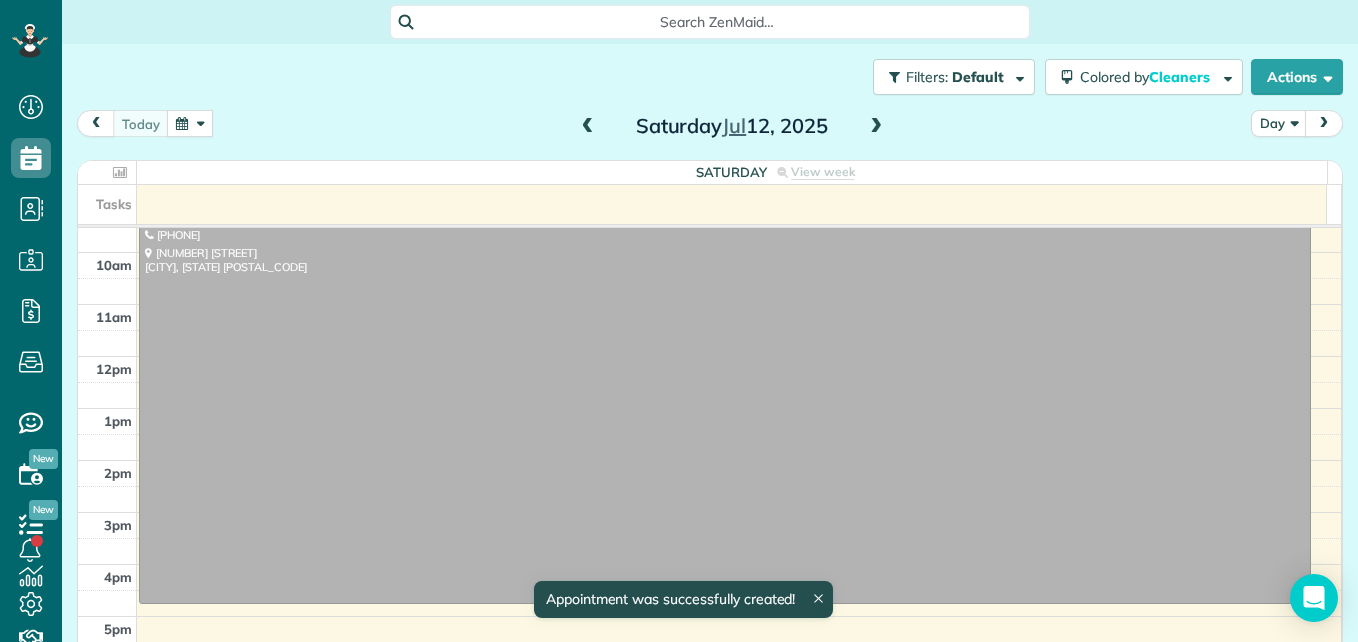 click at bounding box center [588, 127] 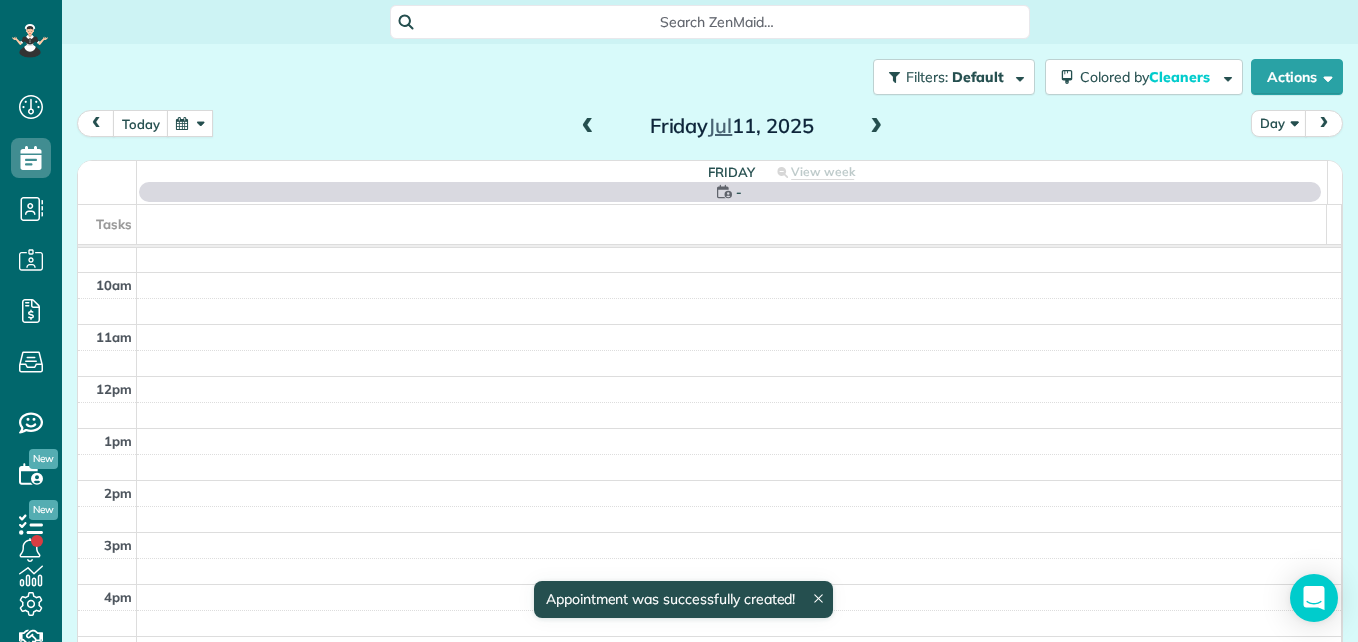 scroll, scrollTop: 209, scrollLeft: 0, axis: vertical 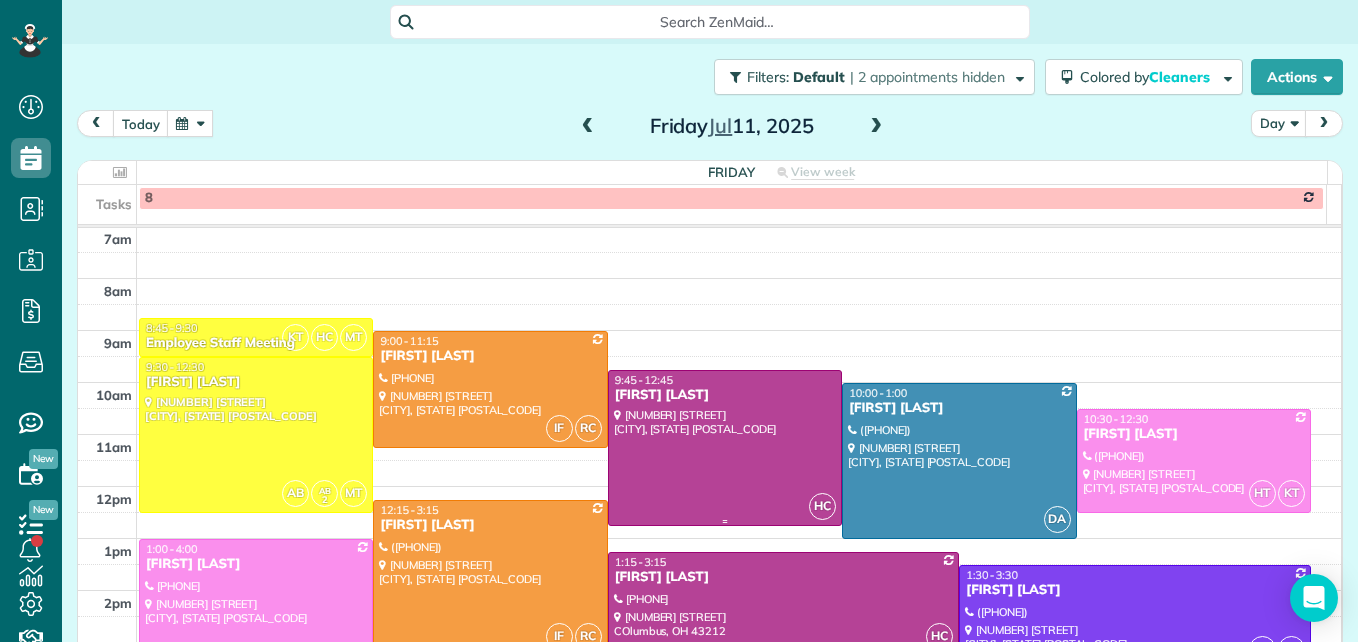 click at bounding box center (725, 448) 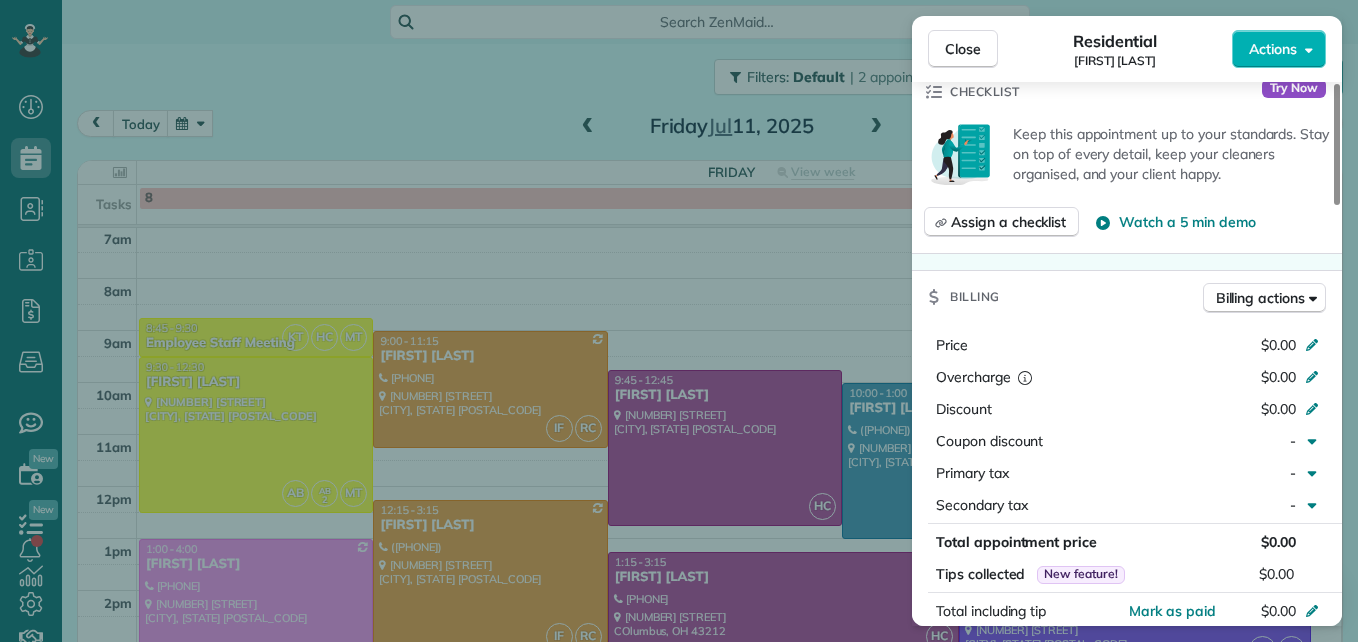 scroll, scrollTop: 700, scrollLeft: 0, axis: vertical 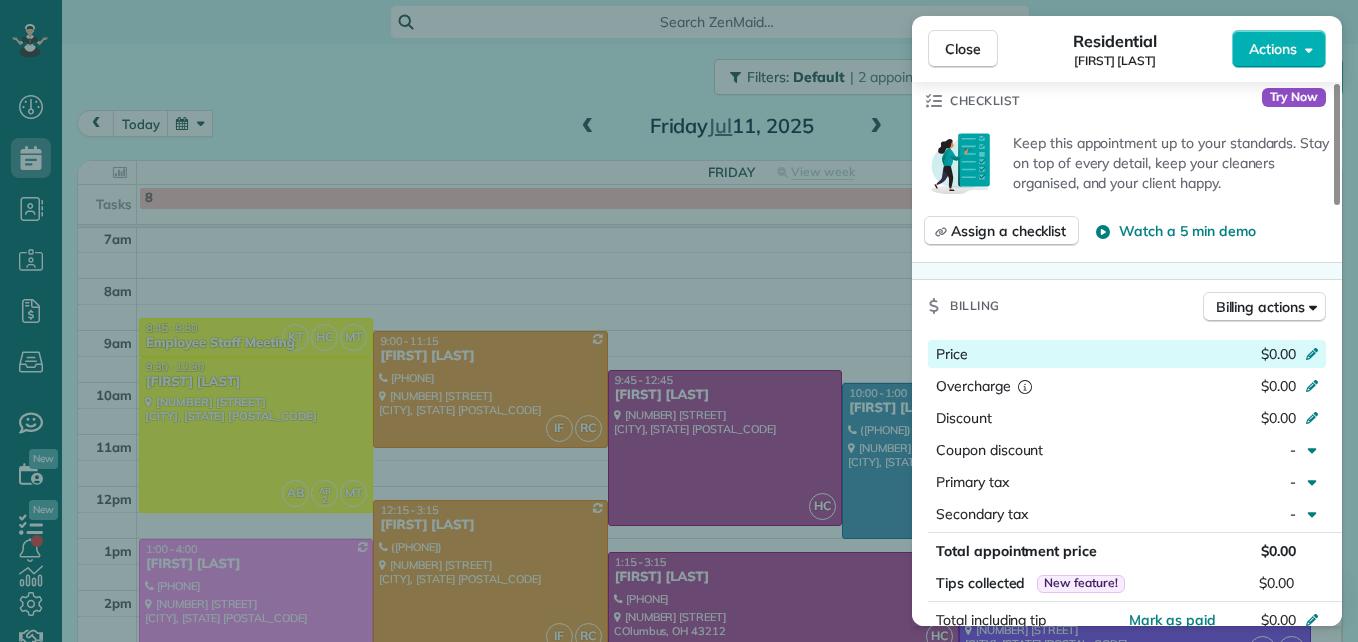 click on "$0.00" at bounding box center [1206, 356] 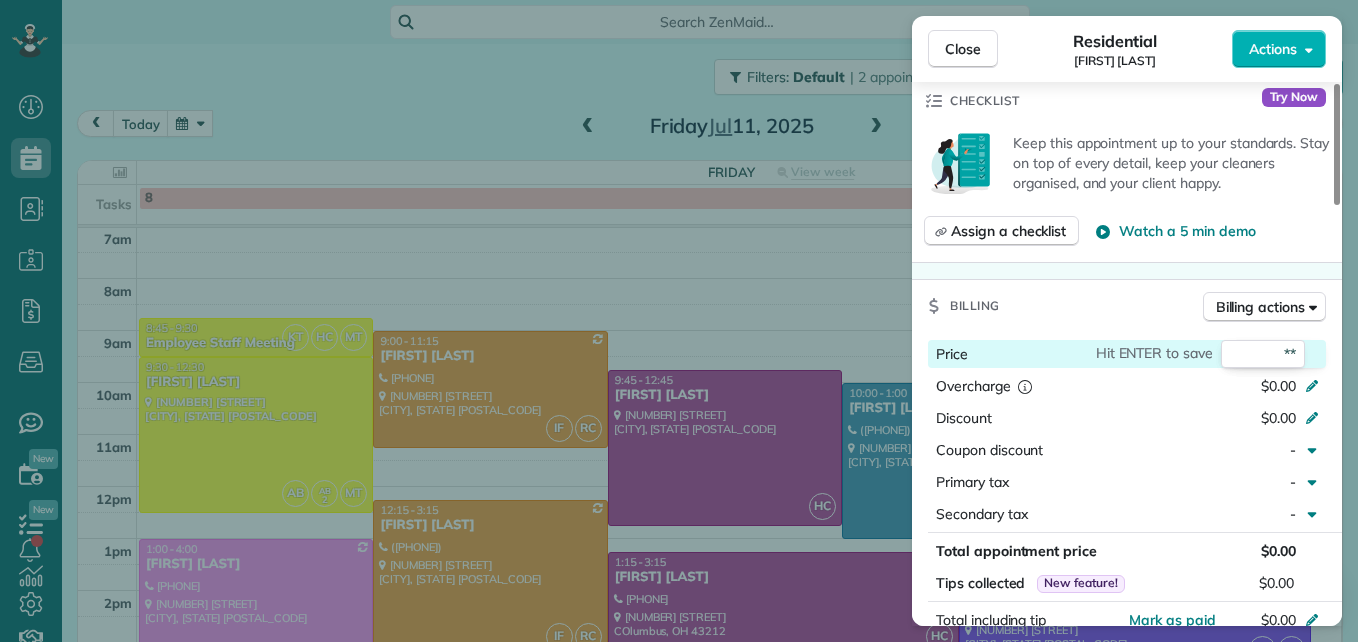 type on "***" 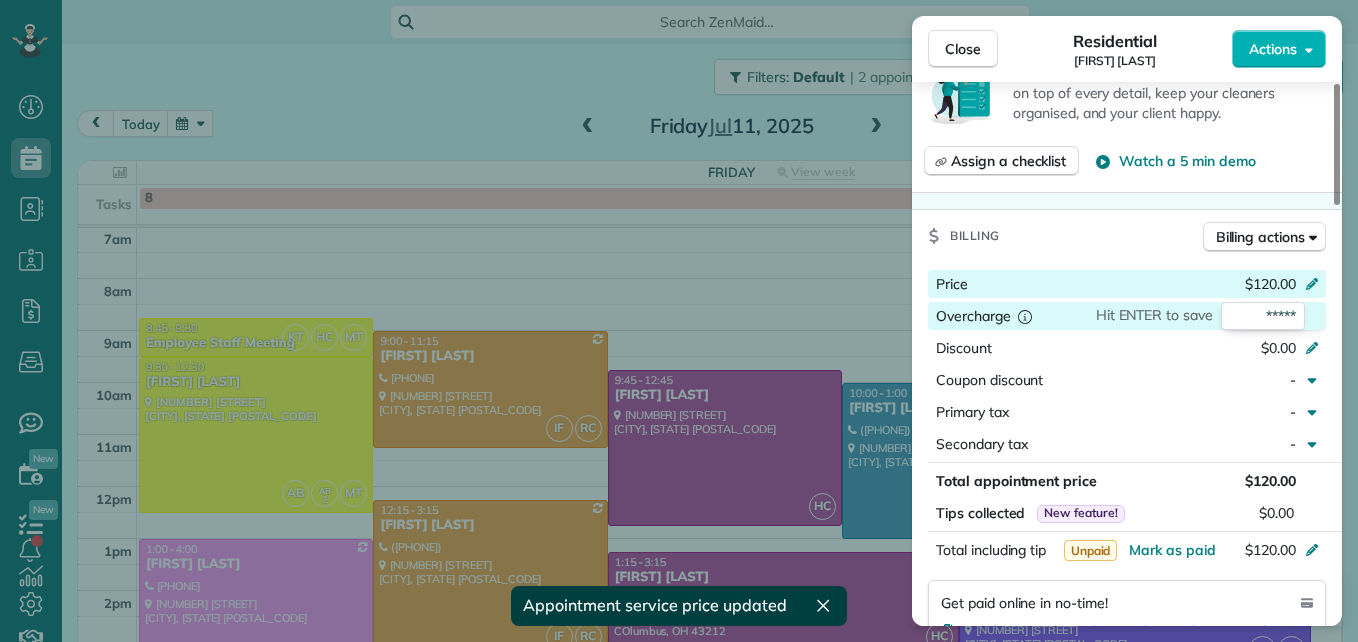 scroll, scrollTop: 900, scrollLeft: 0, axis: vertical 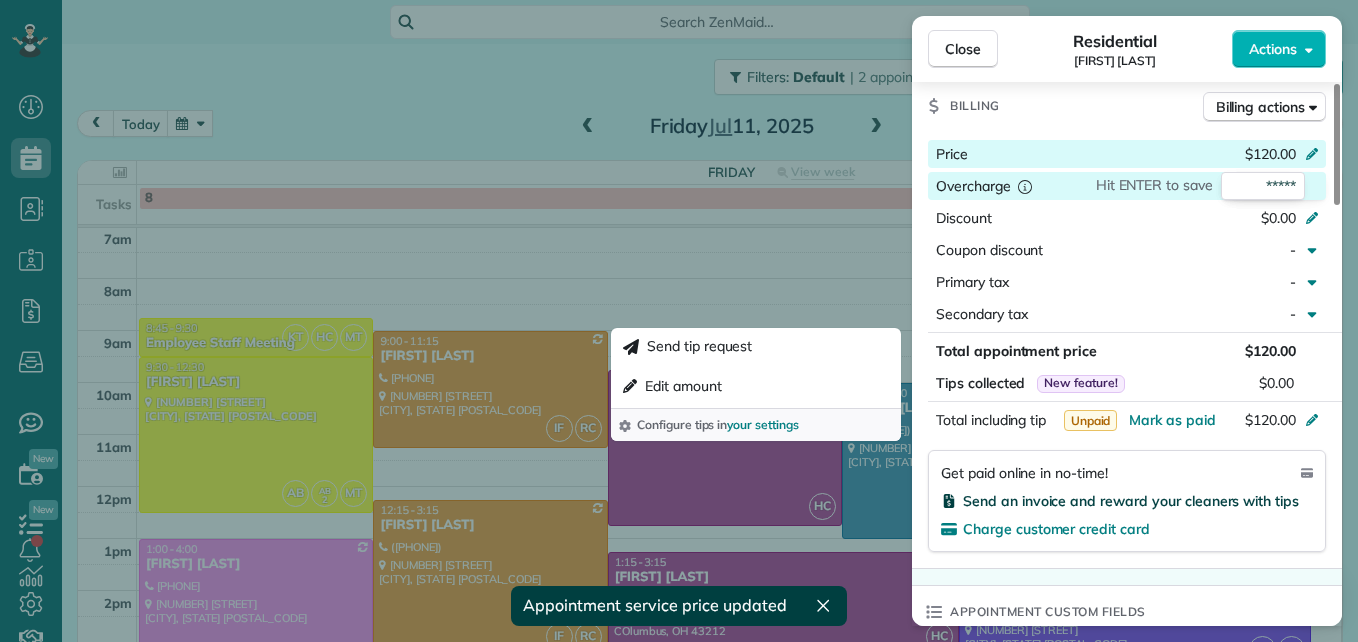 click on "Send an invoice and reward your cleaners with tips" at bounding box center [1131, 501] 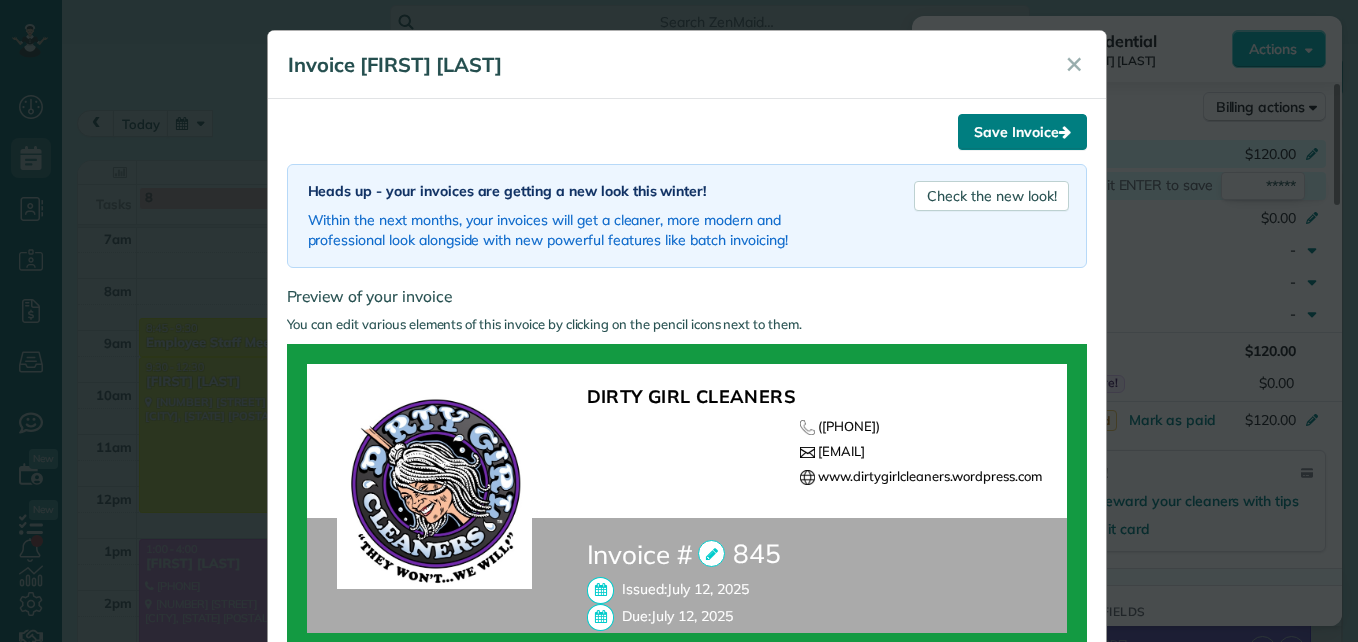 click on "Save Invoice" at bounding box center (1022, 132) 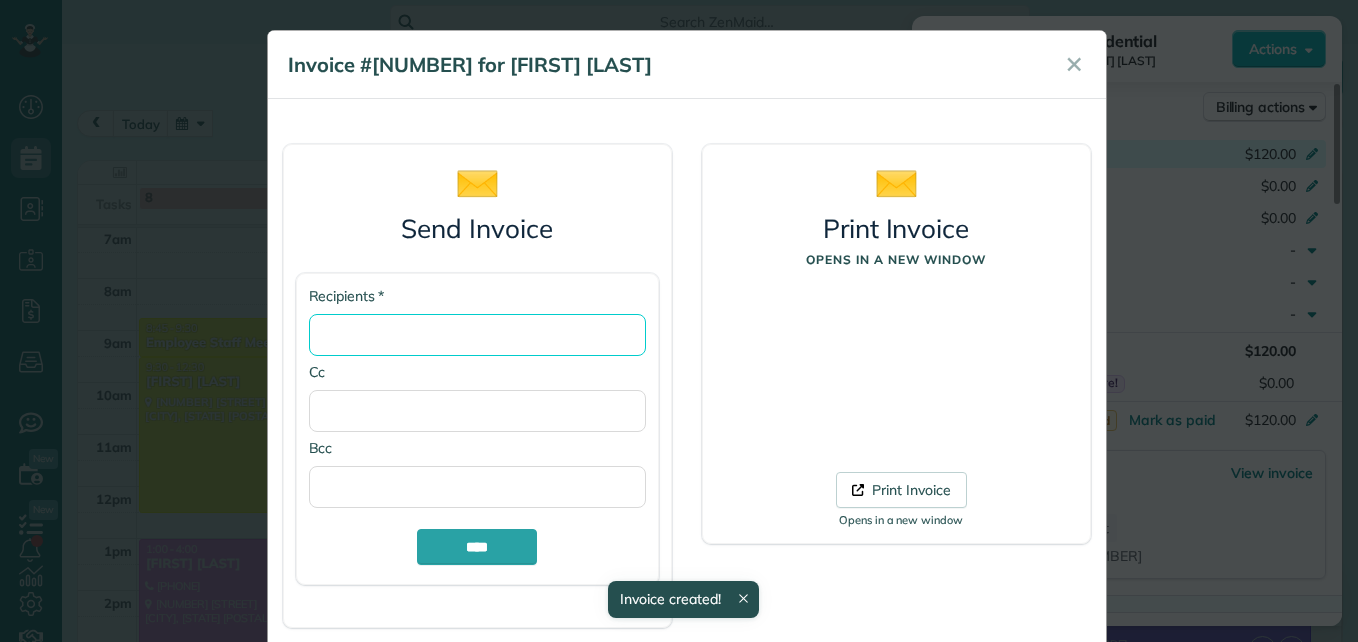 click on "*  Recipients" at bounding box center (477, 335) 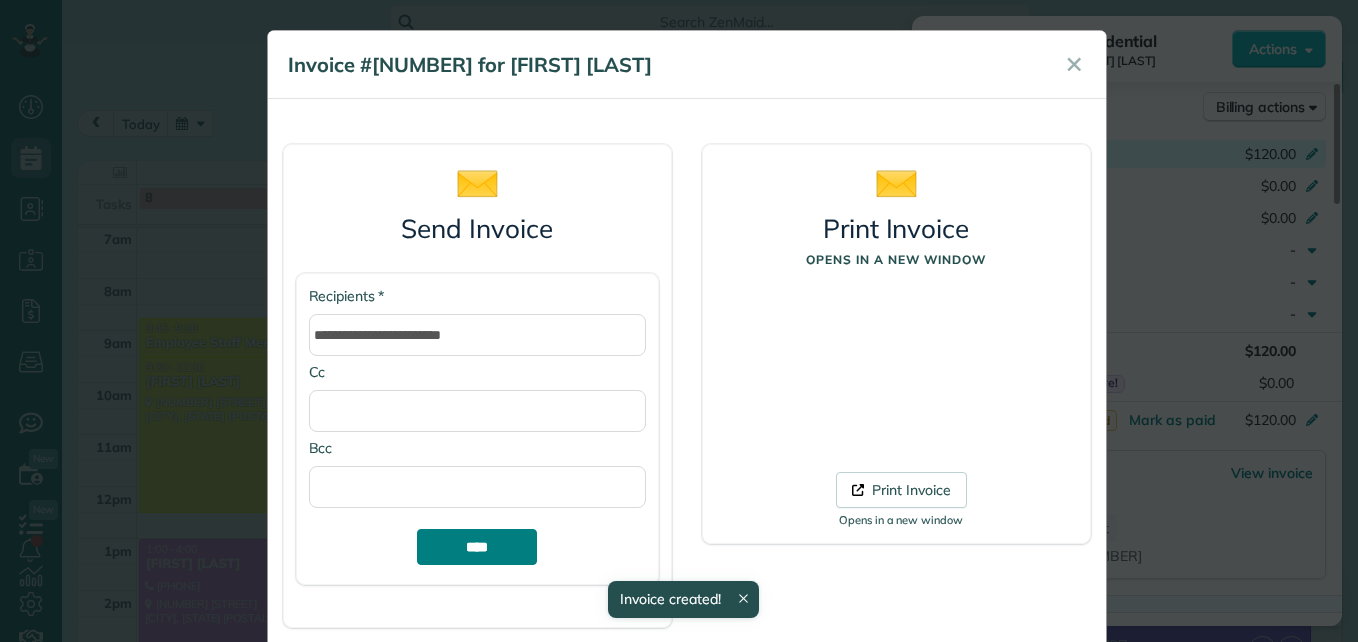 click on "****" at bounding box center (477, 547) 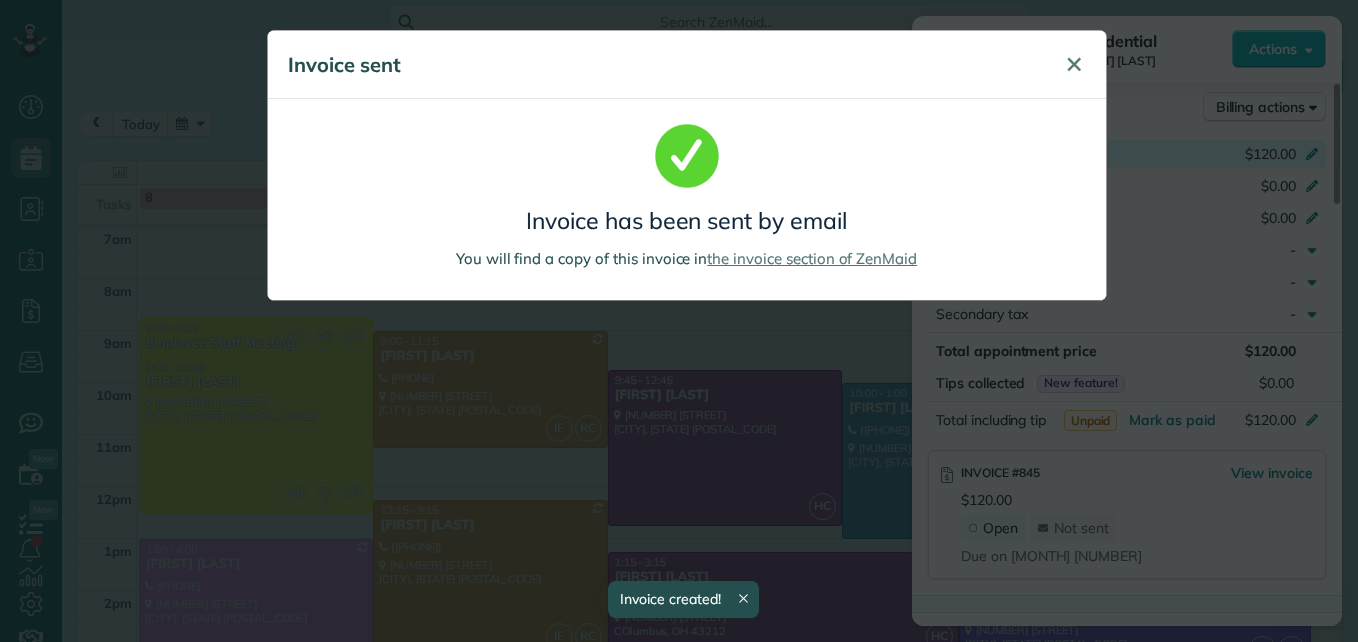 click on "✕" at bounding box center [1074, 64] 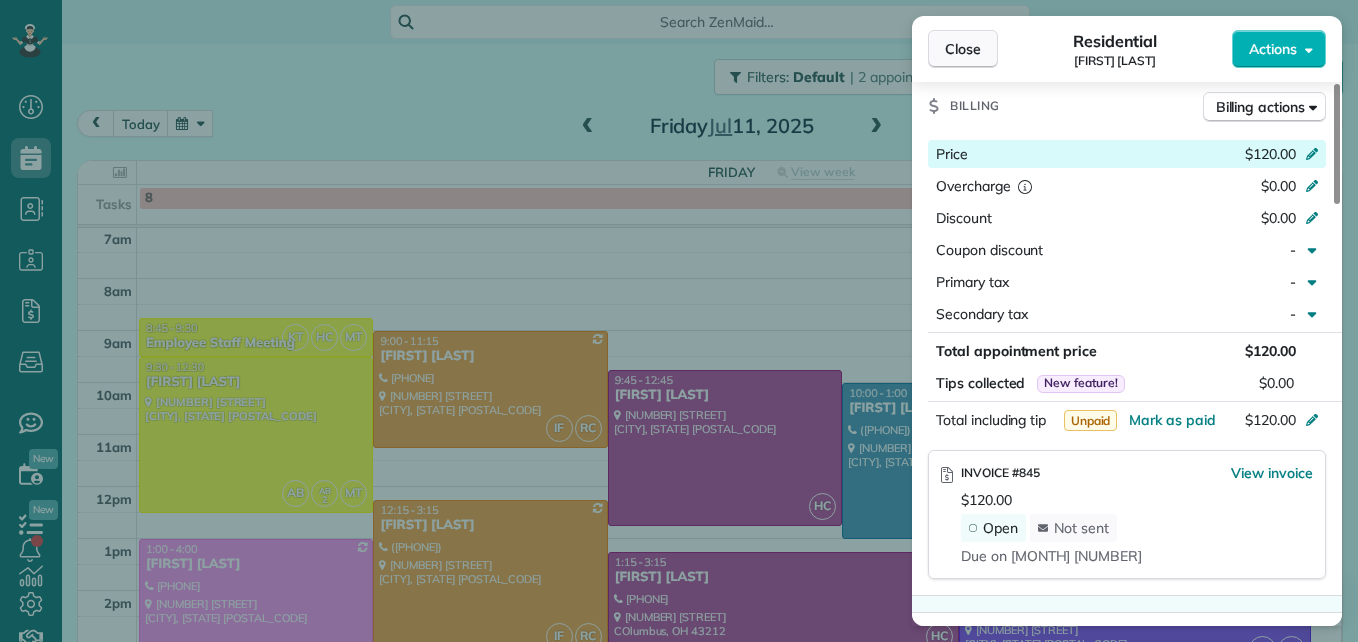 click on "Close" at bounding box center (963, 49) 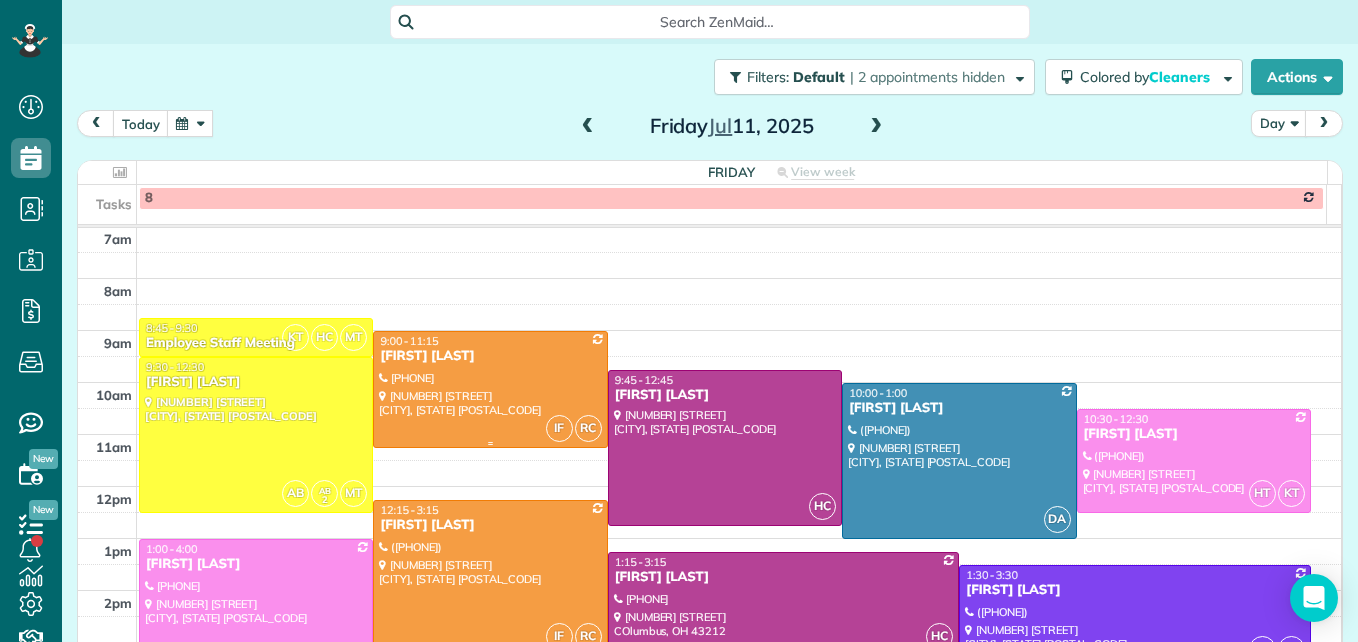 click at bounding box center [490, 389] 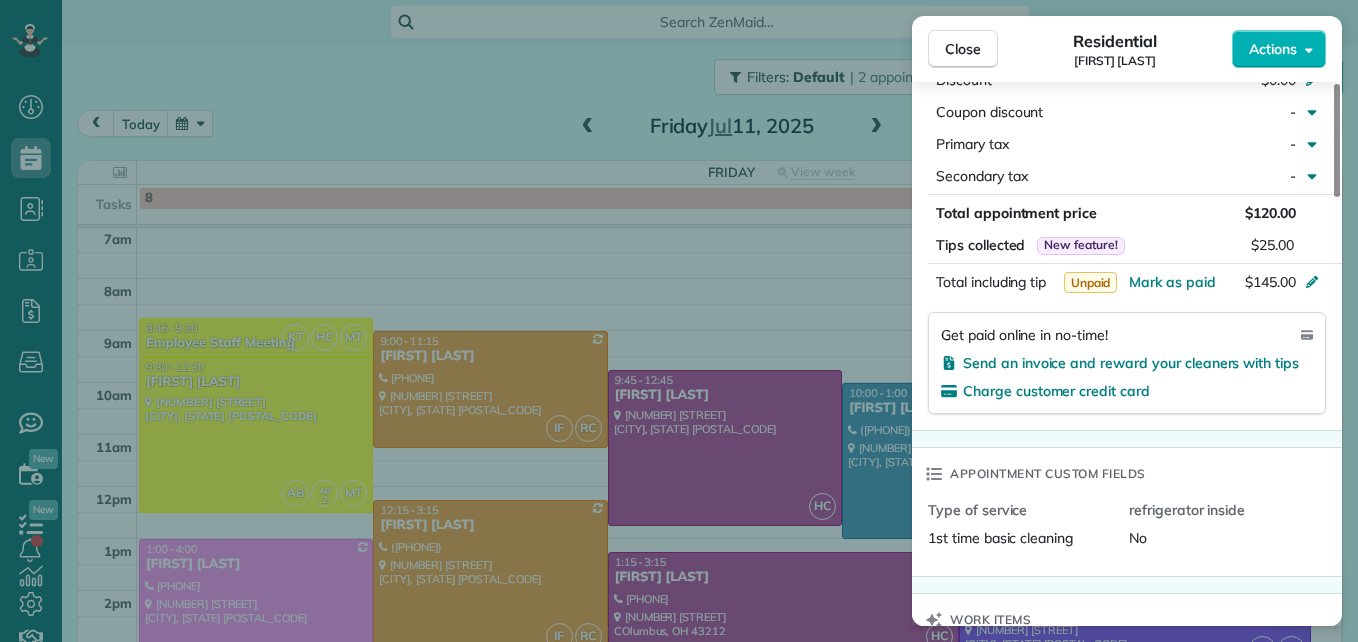 scroll, scrollTop: 1100, scrollLeft: 0, axis: vertical 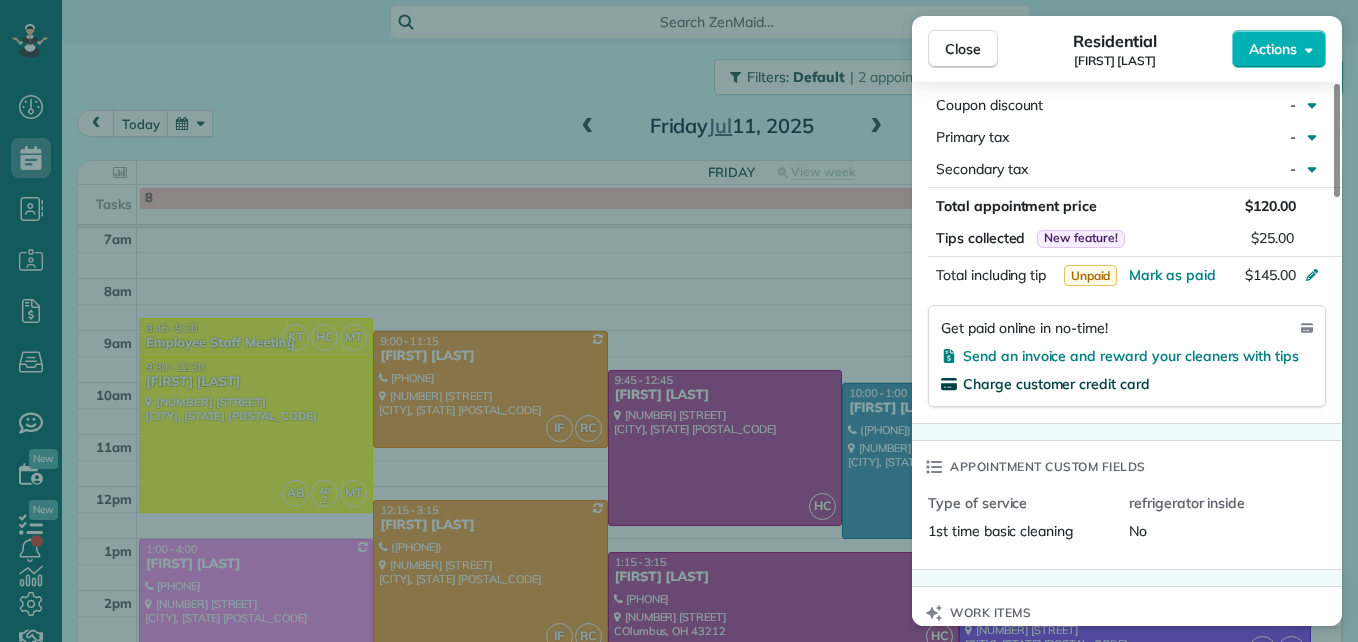 click on "Charge customer credit card" at bounding box center (1056, 384) 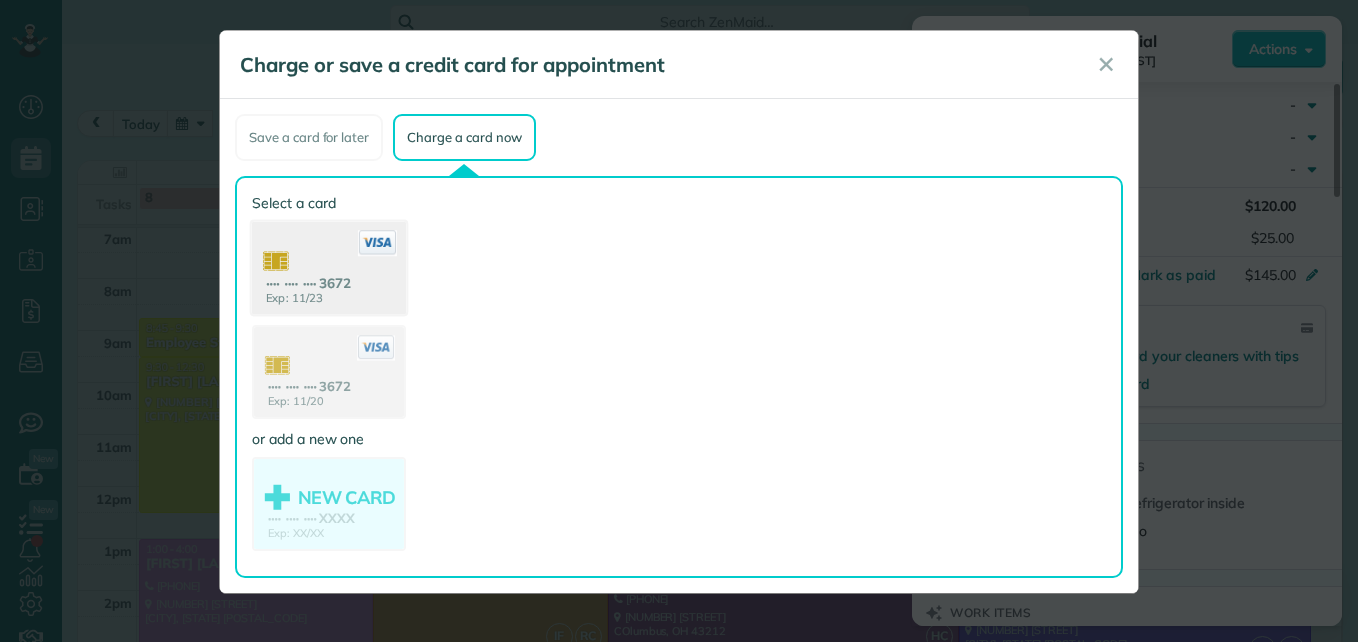 click 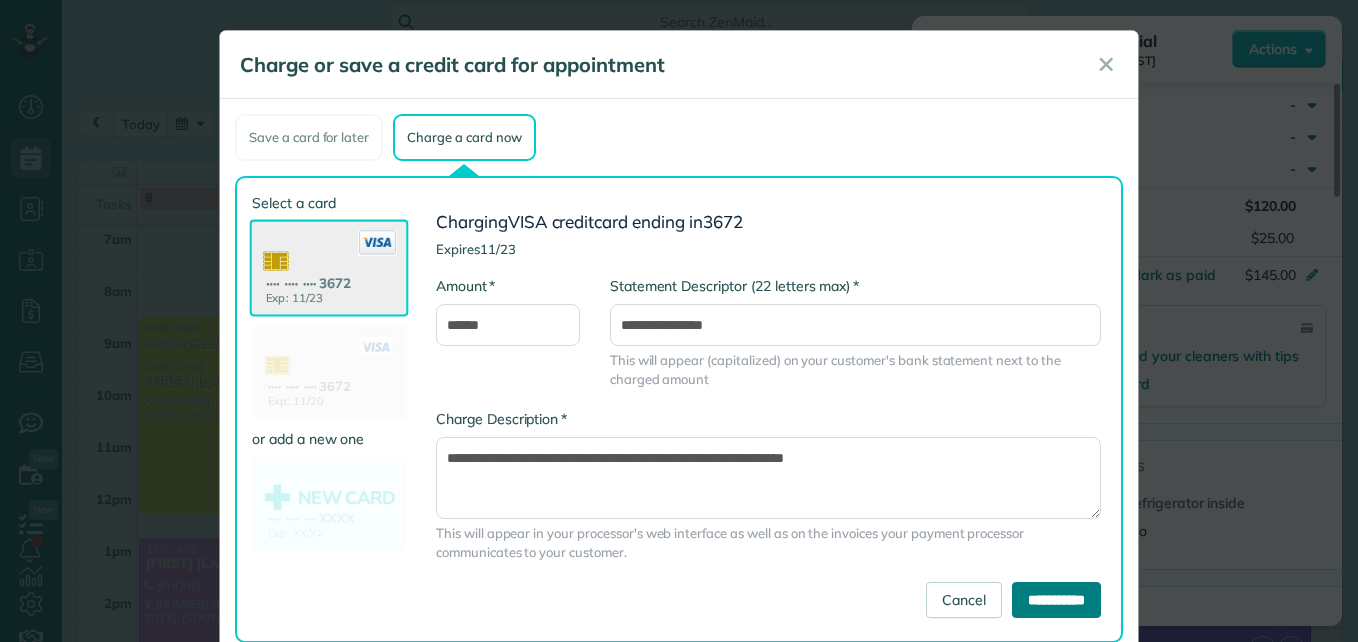 click on "**********" at bounding box center (1056, 600) 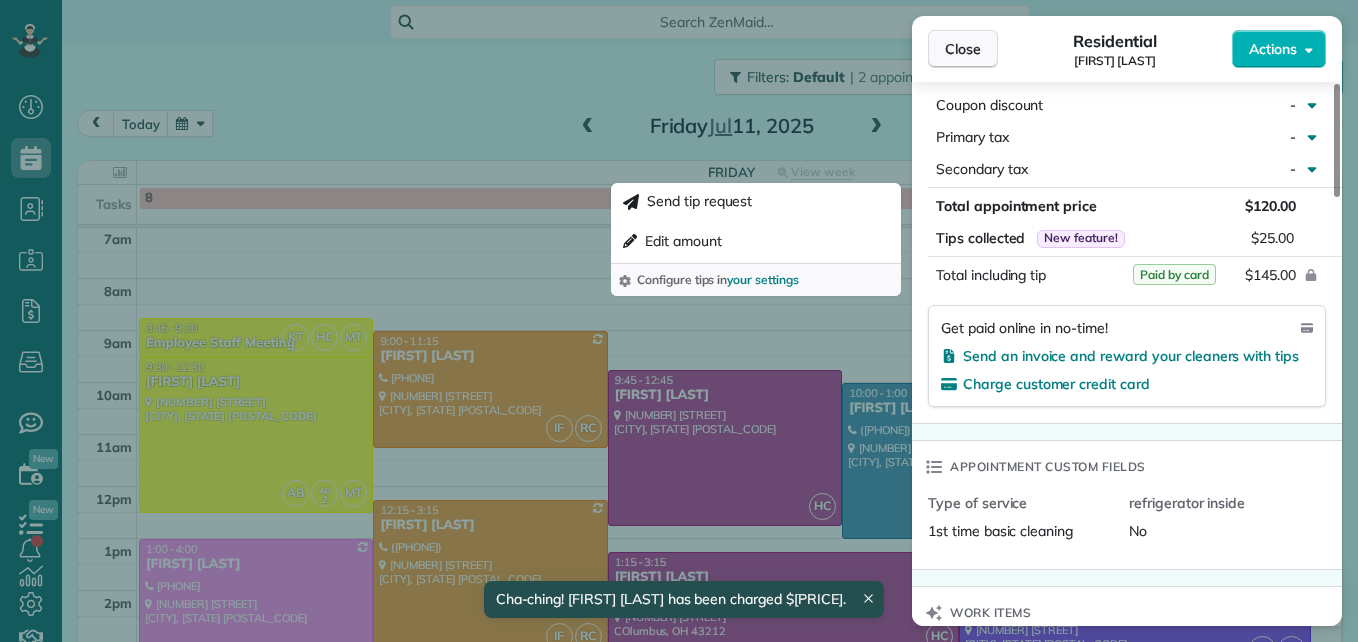 click on "Close" at bounding box center (963, 49) 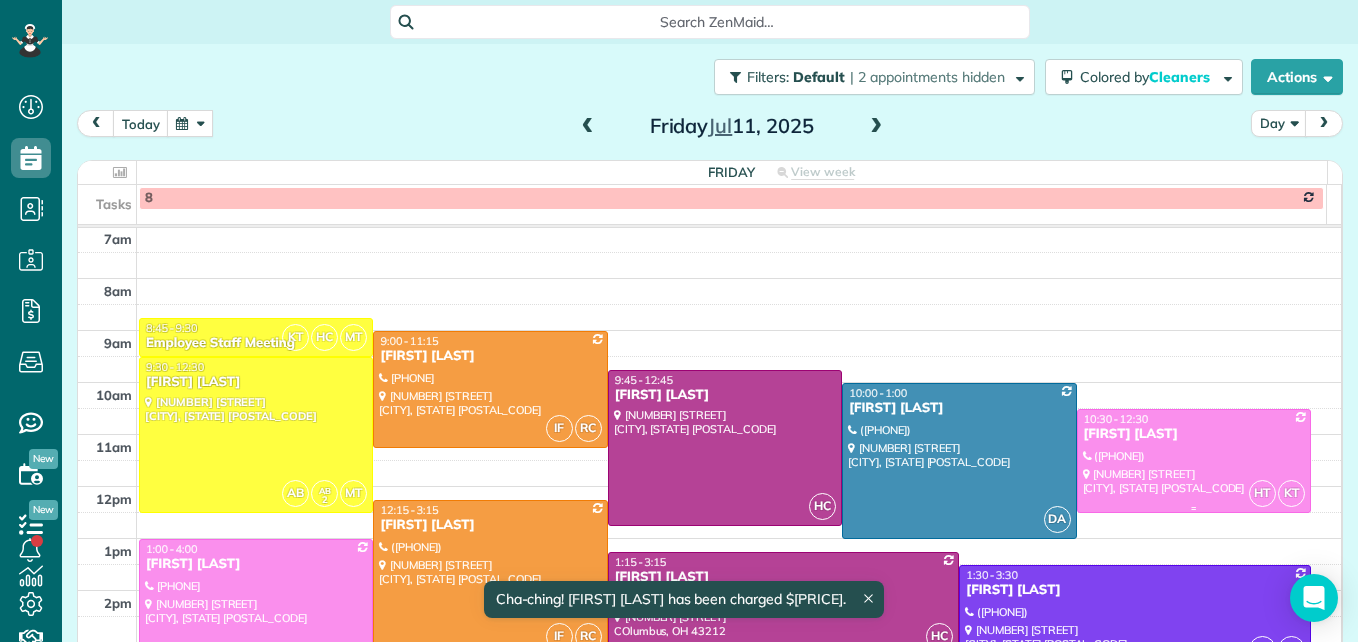 click at bounding box center (1194, 461) 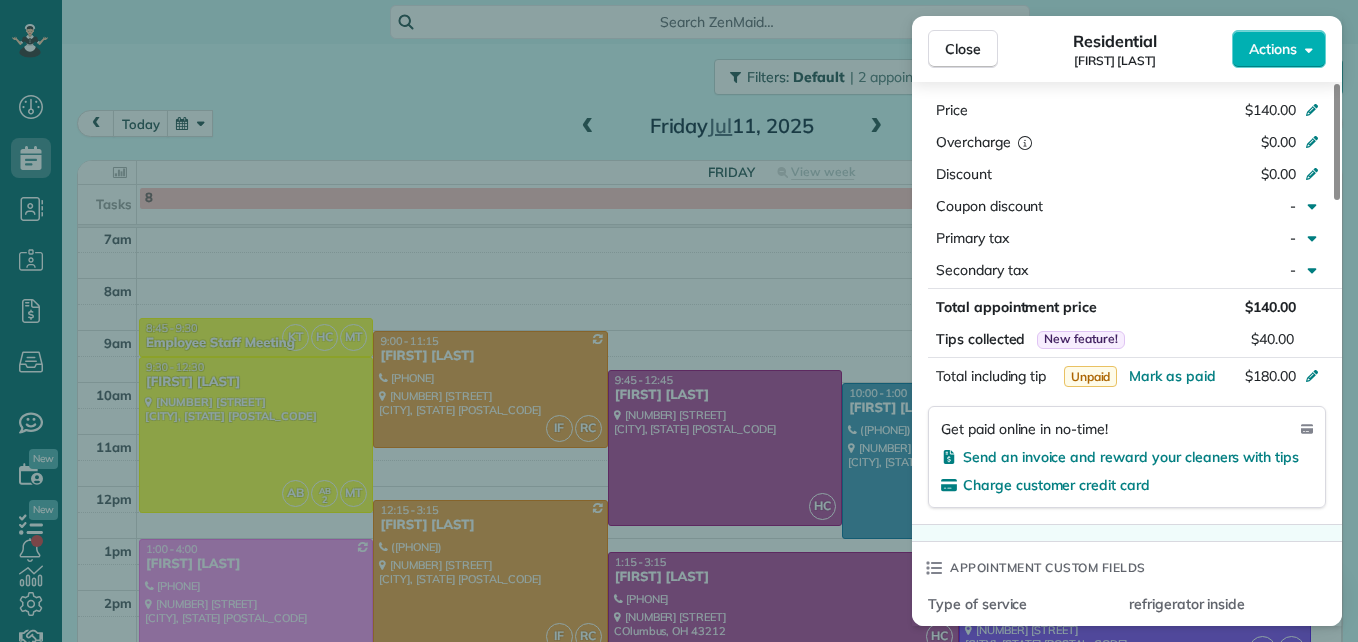 scroll, scrollTop: 1000, scrollLeft: 0, axis: vertical 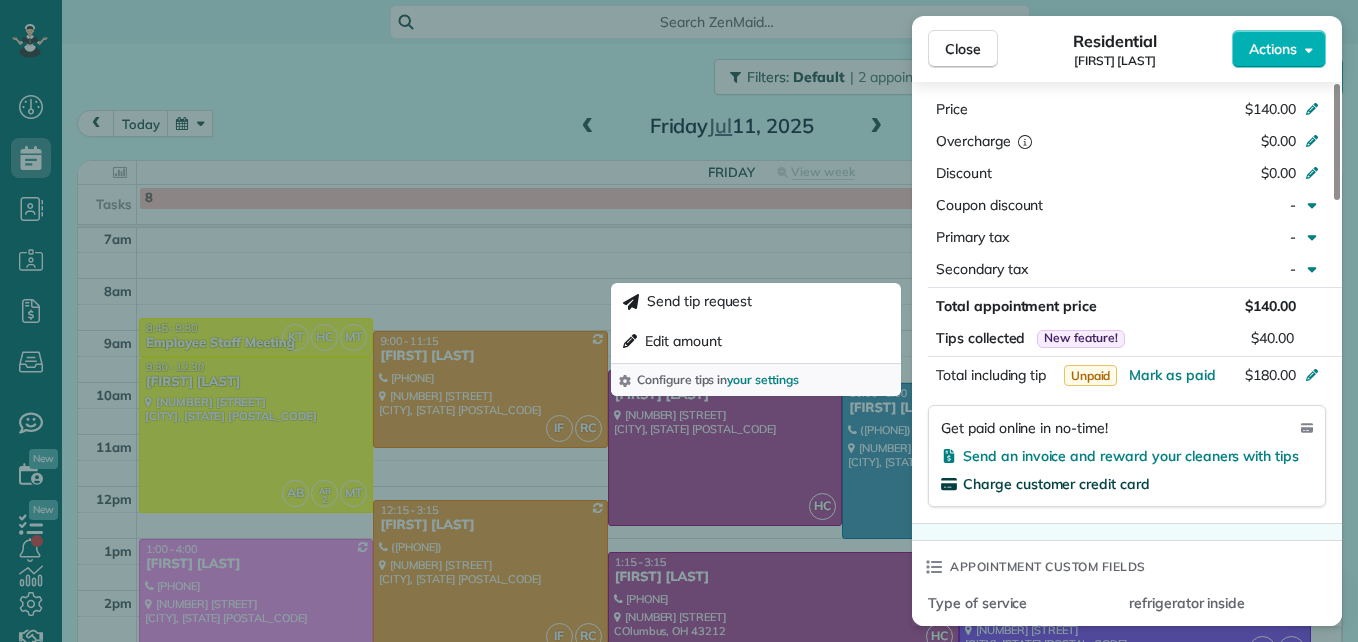 click on "Charge customer credit card" at bounding box center [1056, 484] 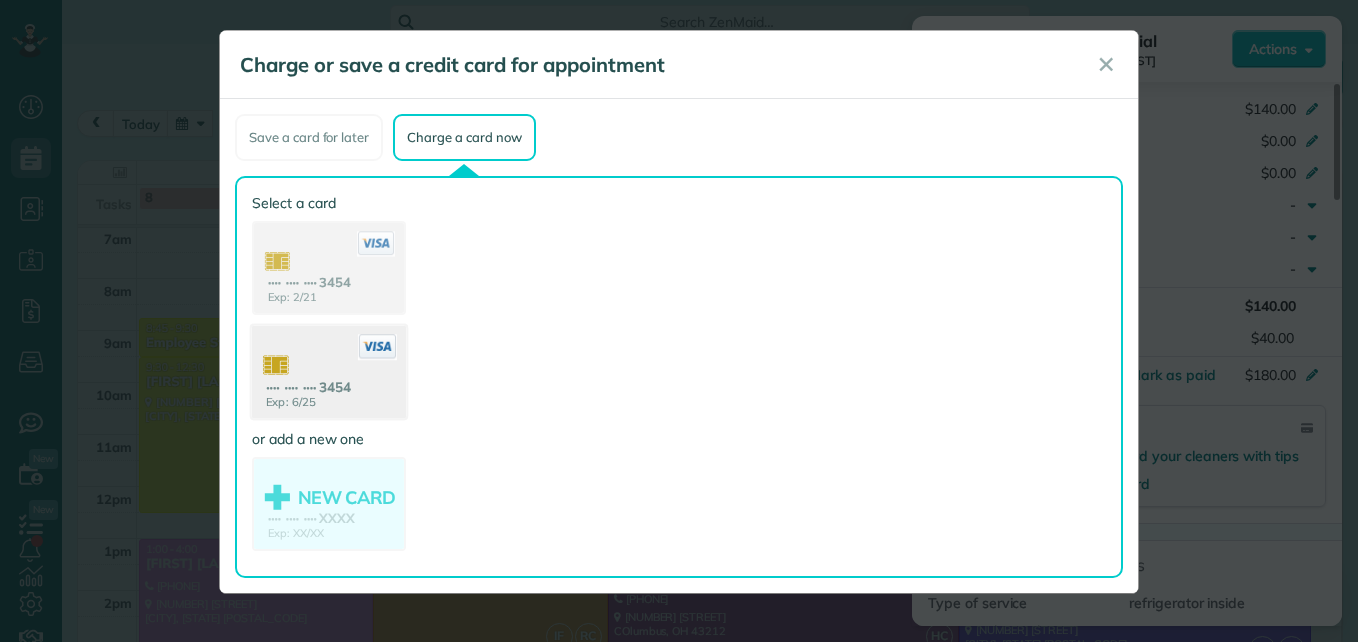 click 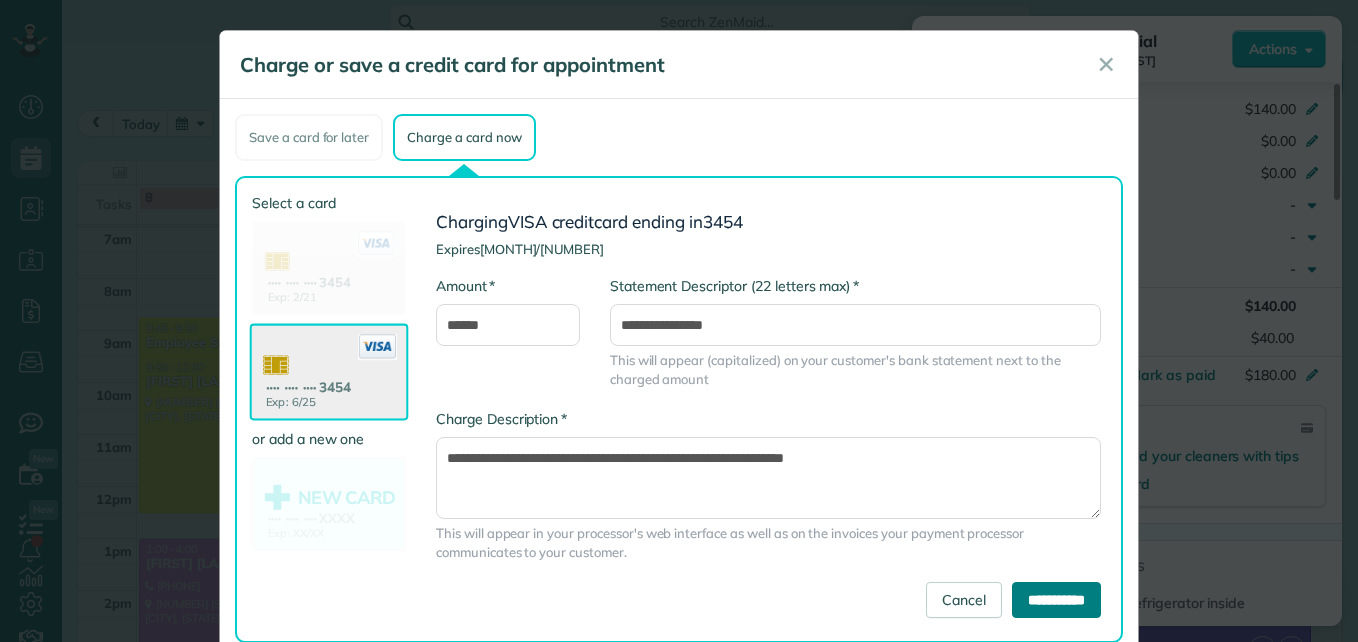 click on "**********" at bounding box center (1056, 600) 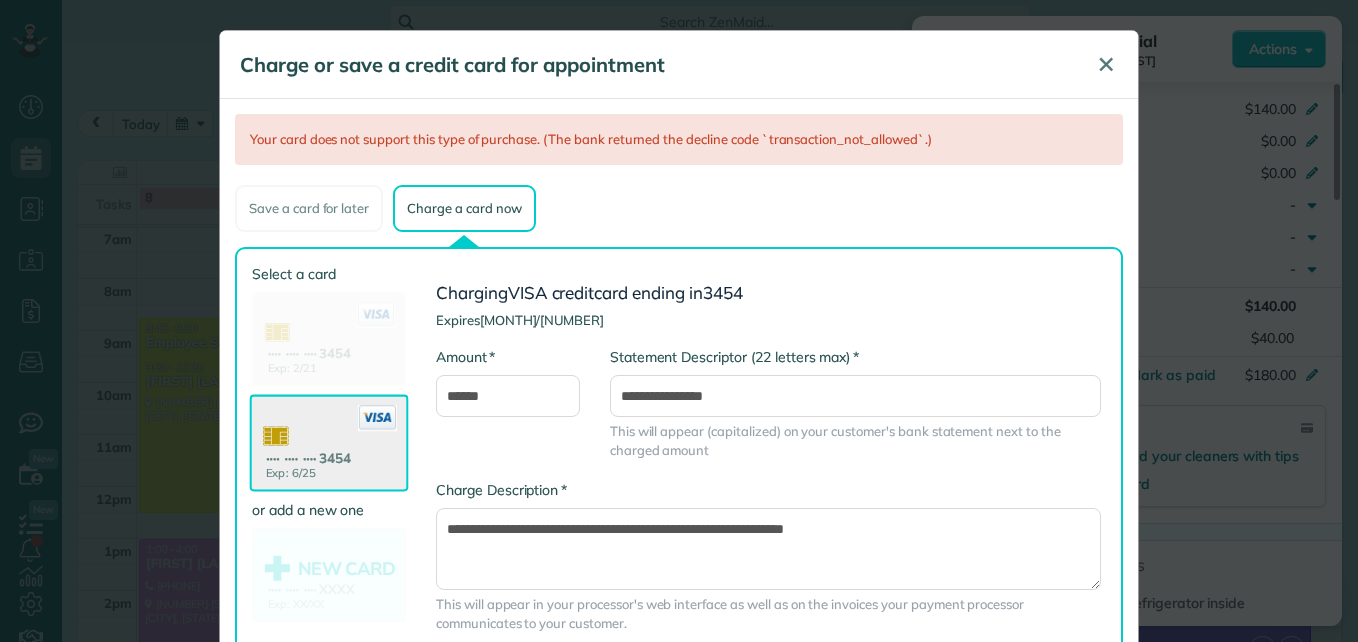 click on "✕" at bounding box center [1106, 65] 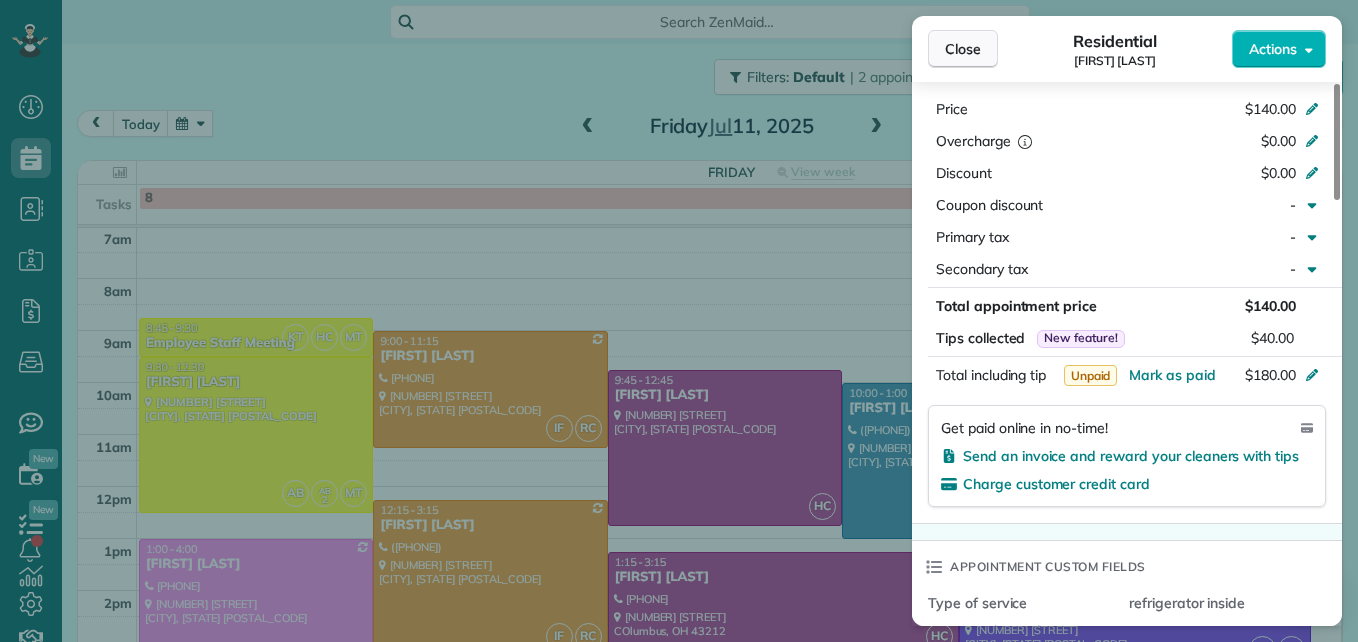click on "Close" at bounding box center [963, 49] 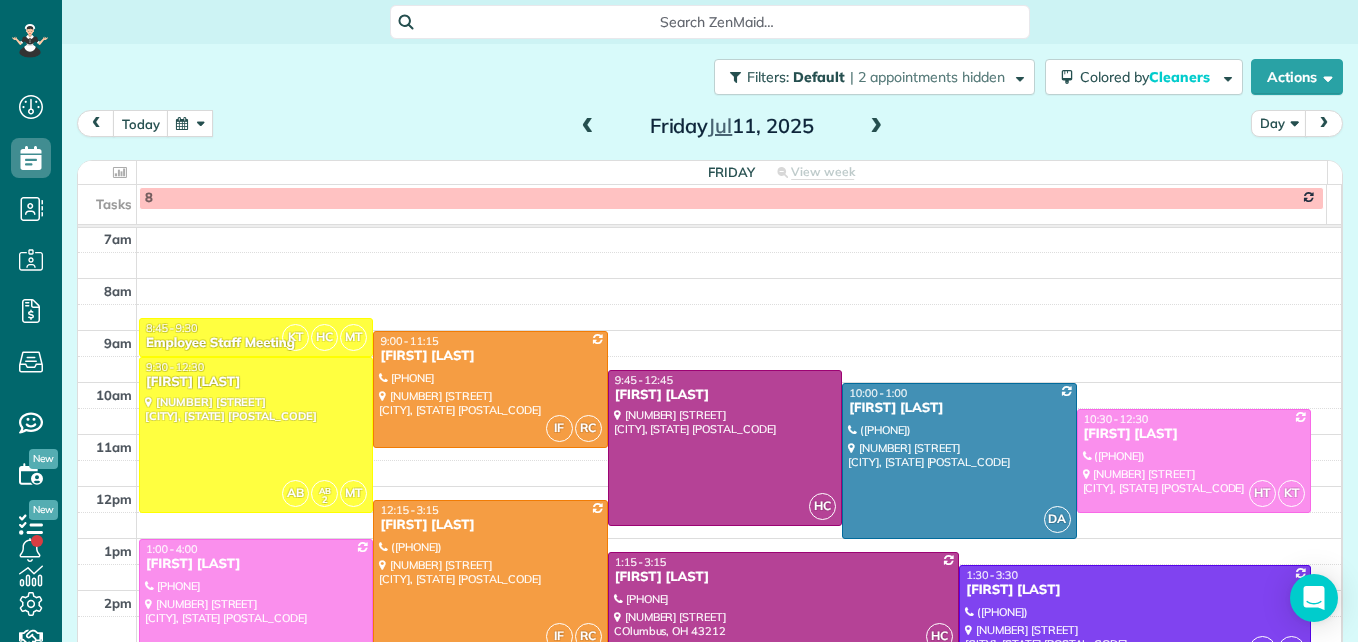 click at bounding box center (490, 578) 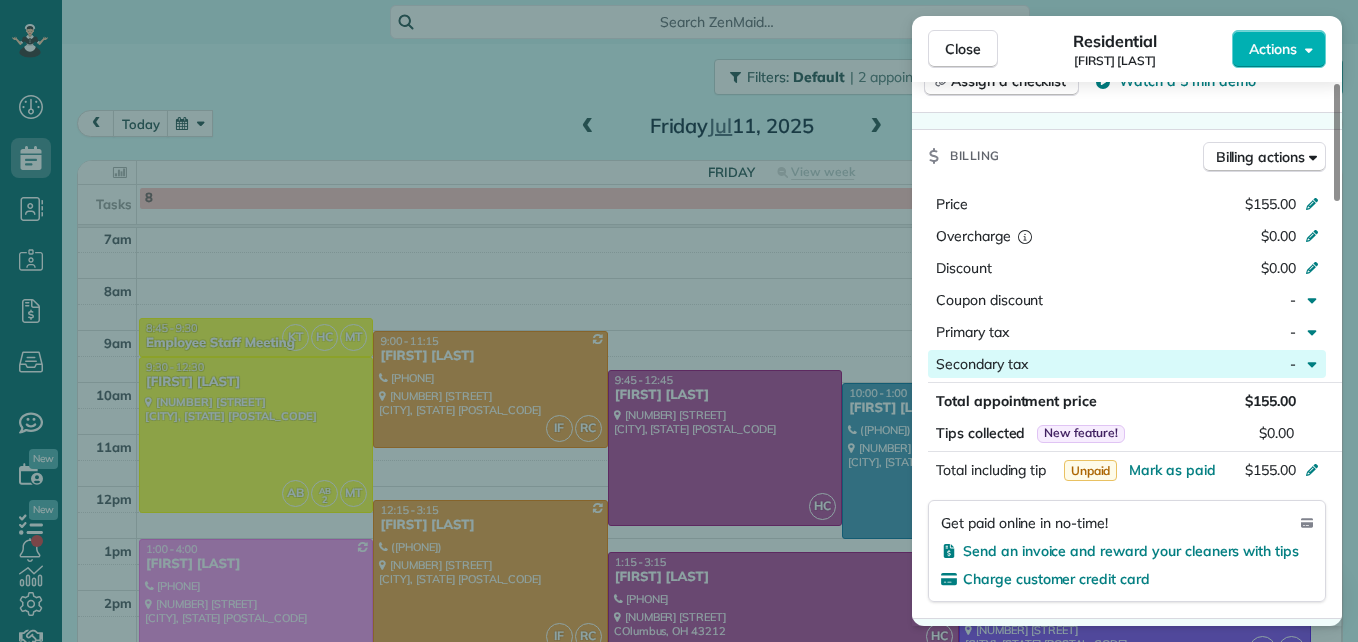 scroll, scrollTop: 1100, scrollLeft: 0, axis: vertical 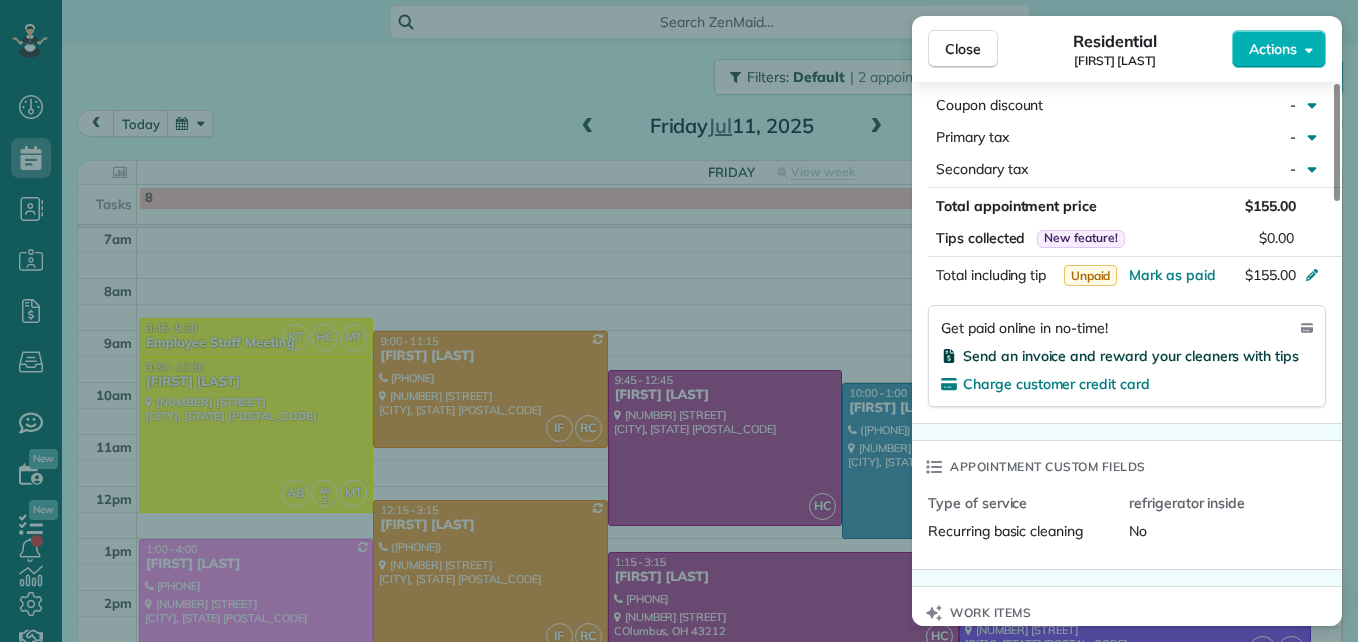 click on "Send an invoice and reward your cleaners with tips" at bounding box center [1131, 356] 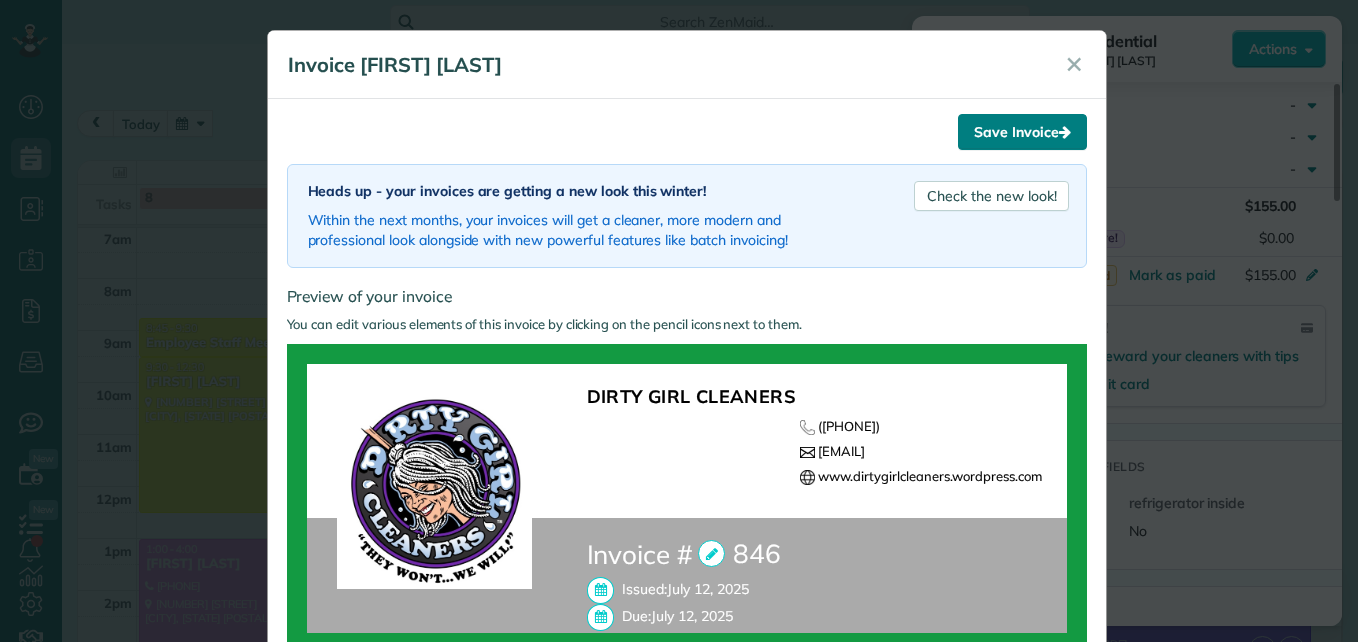 click on "Save Invoice" at bounding box center (1022, 132) 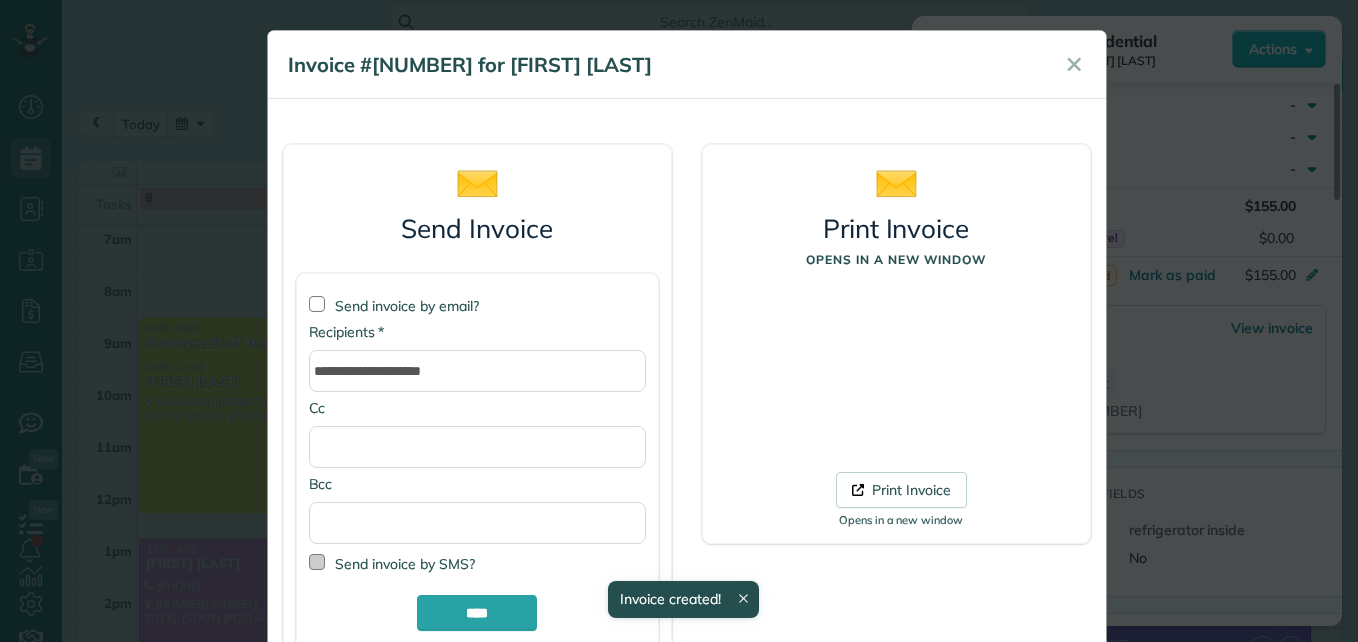 click at bounding box center [317, 562] 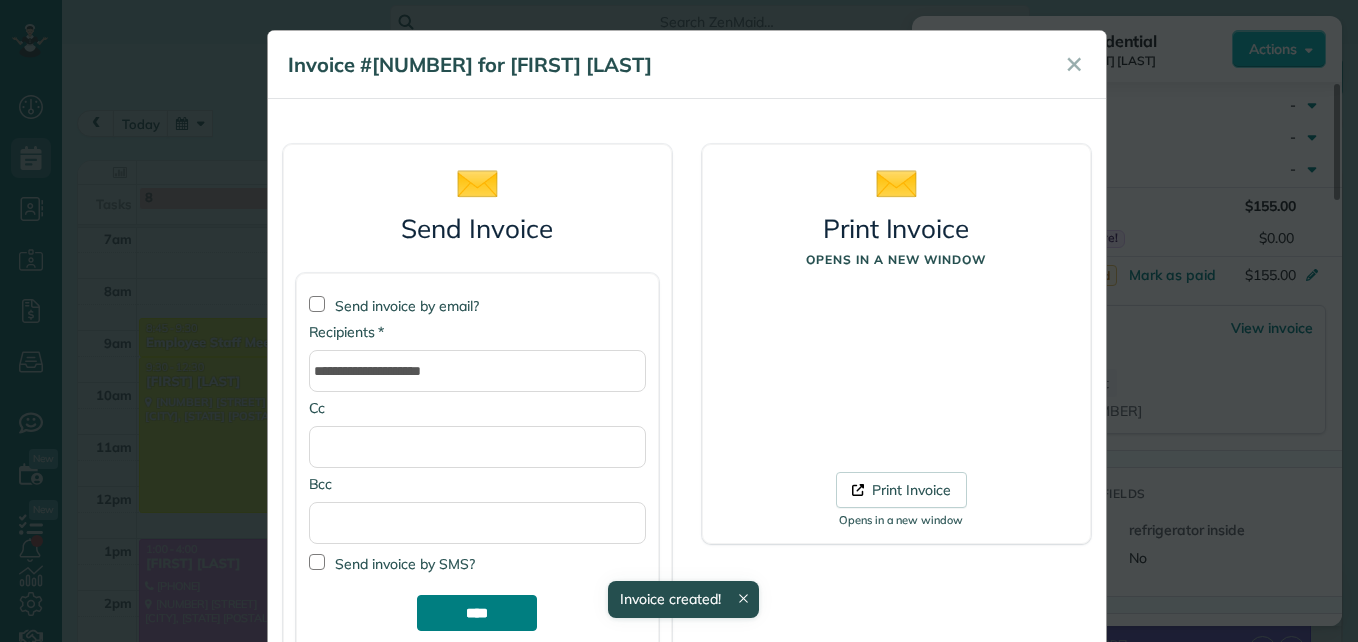 click on "****" at bounding box center (477, 613) 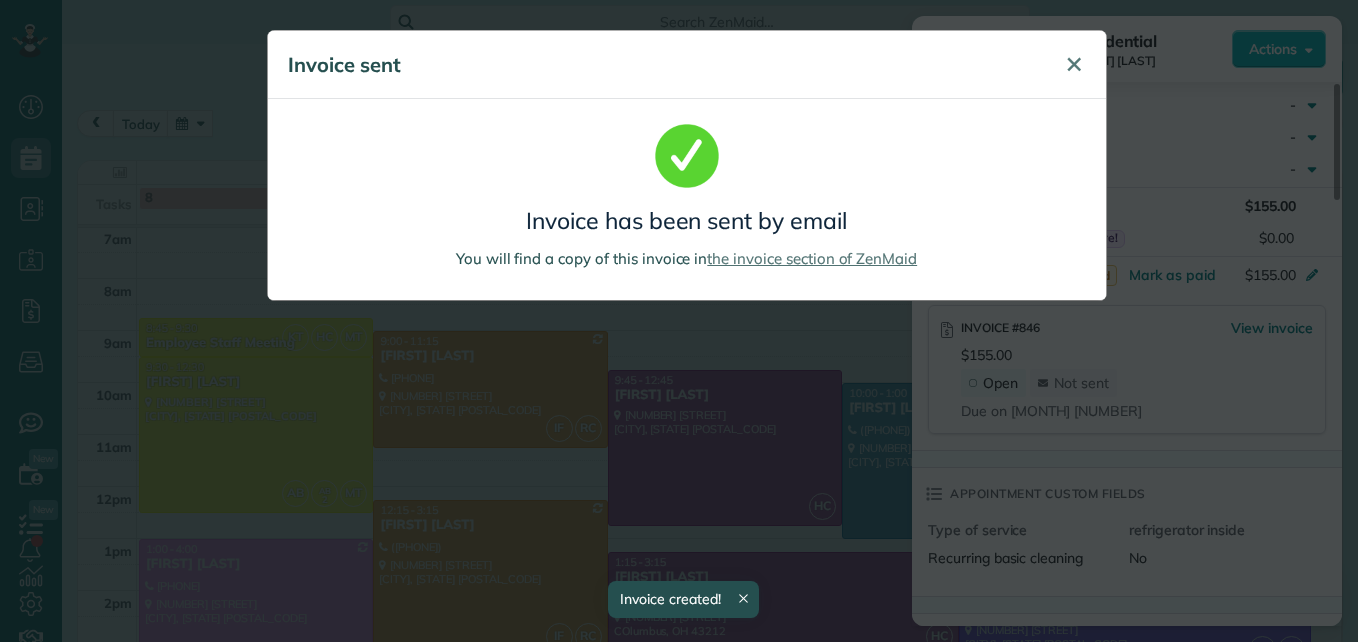 click on "✕" at bounding box center [1074, 64] 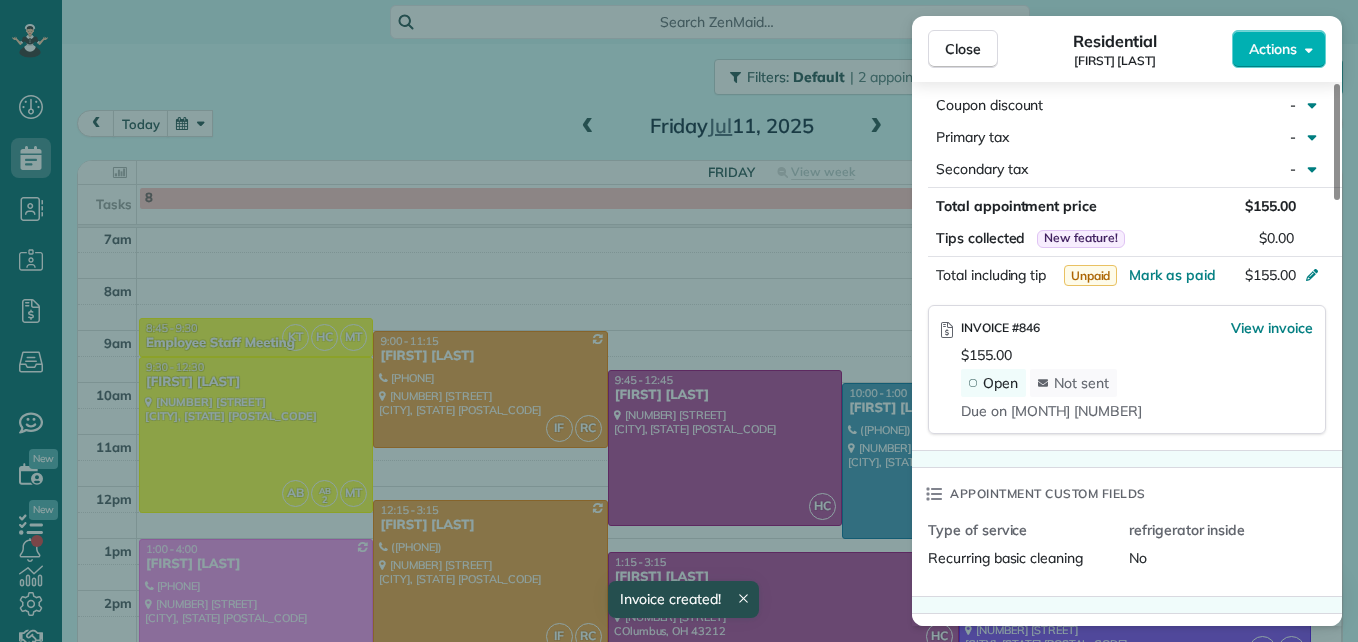 click on "Close" at bounding box center (963, 49) 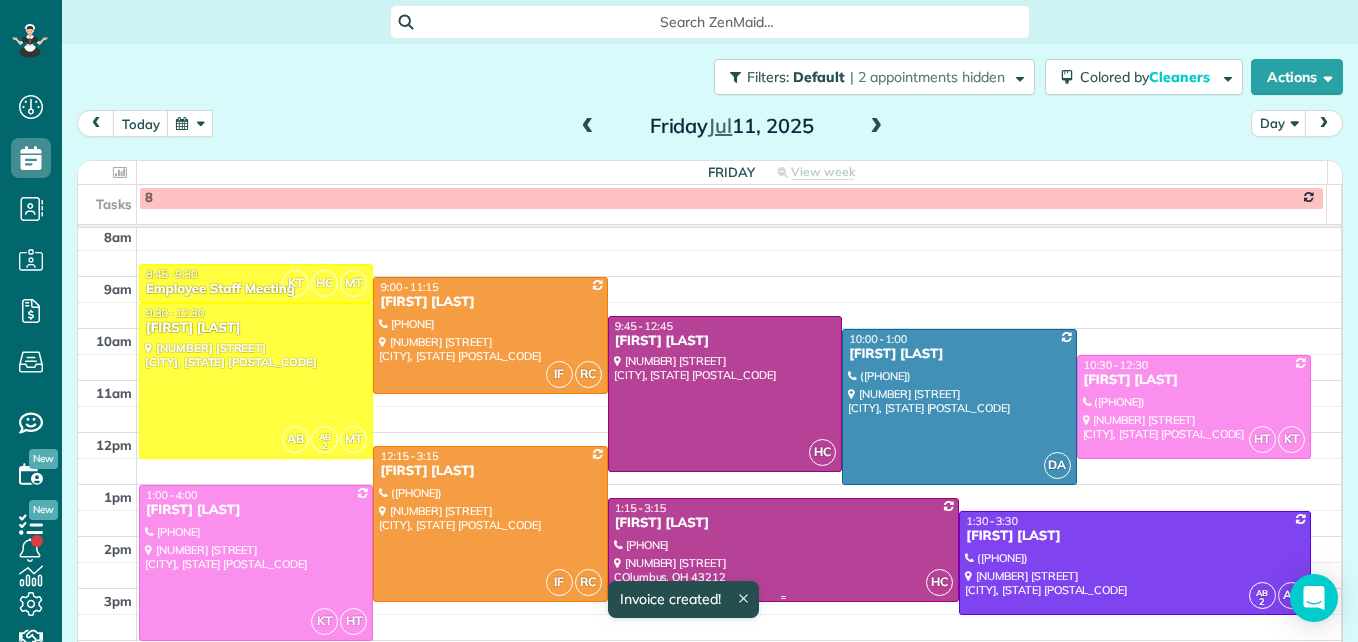 scroll, scrollTop: 309, scrollLeft: 0, axis: vertical 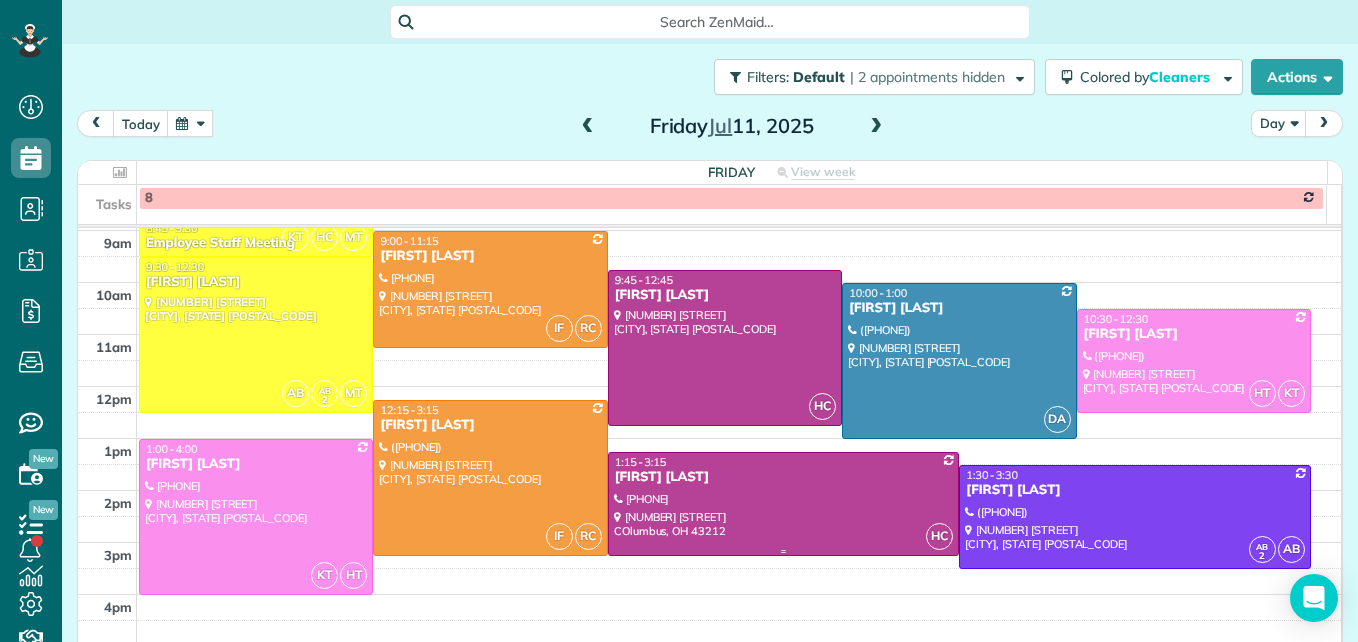 click at bounding box center [784, 504] 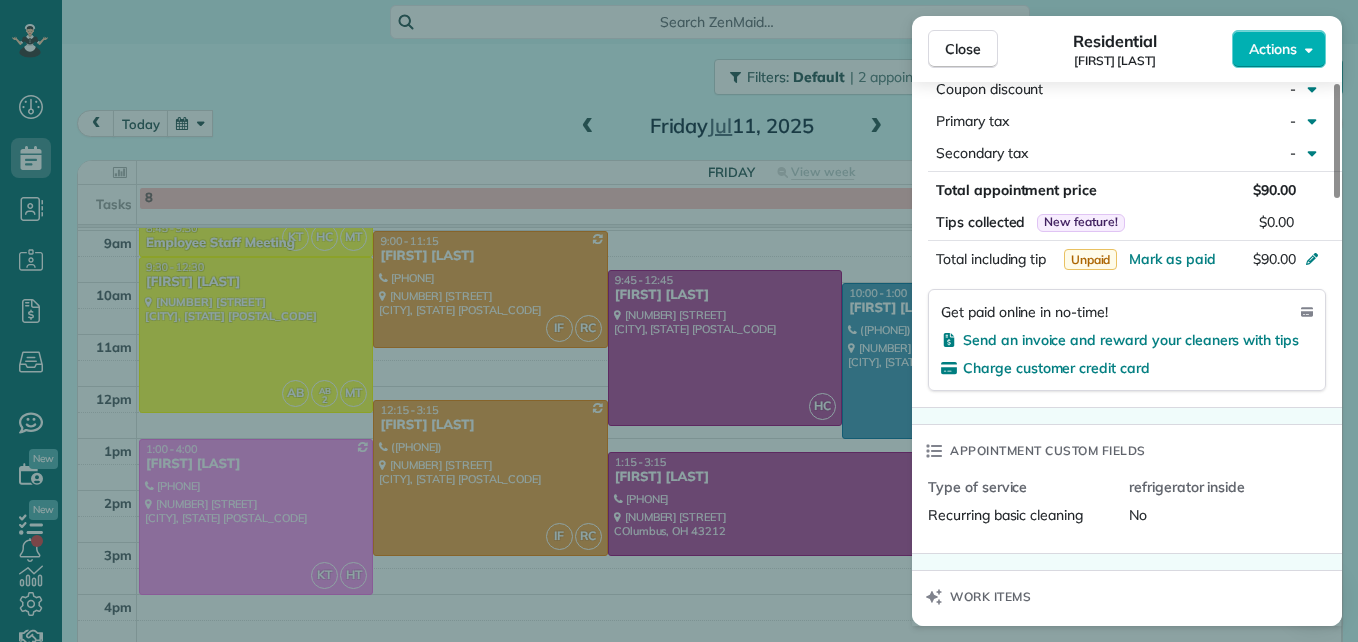 scroll, scrollTop: 1100, scrollLeft: 0, axis: vertical 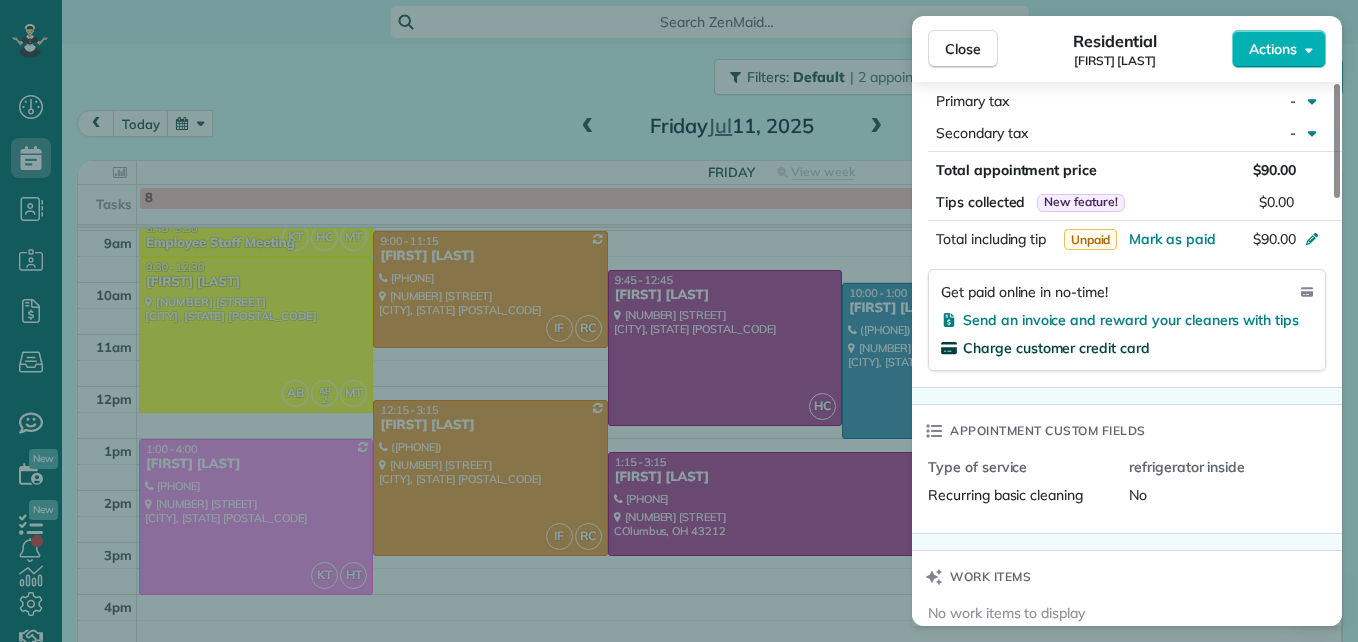 click on "Charge customer credit card" at bounding box center [1056, 348] 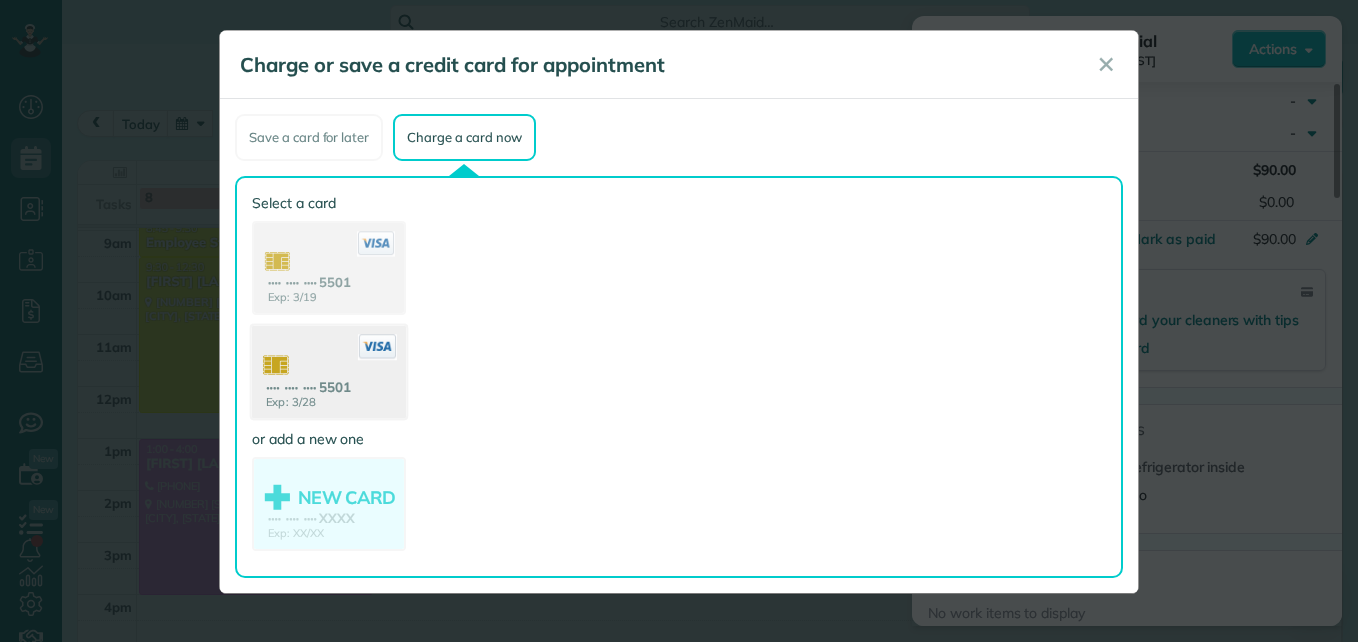click 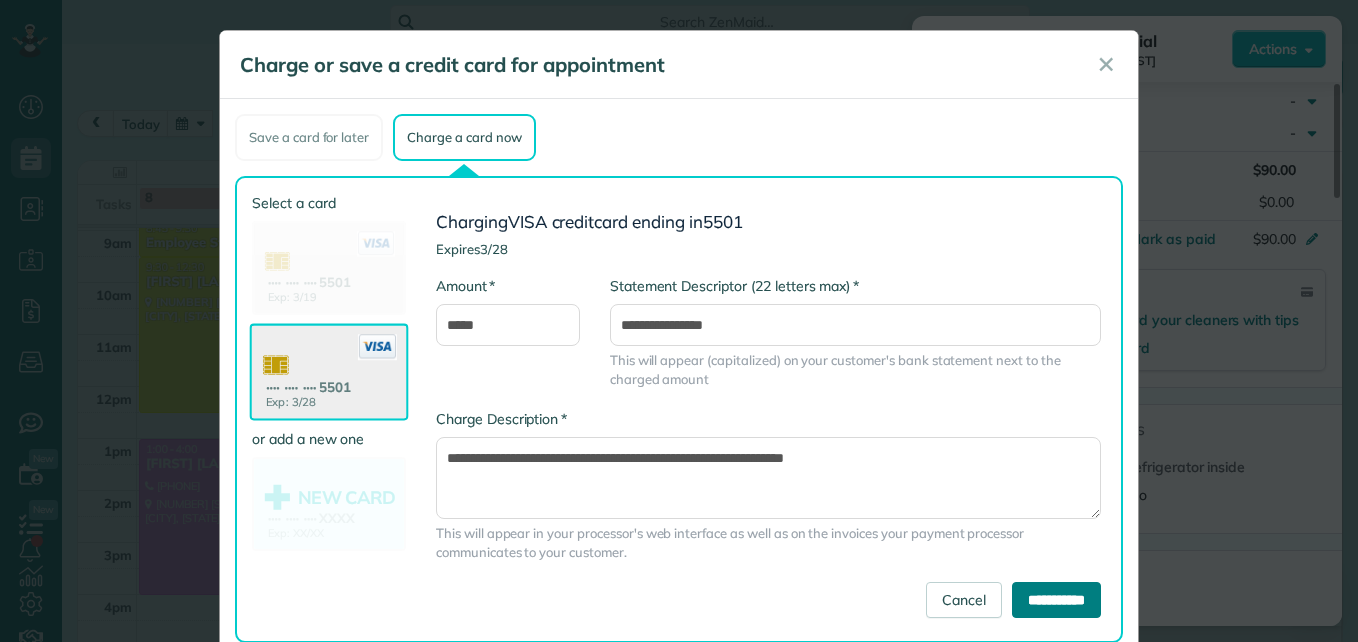 click on "**********" at bounding box center [1056, 600] 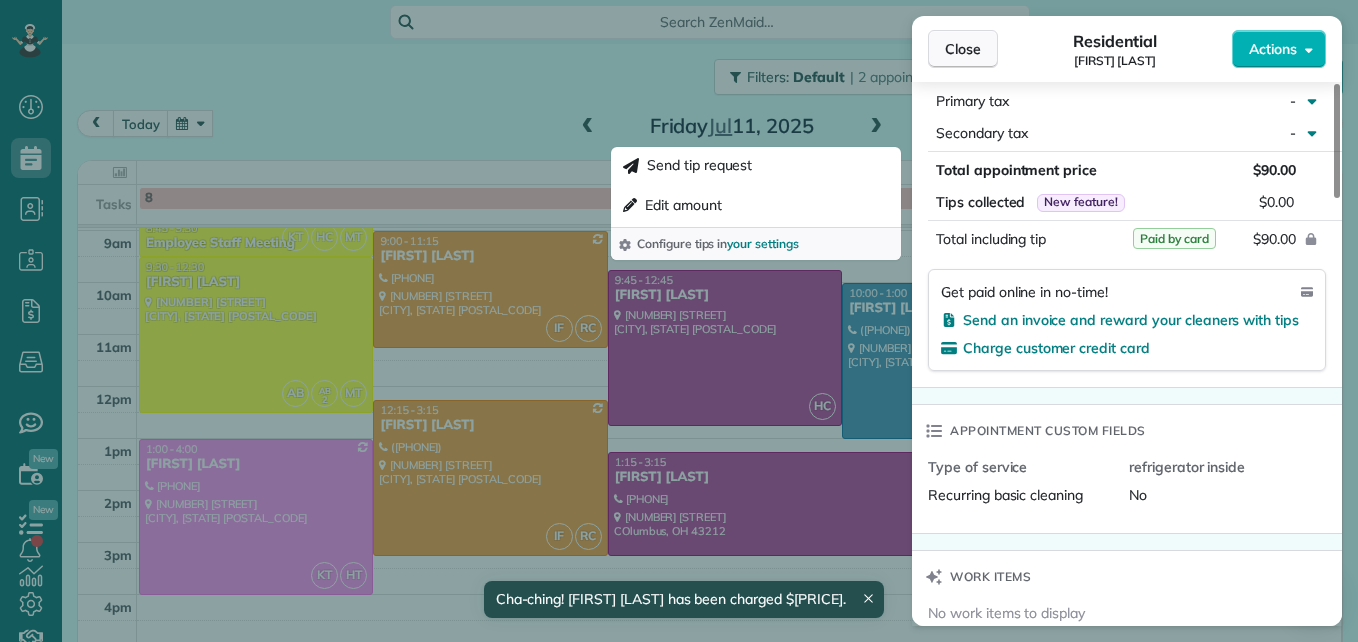 click on "Close" at bounding box center (963, 49) 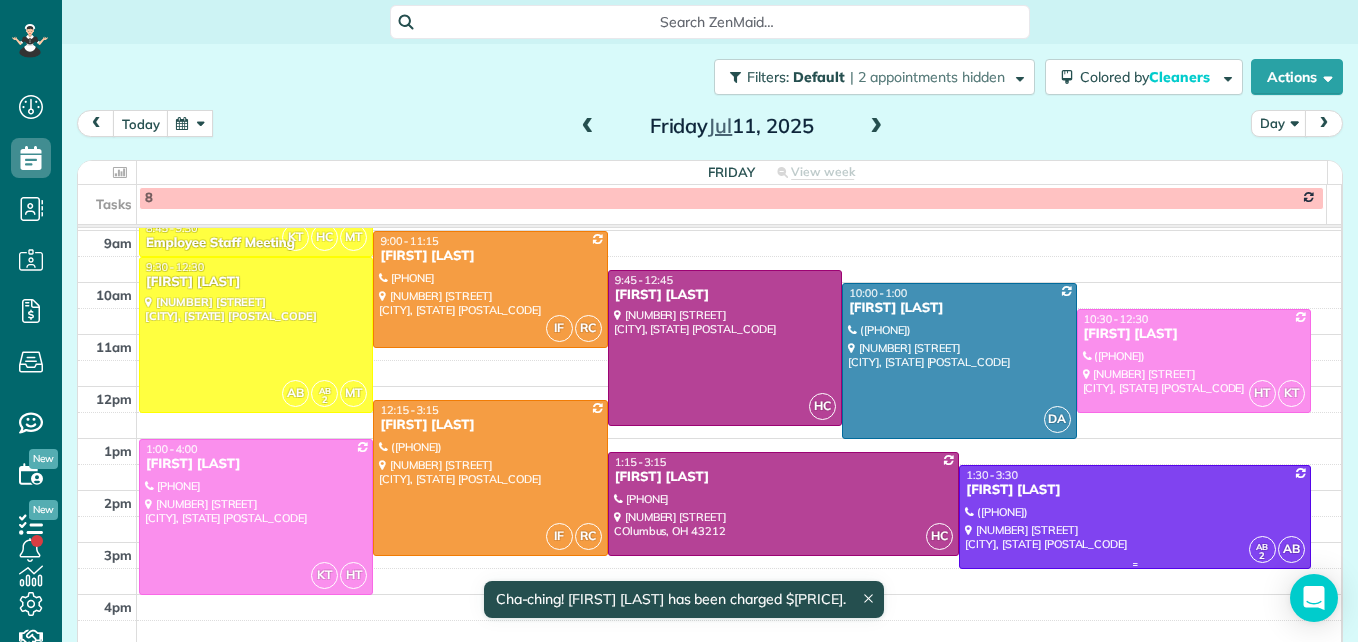click at bounding box center (1135, 517) 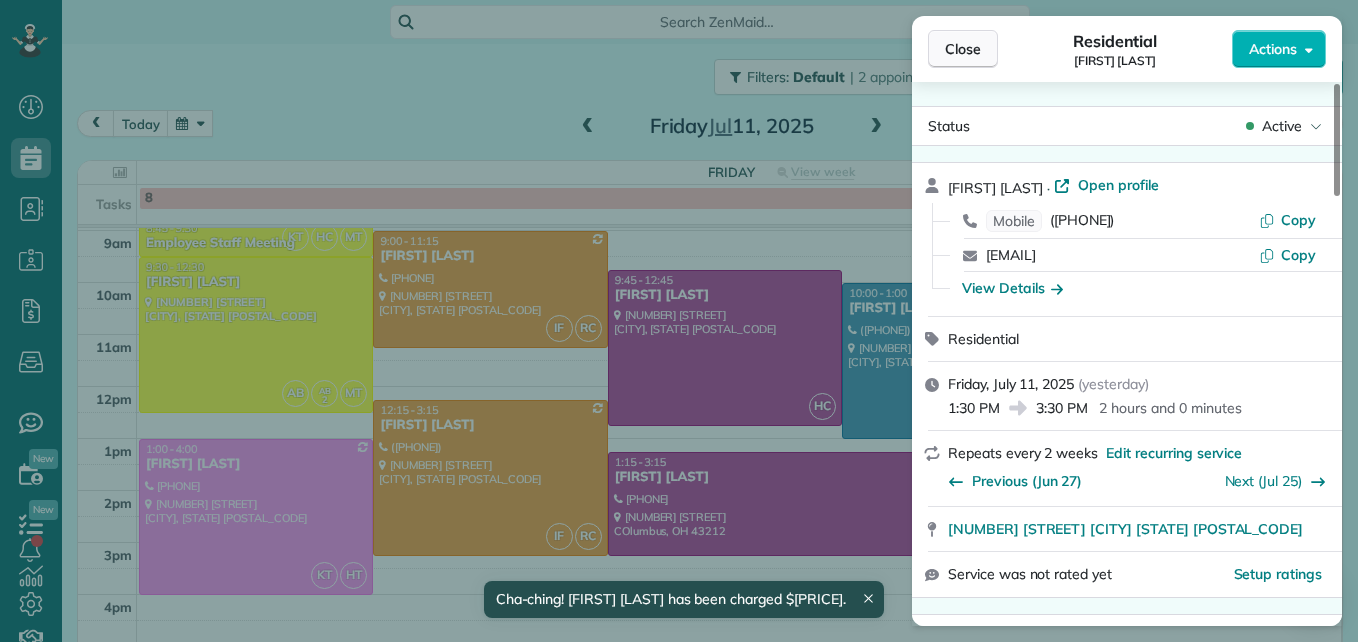 click on "Close" at bounding box center [963, 49] 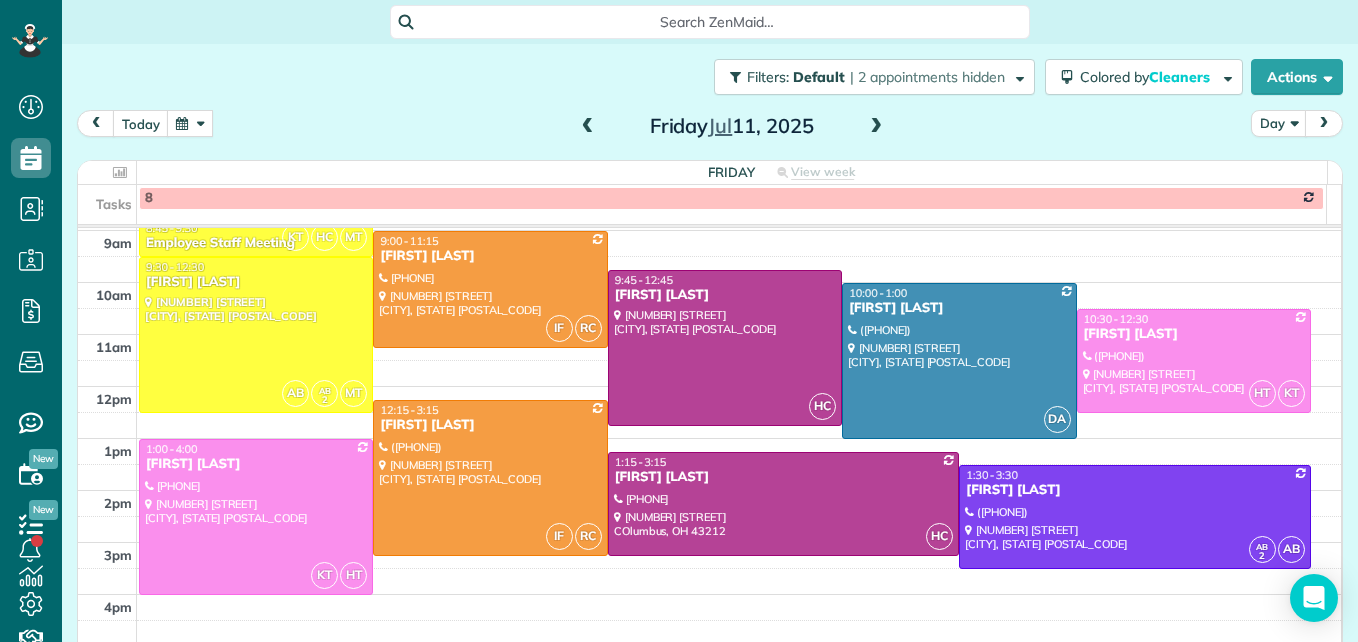 click at bounding box center (588, 127) 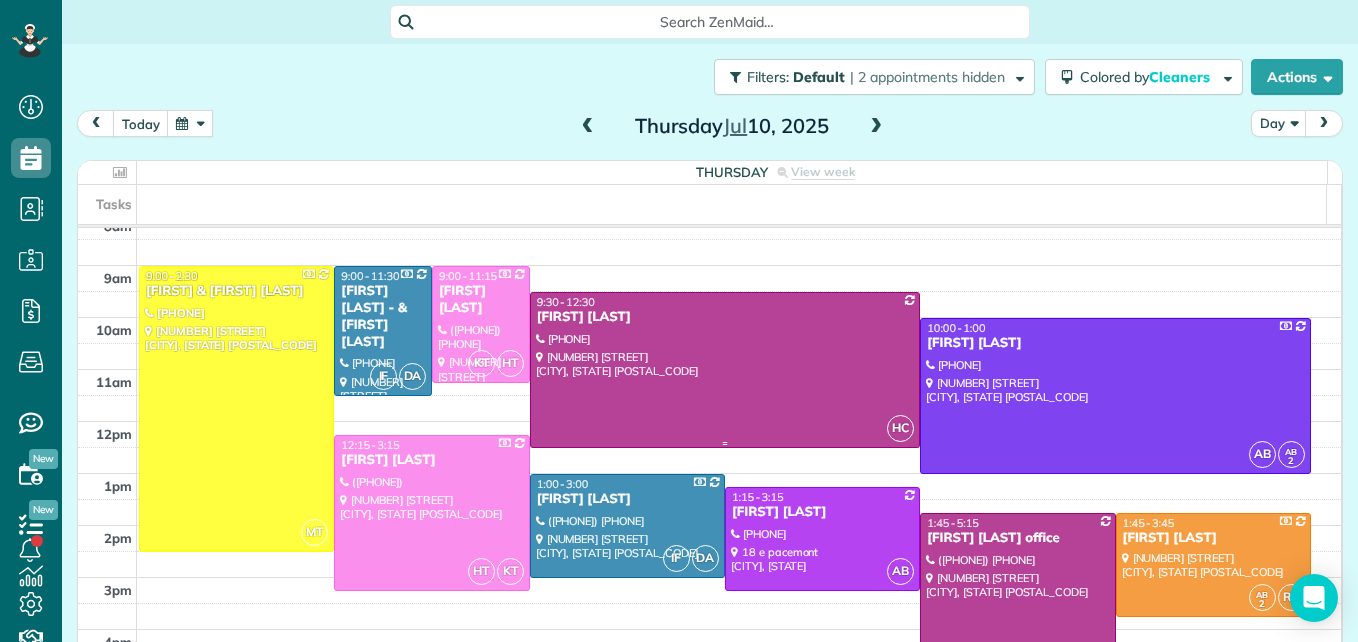 scroll, scrollTop: 309, scrollLeft: 0, axis: vertical 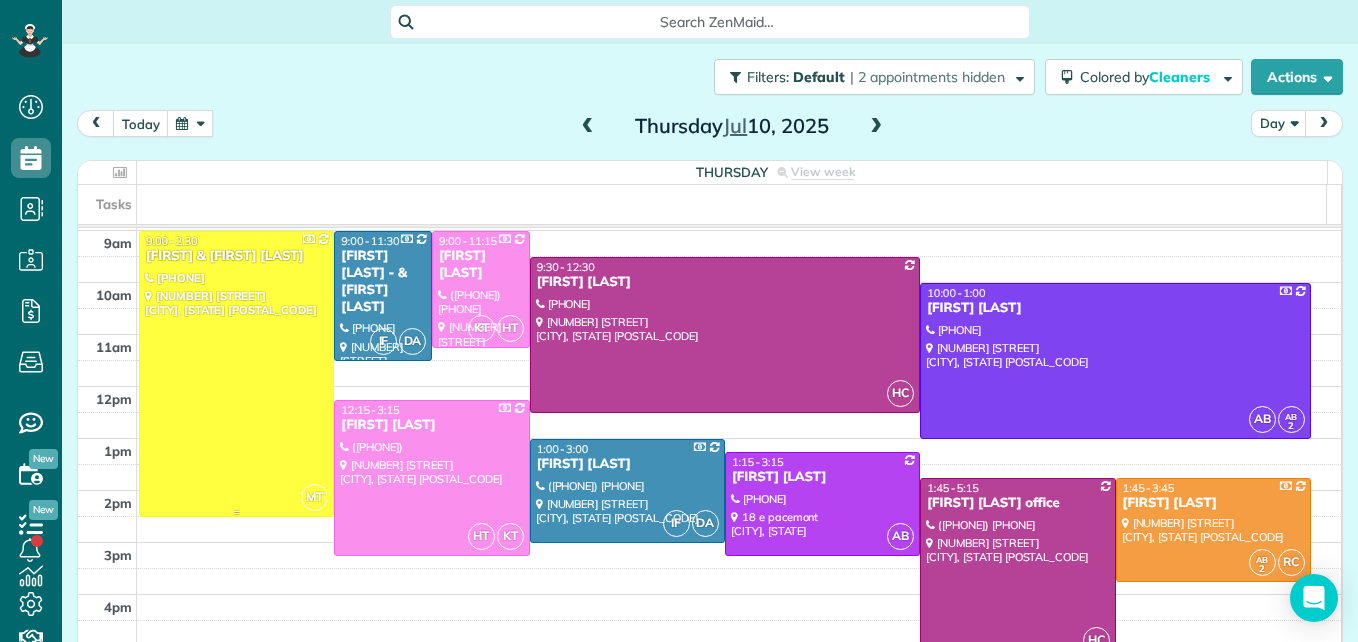 click at bounding box center (236, 374) 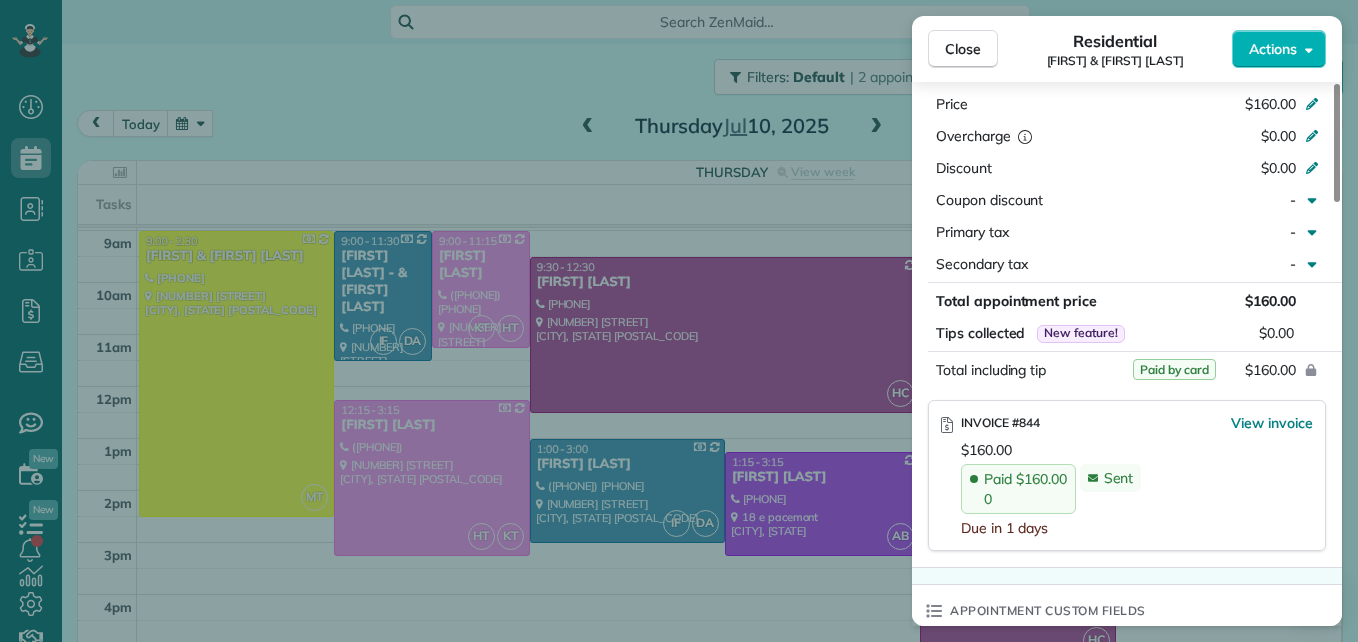 scroll, scrollTop: 1000, scrollLeft: 0, axis: vertical 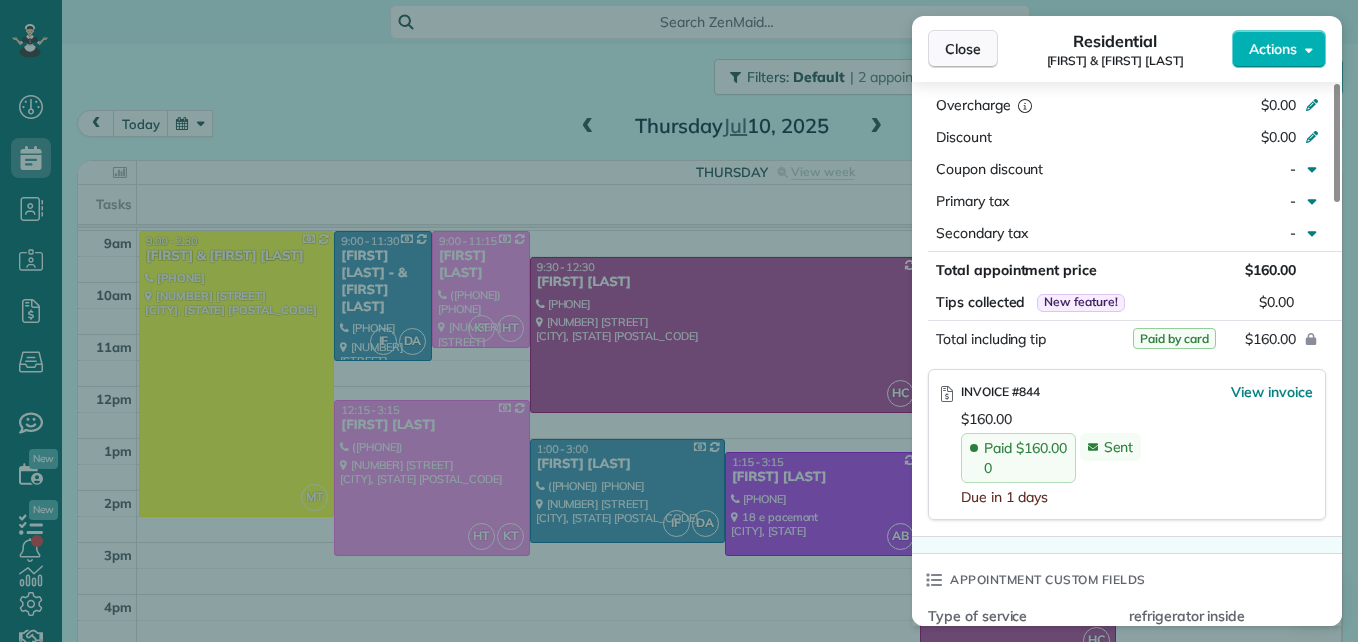 click on "Close" at bounding box center [963, 49] 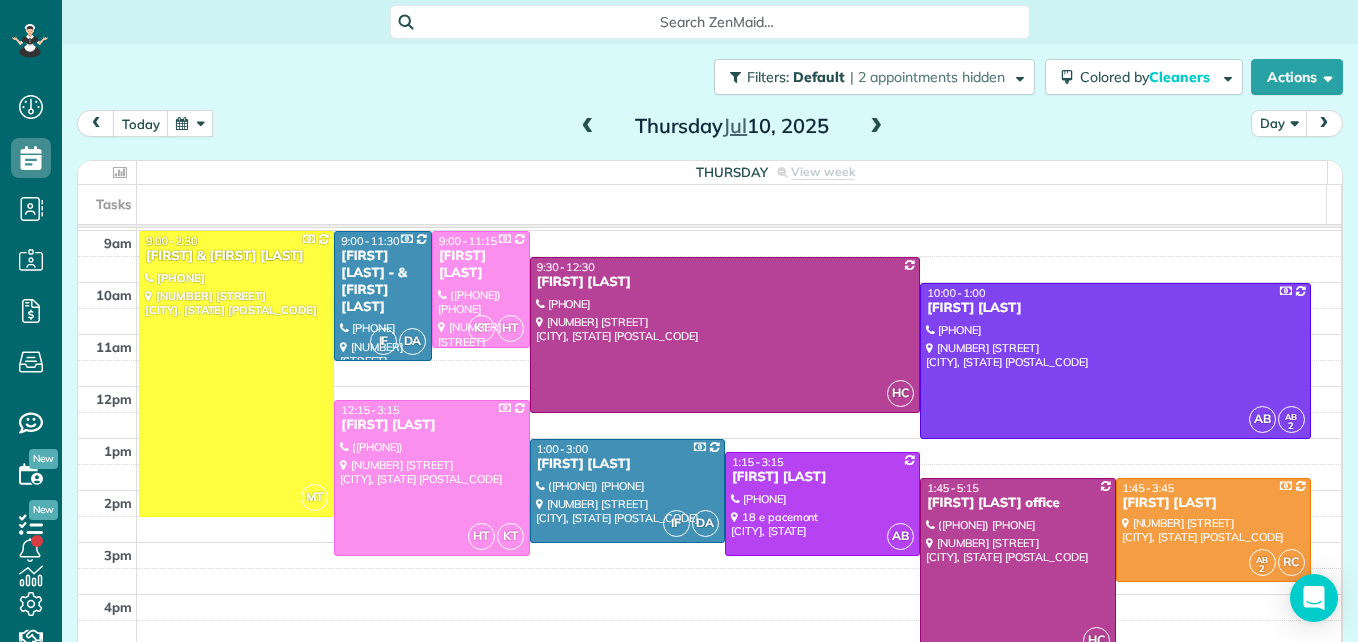 click on "Day" at bounding box center (1279, 123) 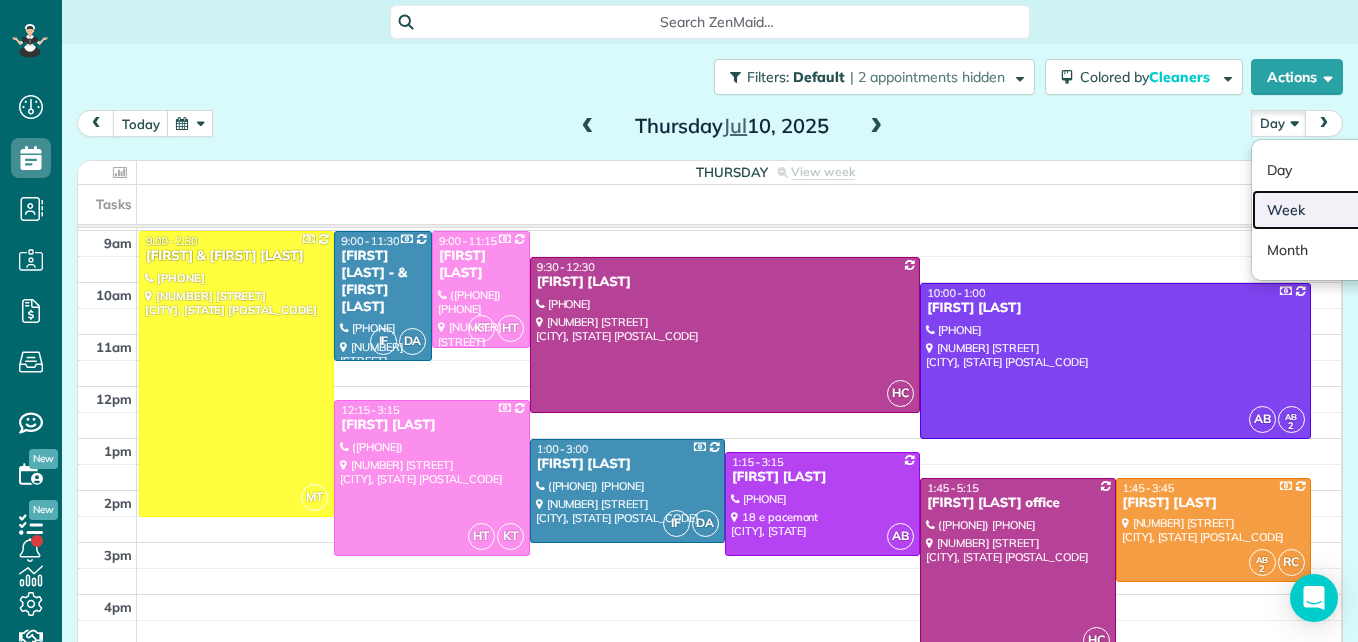 click on "Week" at bounding box center [1331, 210] 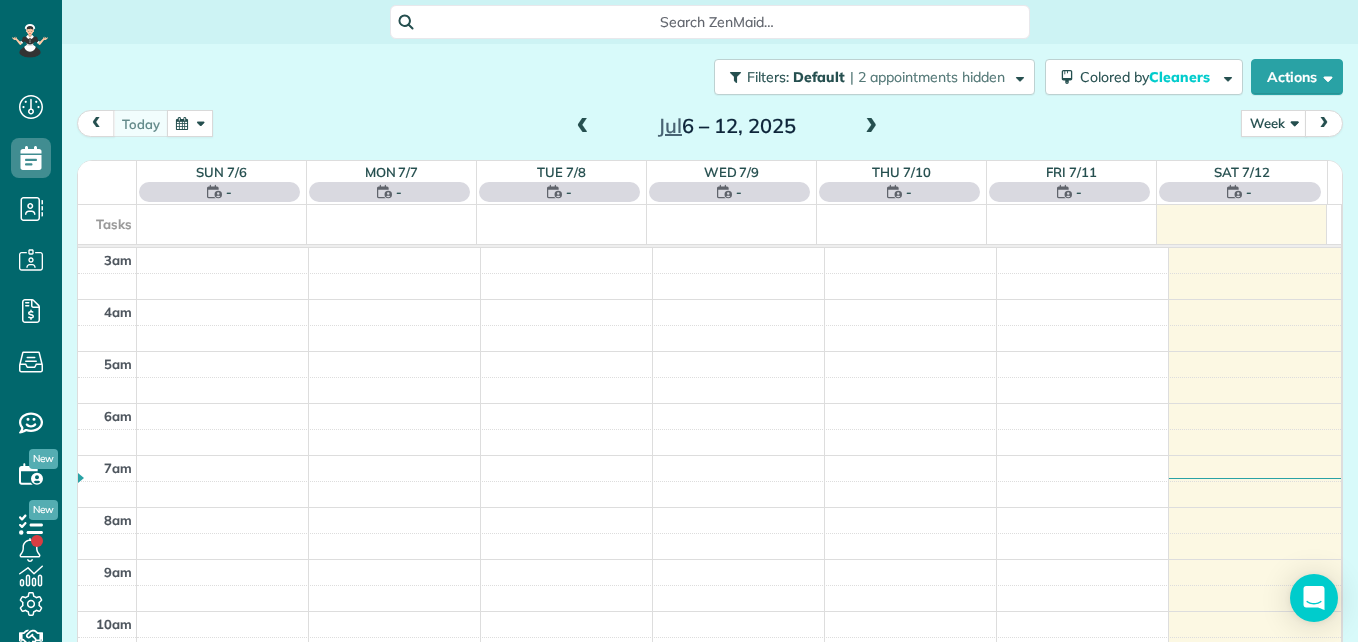 scroll, scrollTop: 209, scrollLeft: 0, axis: vertical 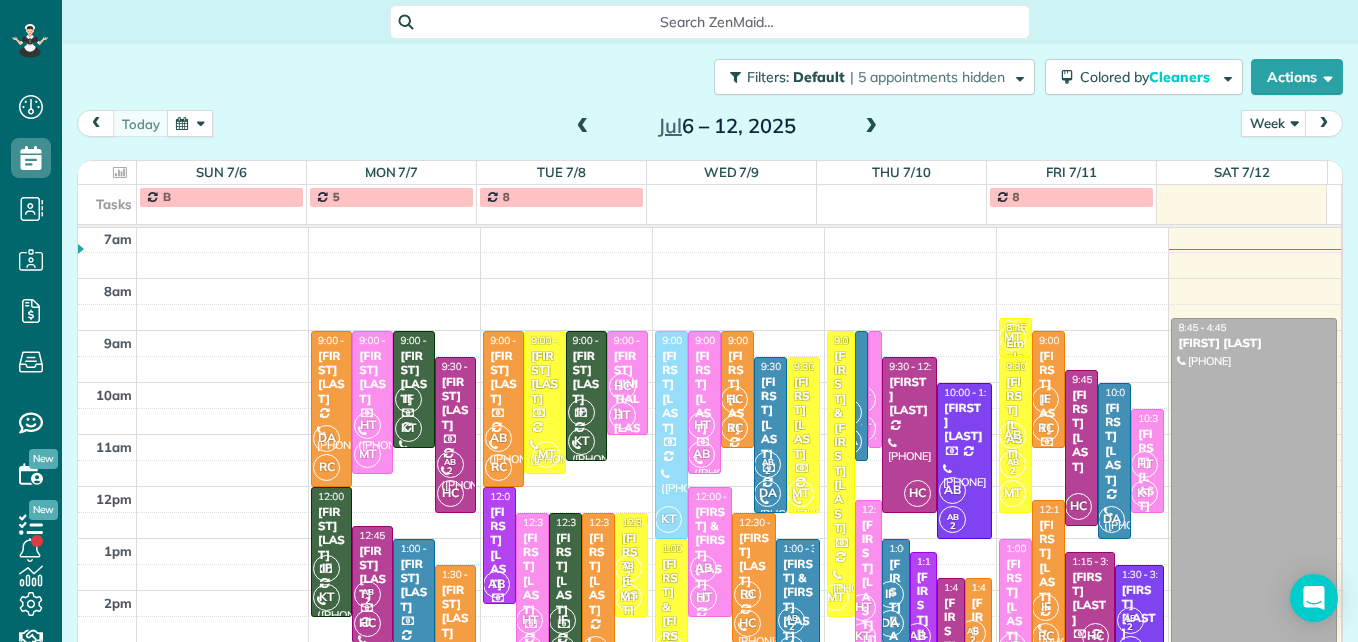 click at bounding box center [871, 127] 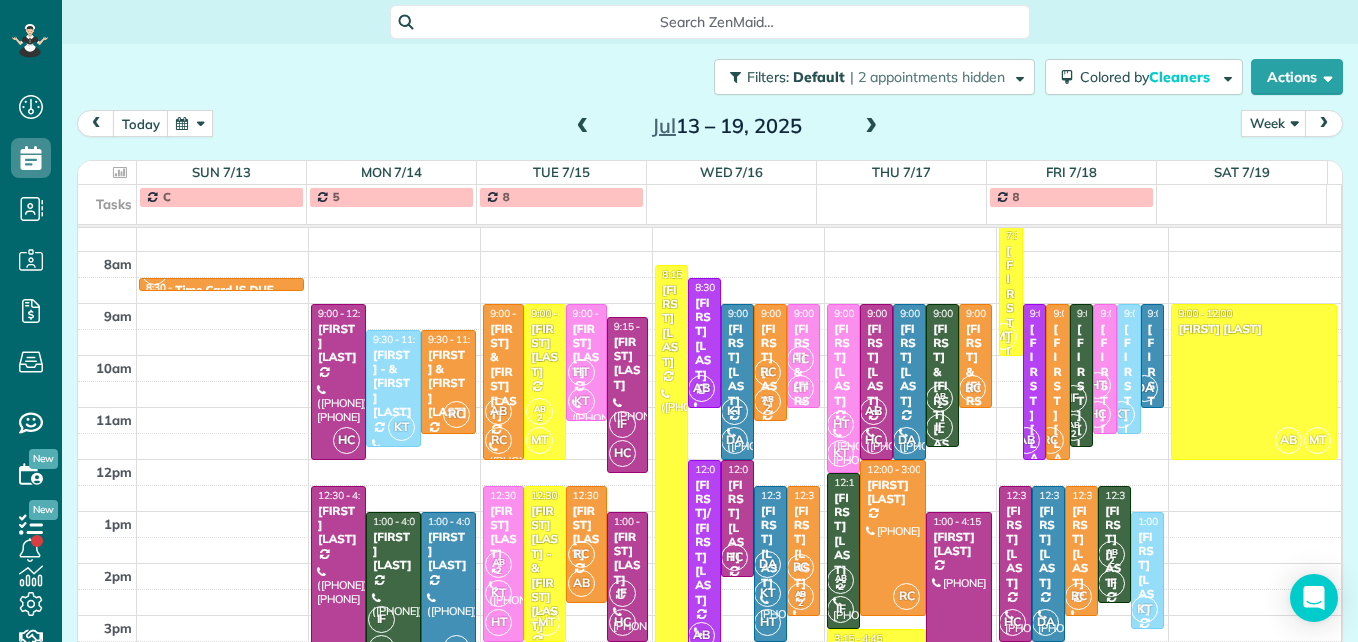 scroll, scrollTop: 309, scrollLeft: 0, axis: vertical 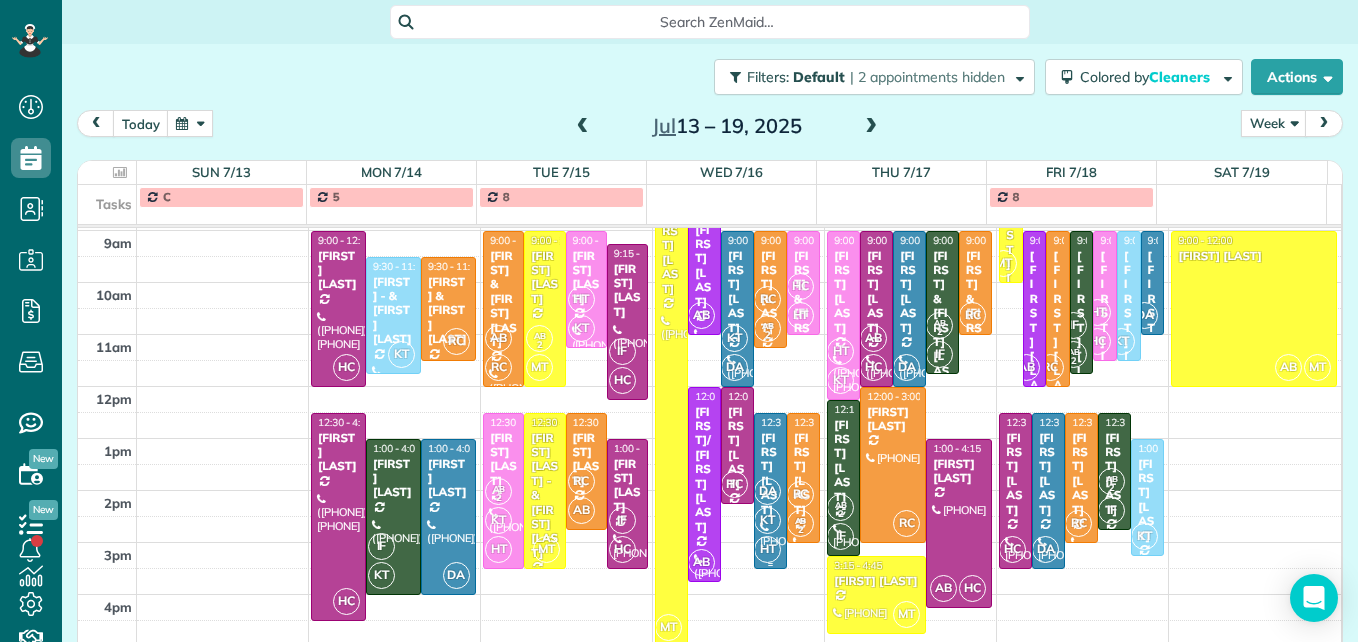 click on "DA" at bounding box center [767, 491] 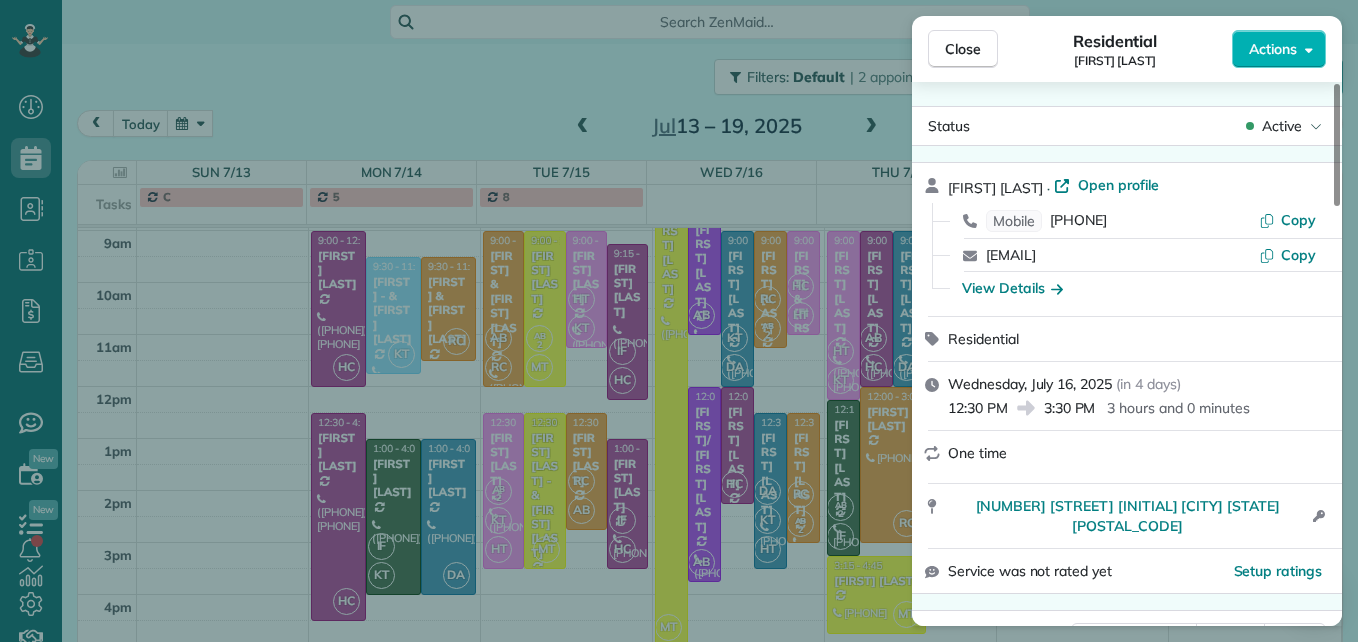 scroll, scrollTop: 100, scrollLeft: 0, axis: vertical 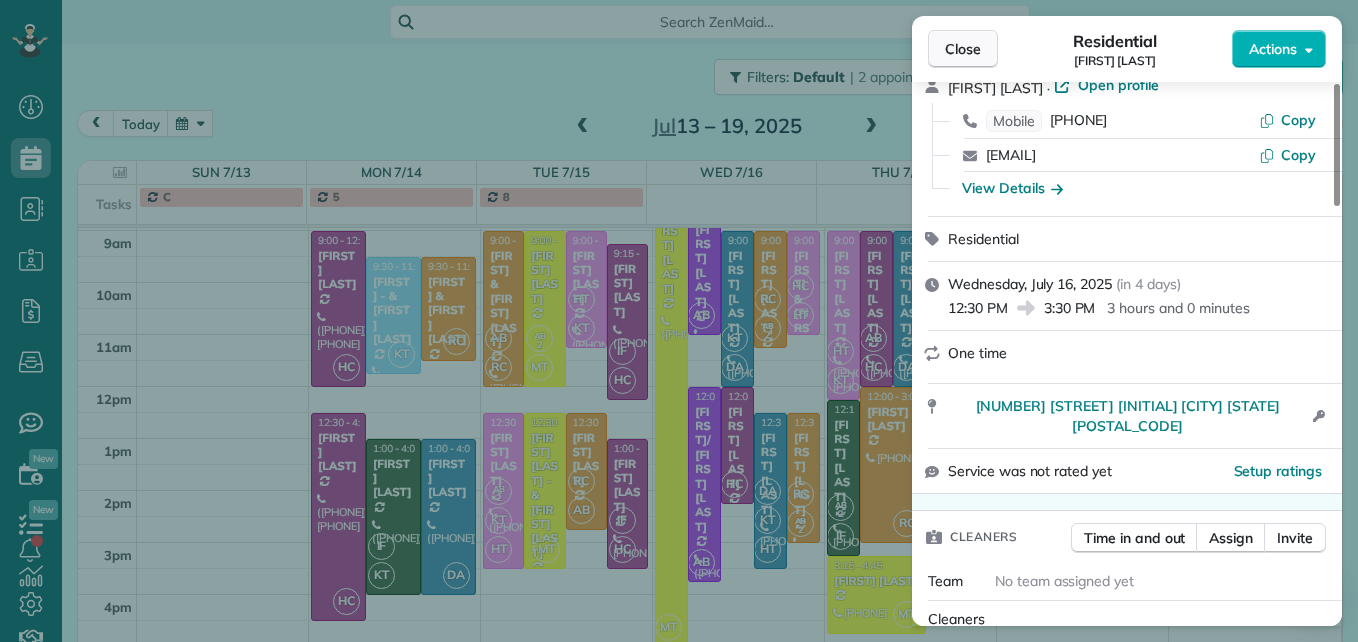 click on "Close" at bounding box center (963, 49) 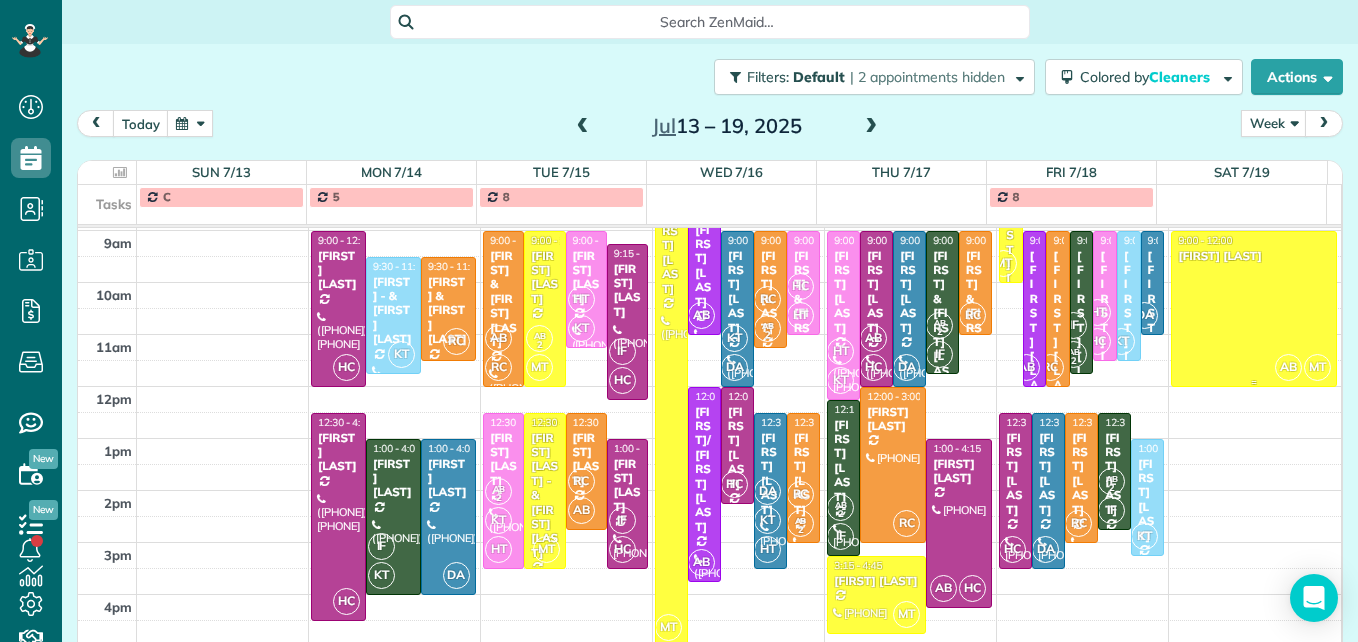 click at bounding box center (1253, 309) 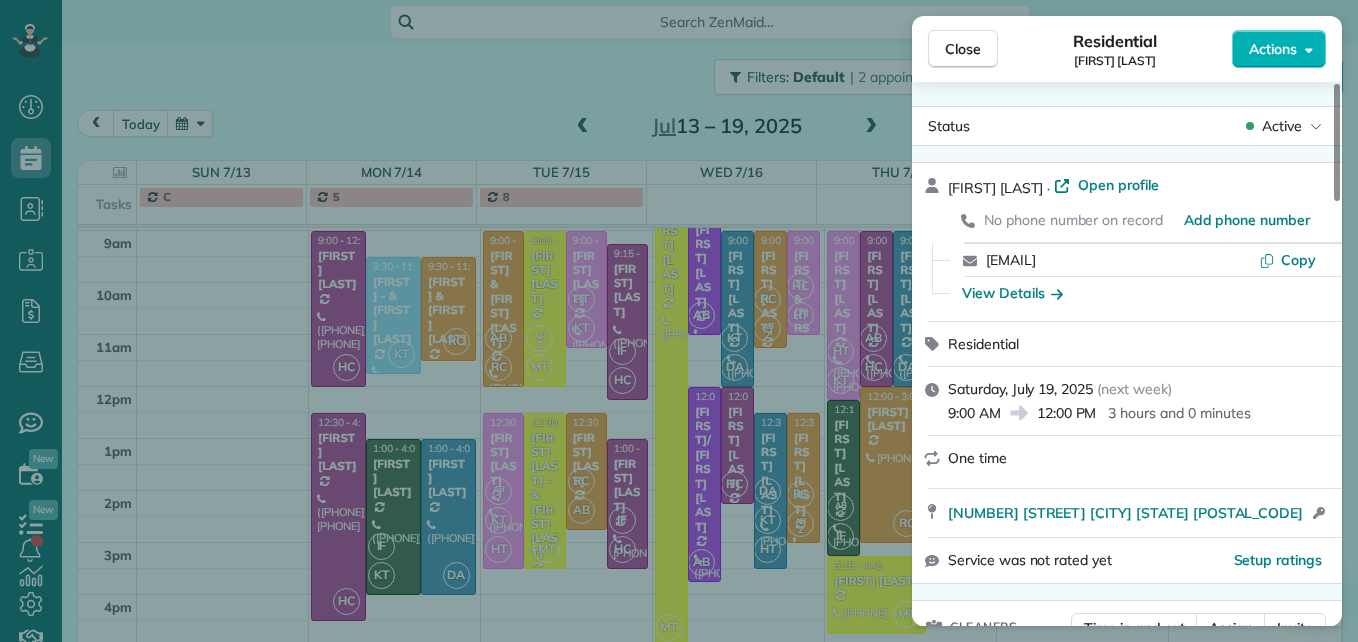 scroll, scrollTop: 100, scrollLeft: 0, axis: vertical 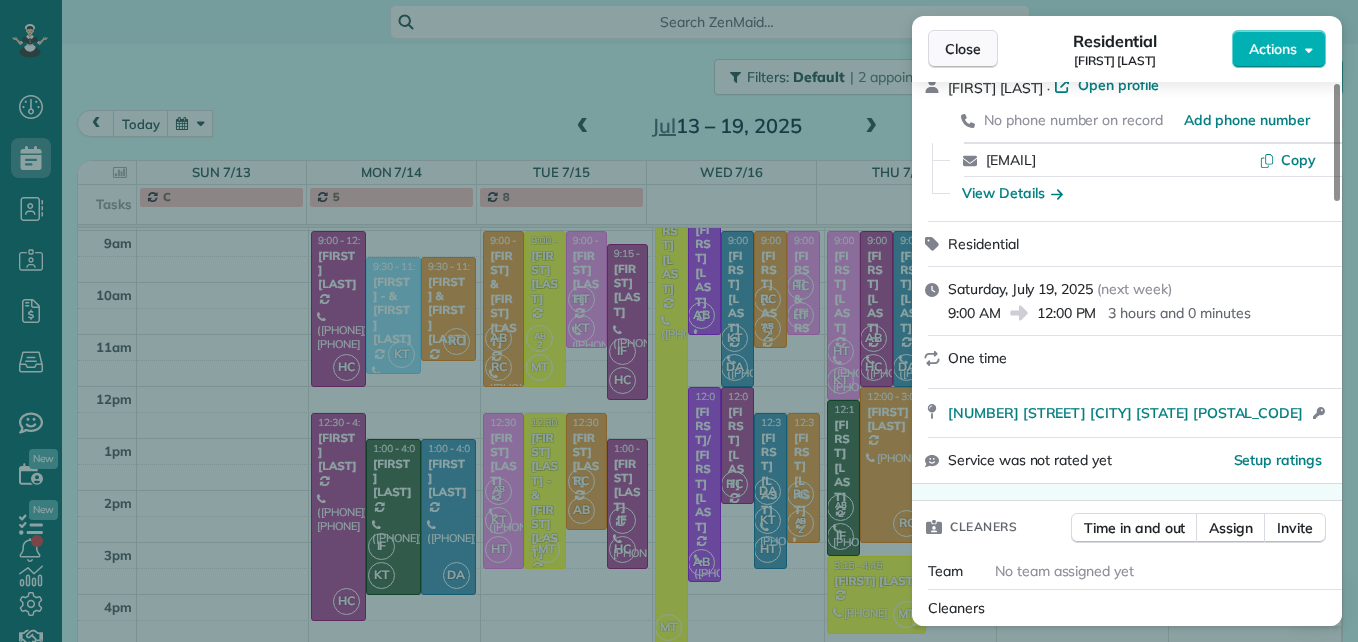 click on "Close" at bounding box center (963, 49) 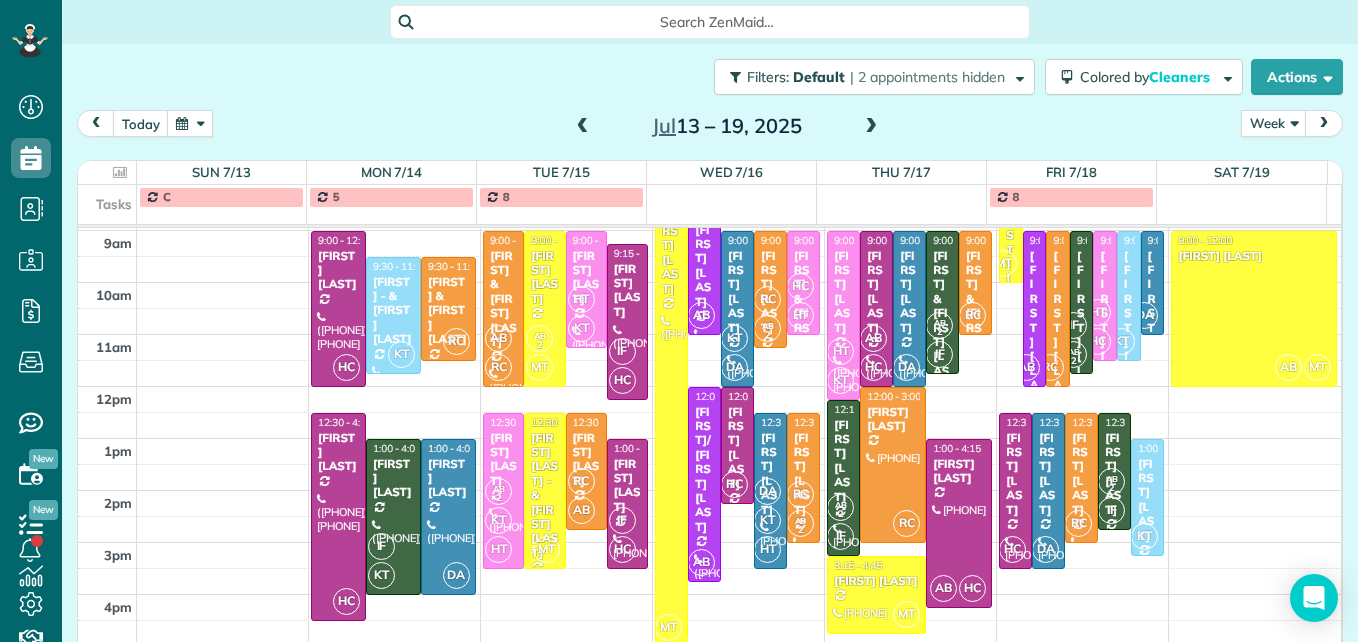 click at bounding box center [871, 127] 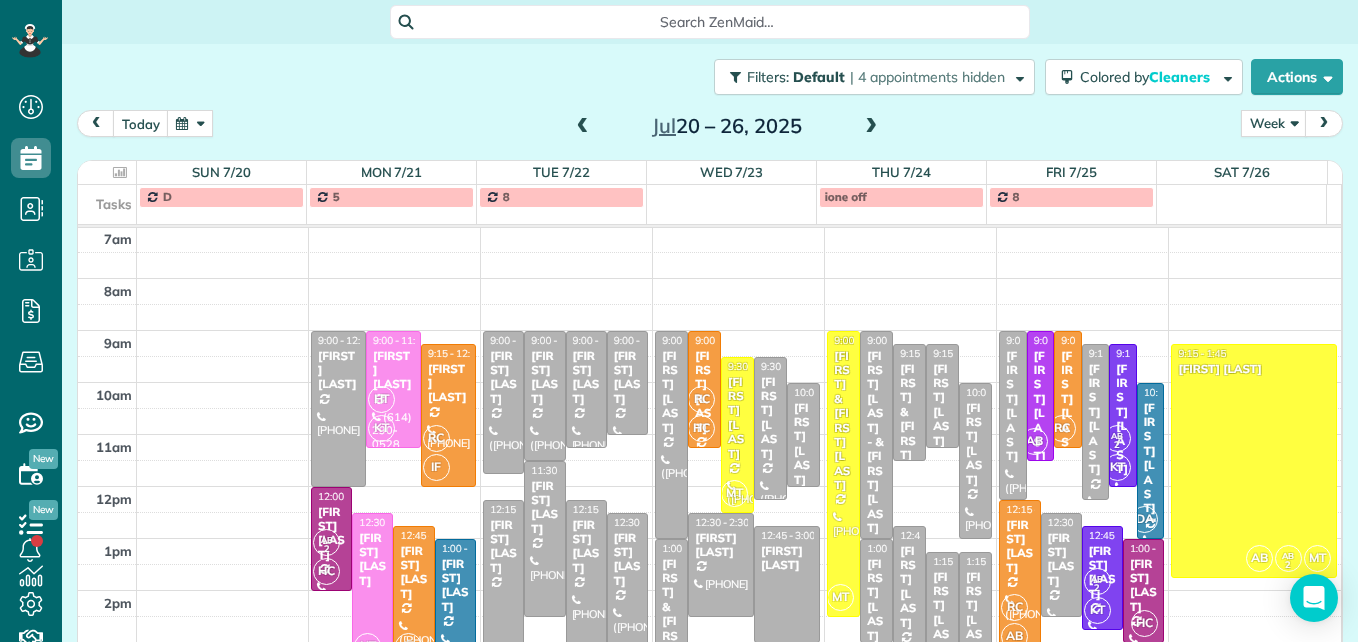 scroll, scrollTop: 309, scrollLeft: 0, axis: vertical 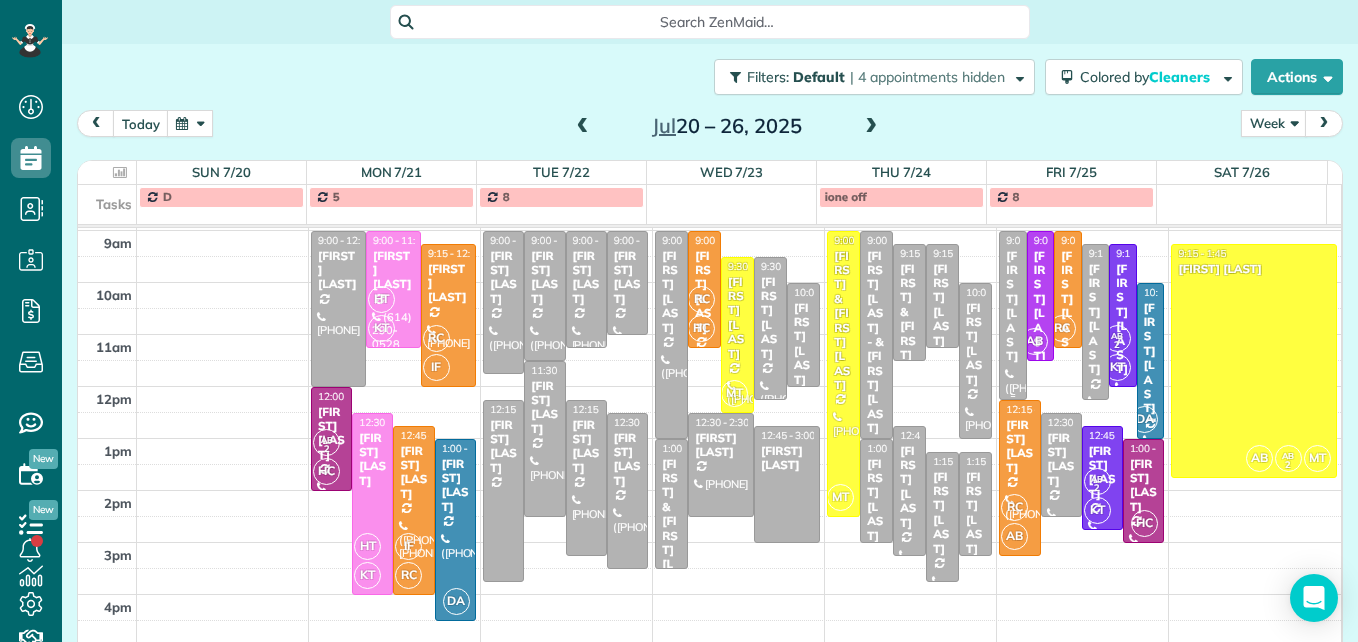 click on "[FIRST] [LAST]" at bounding box center (1012, 306) 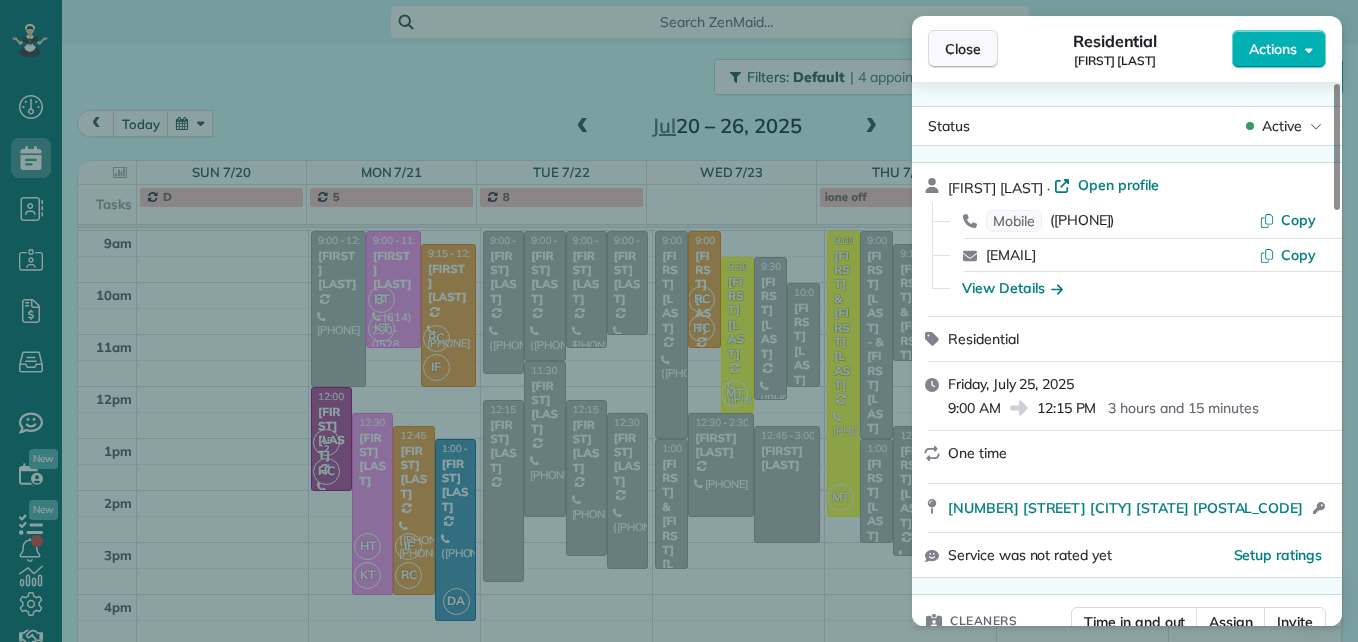 click on "Close" at bounding box center [963, 49] 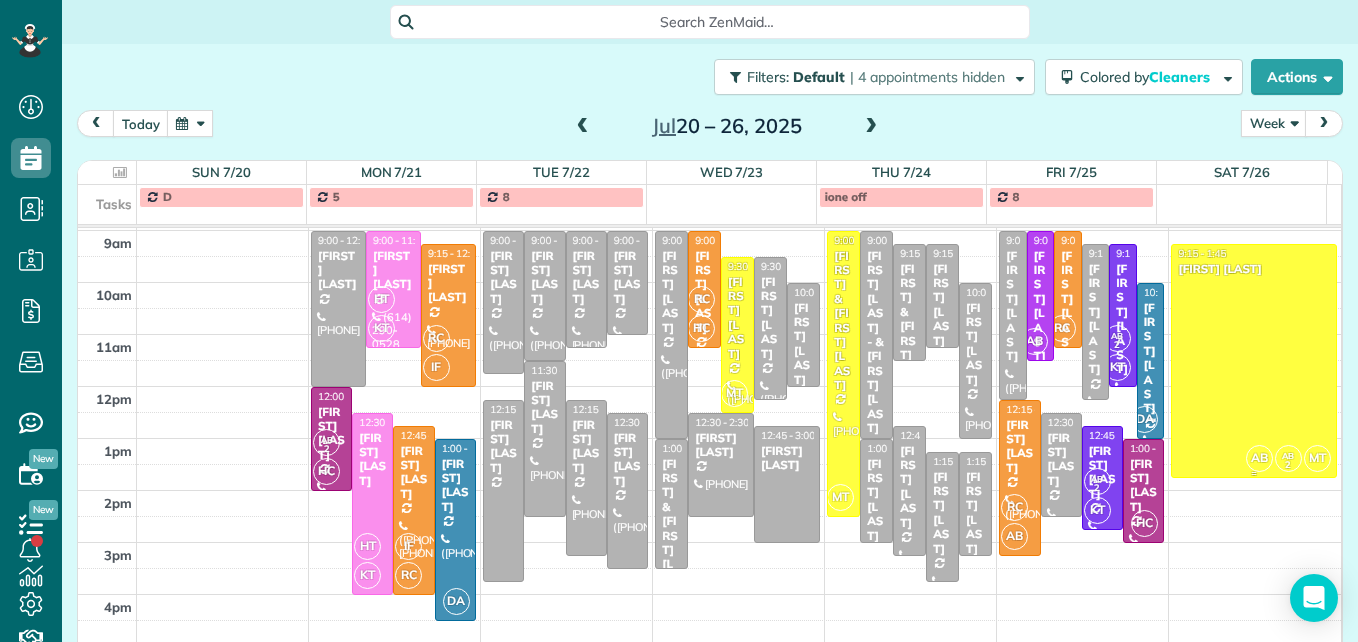 click at bounding box center [1253, 361] 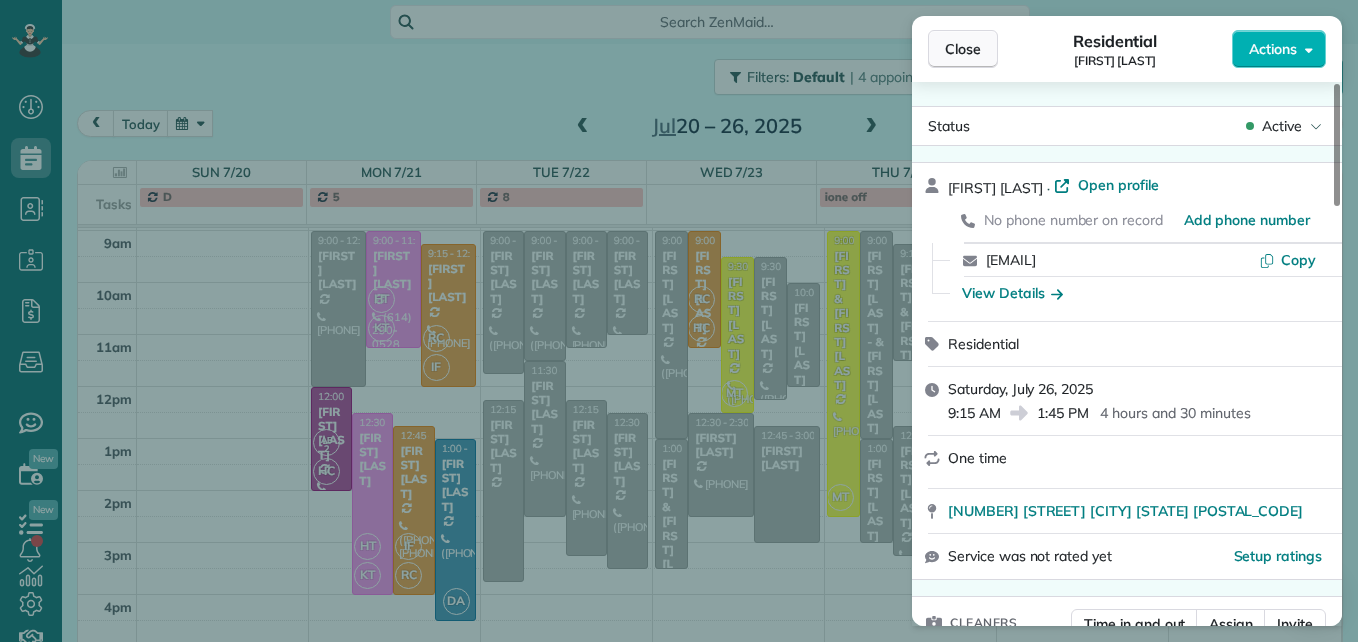 click on "Close" at bounding box center [963, 49] 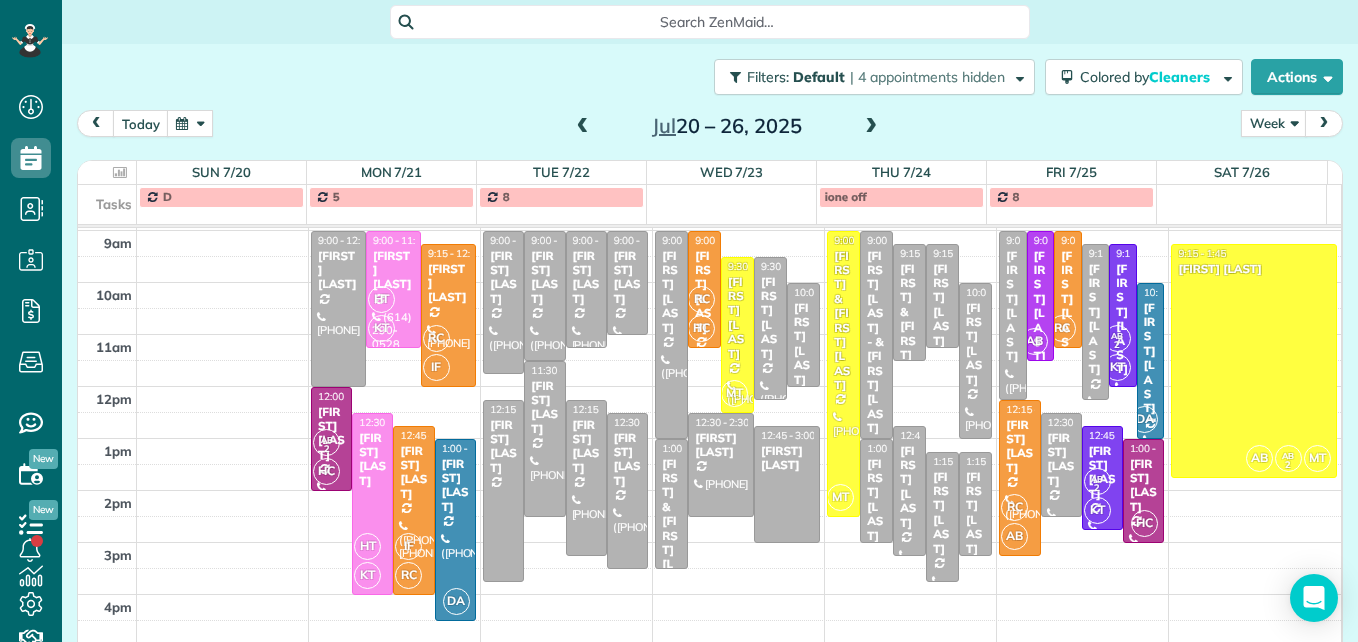 click at bounding box center (871, 127) 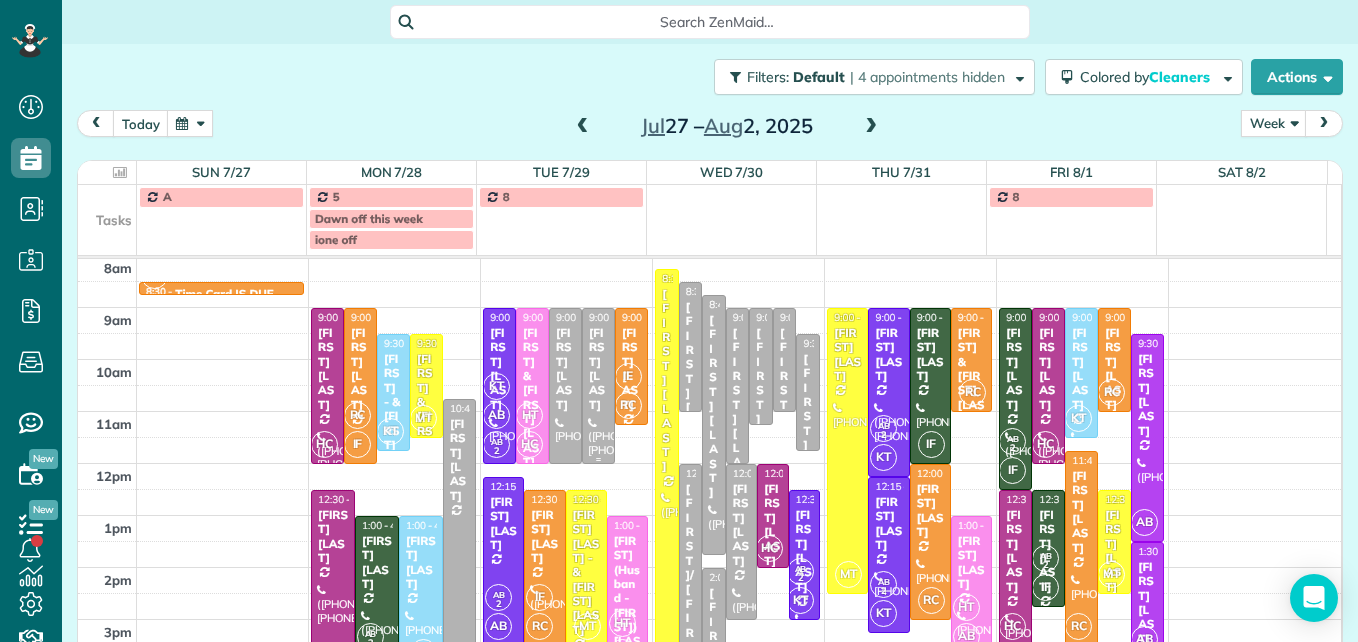 scroll, scrollTop: 309, scrollLeft: 0, axis: vertical 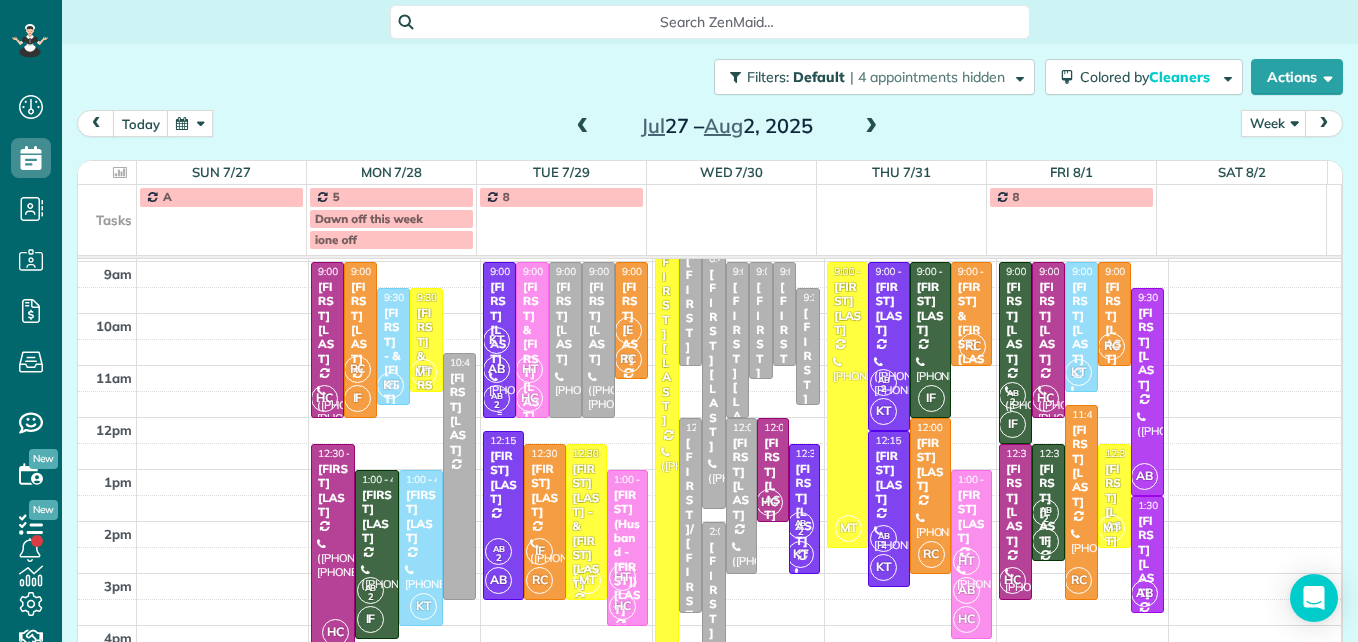 click on "2" at bounding box center [496, 405] 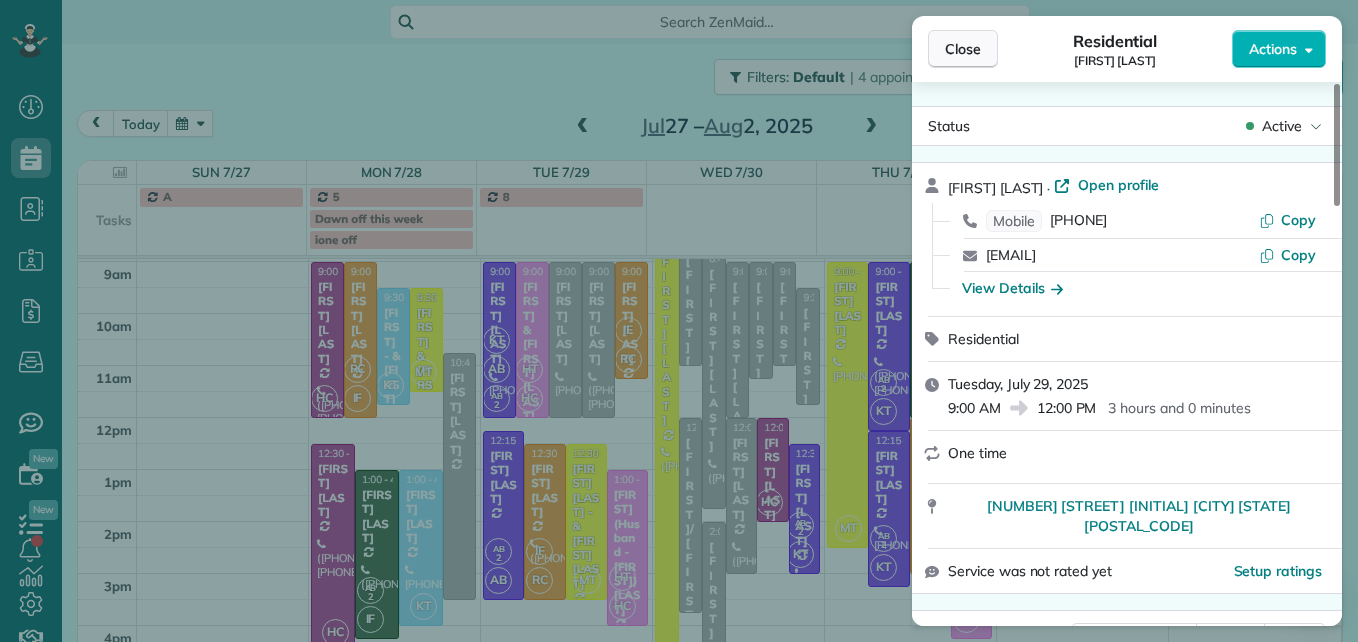 click on "Close" at bounding box center [963, 49] 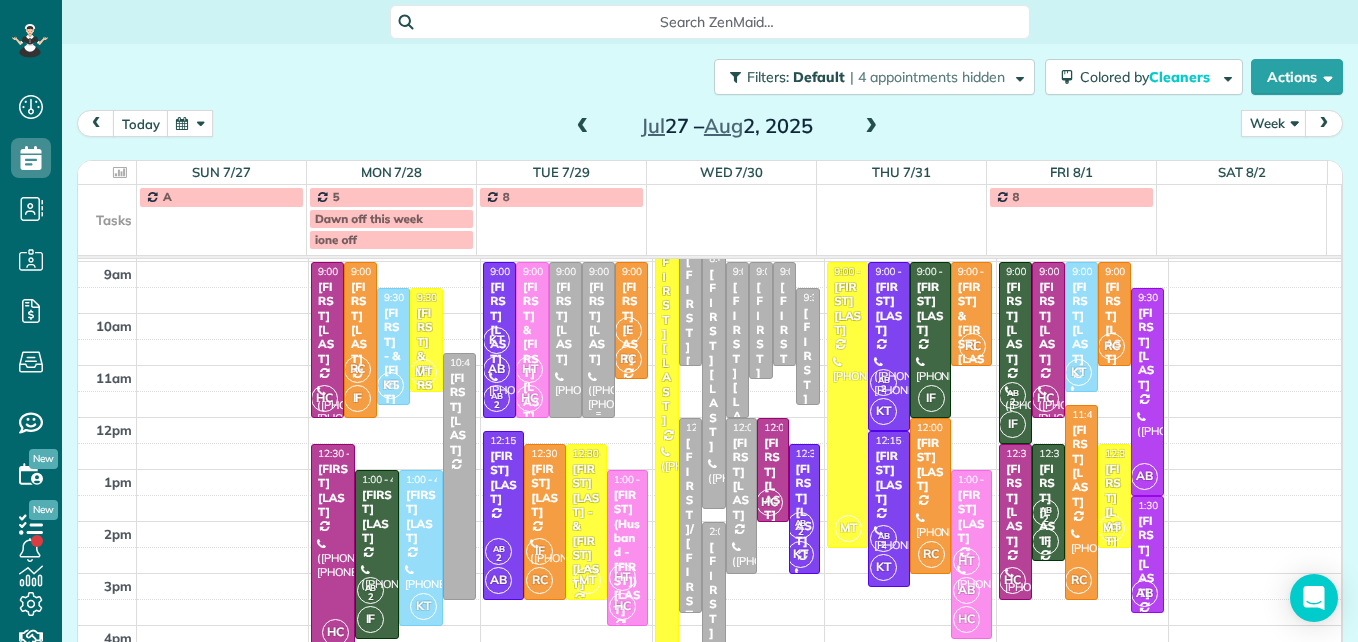 click on "[FIRST] [LAST]" at bounding box center (598, 323) 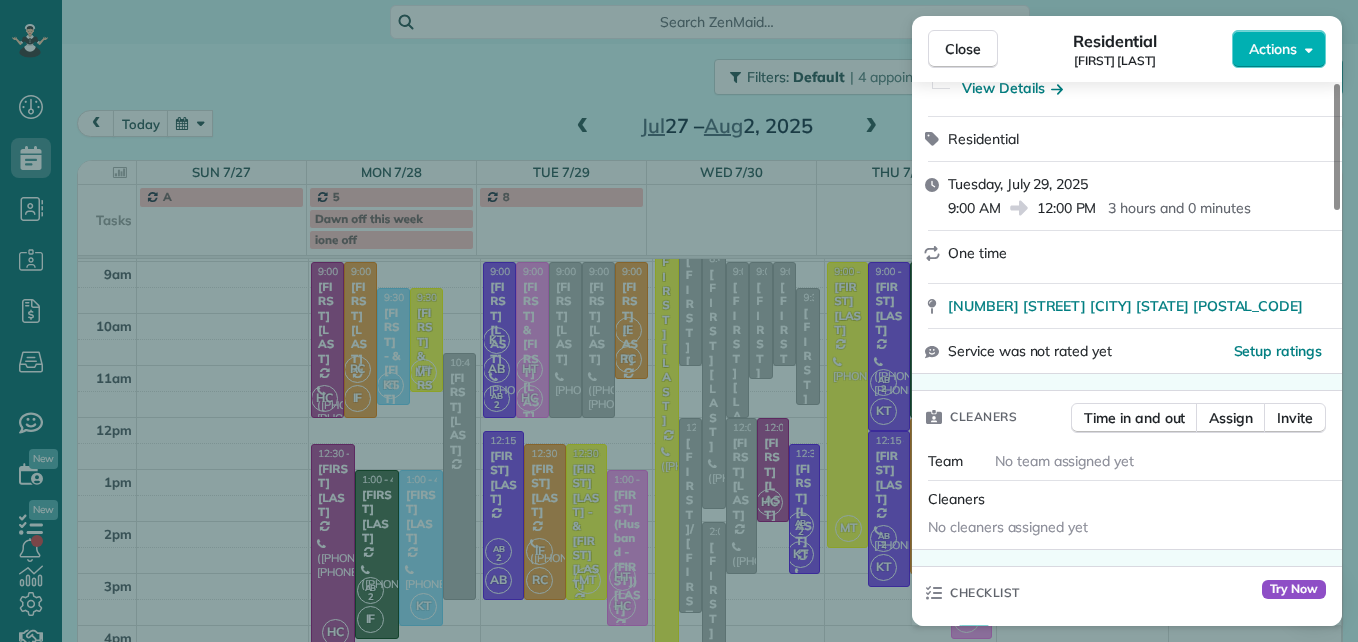scroll, scrollTop: 100, scrollLeft: 0, axis: vertical 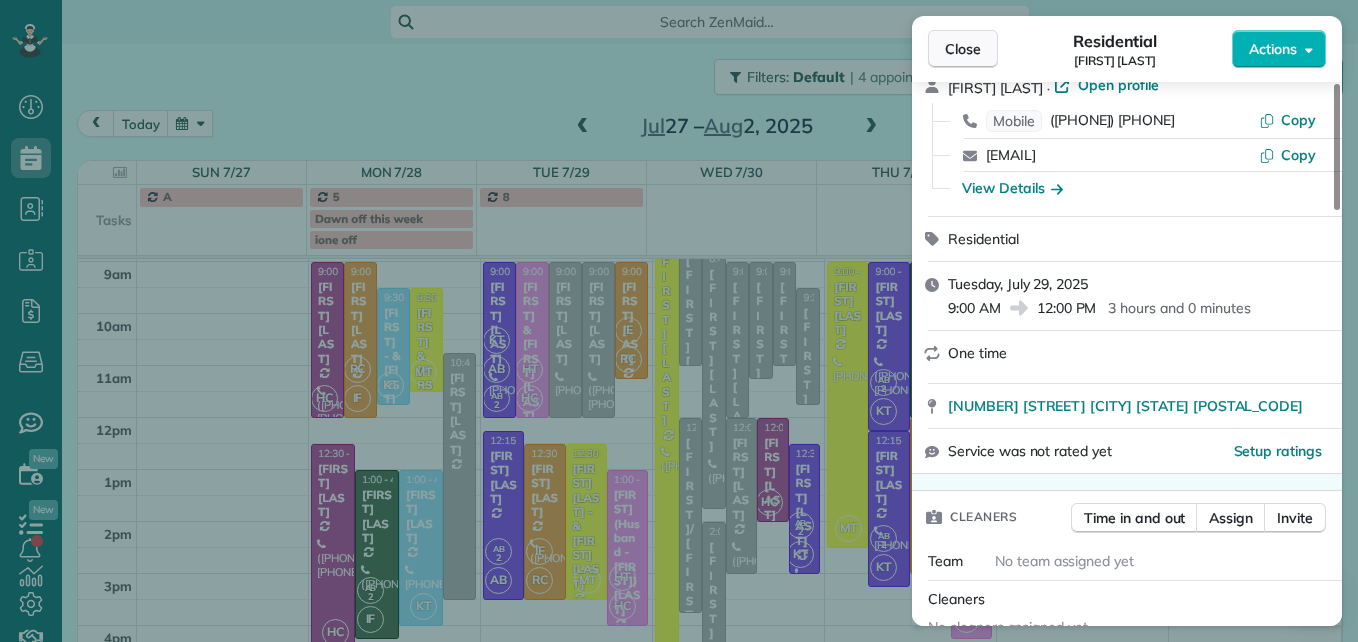 click on "Close" at bounding box center (963, 49) 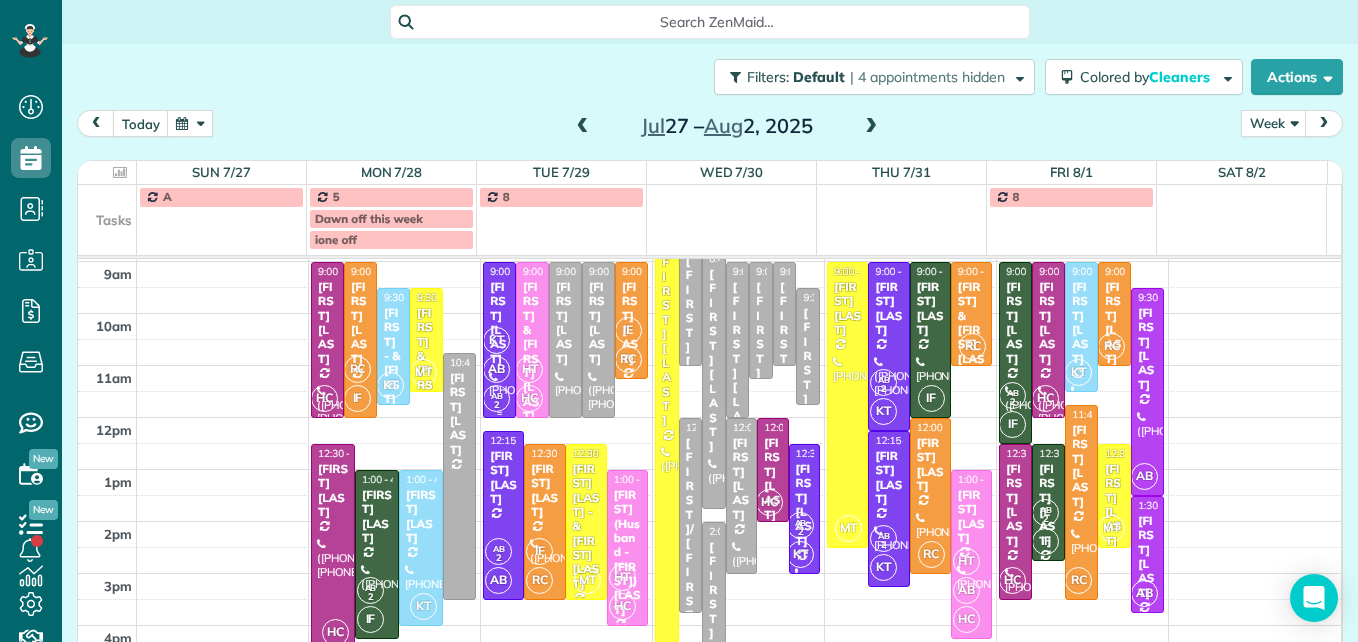 click on "AB" at bounding box center [496, 369] 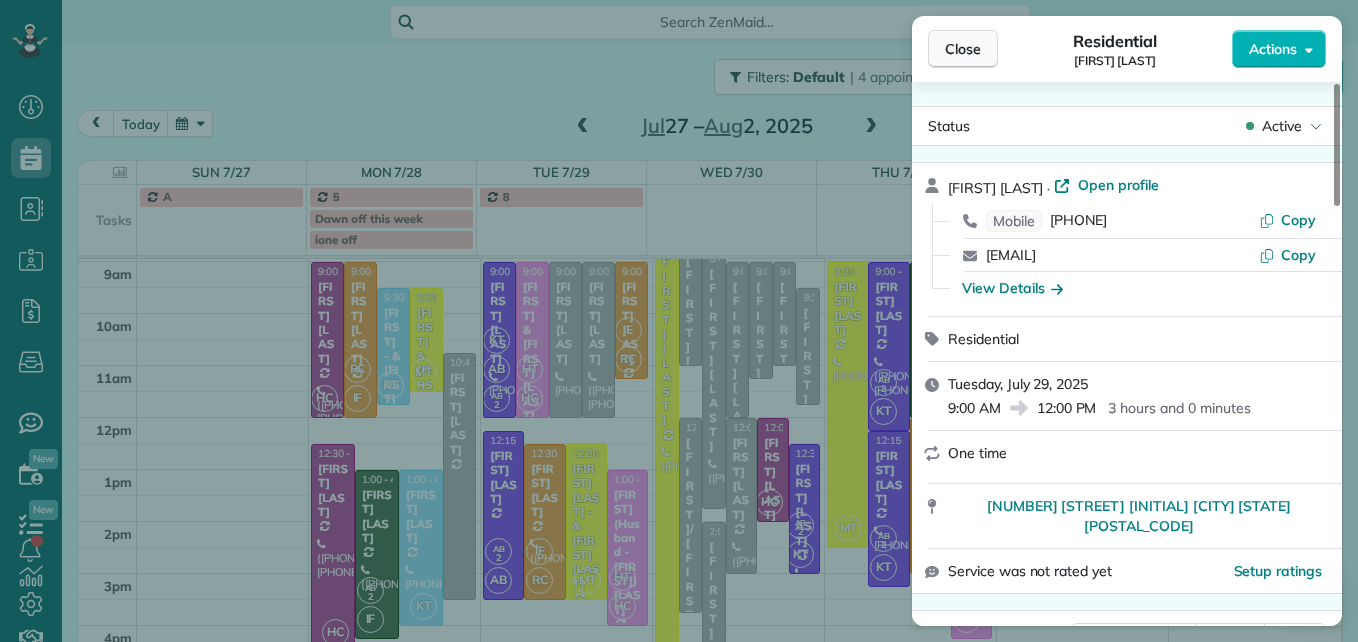 click on "Close" at bounding box center (963, 49) 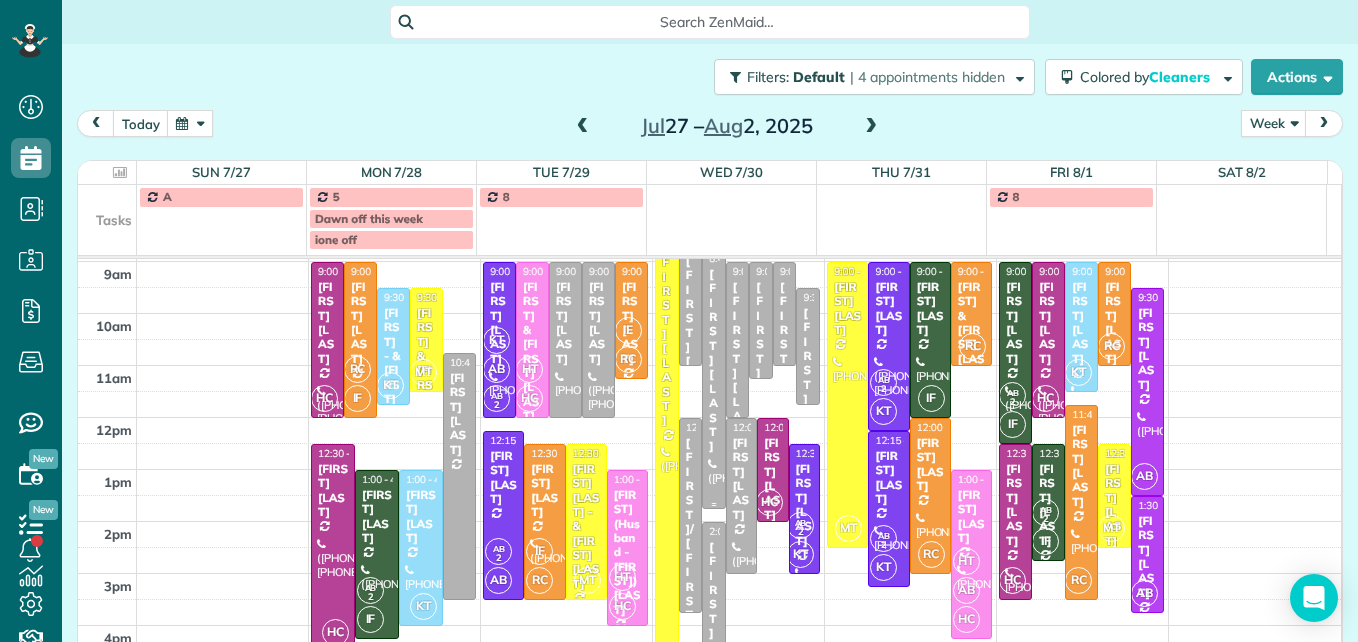 click on "[FIRST] [LAST]" at bounding box center (714, 360) 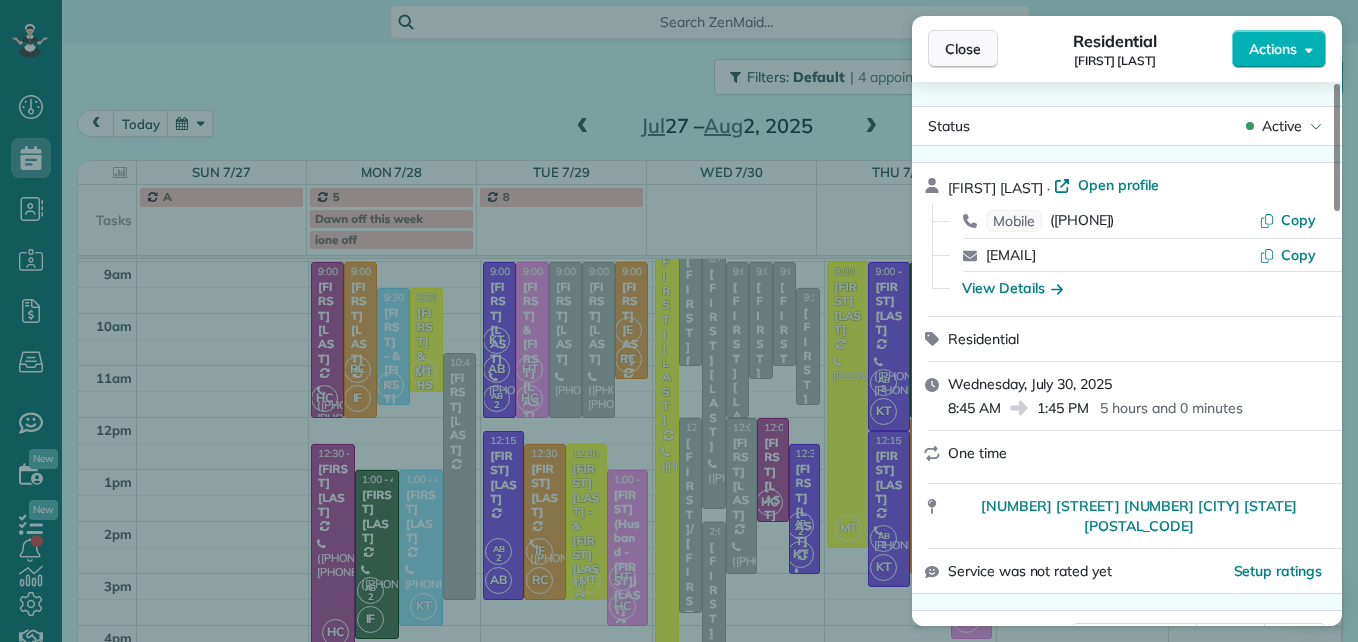 click on "Close" at bounding box center [963, 49] 